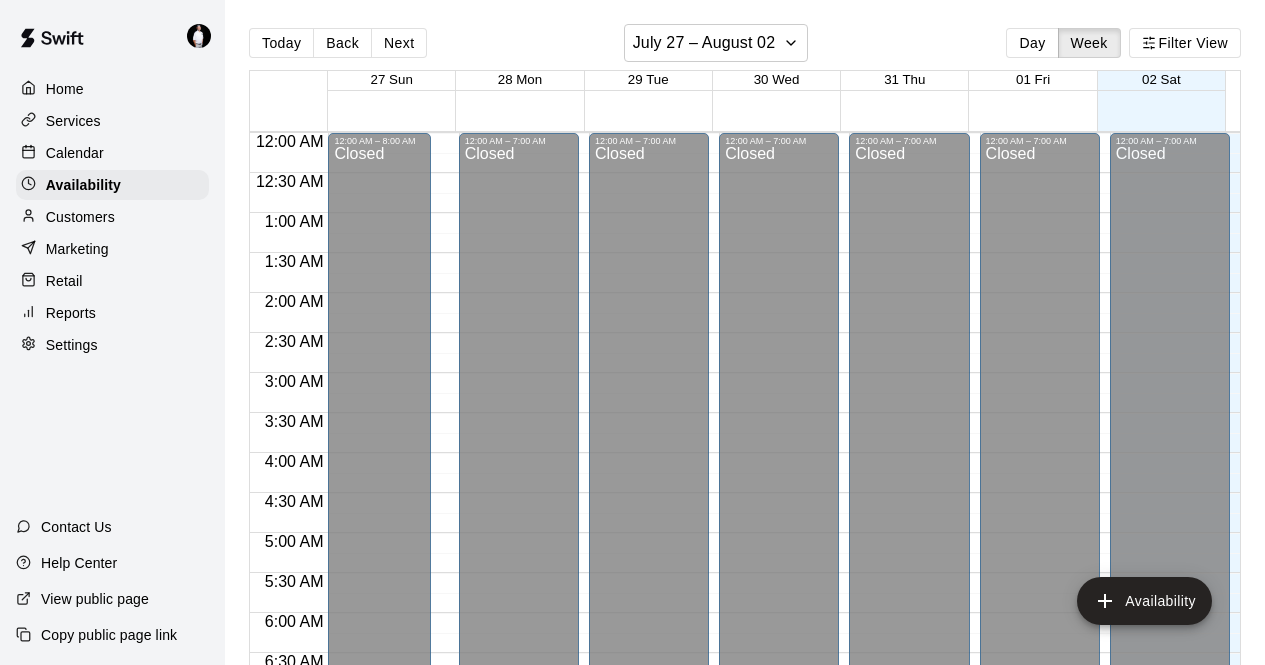 scroll, scrollTop: 0, scrollLeft: 0, axis: both 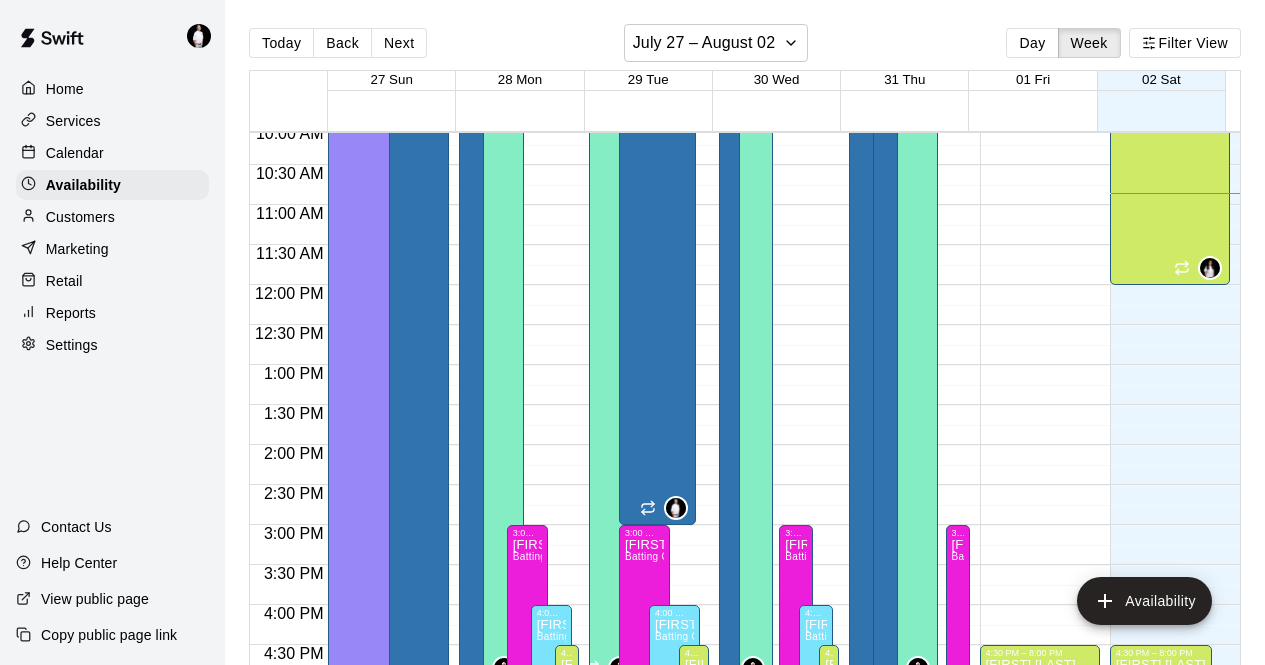 click on "Services" at bounding box center [112, 121] 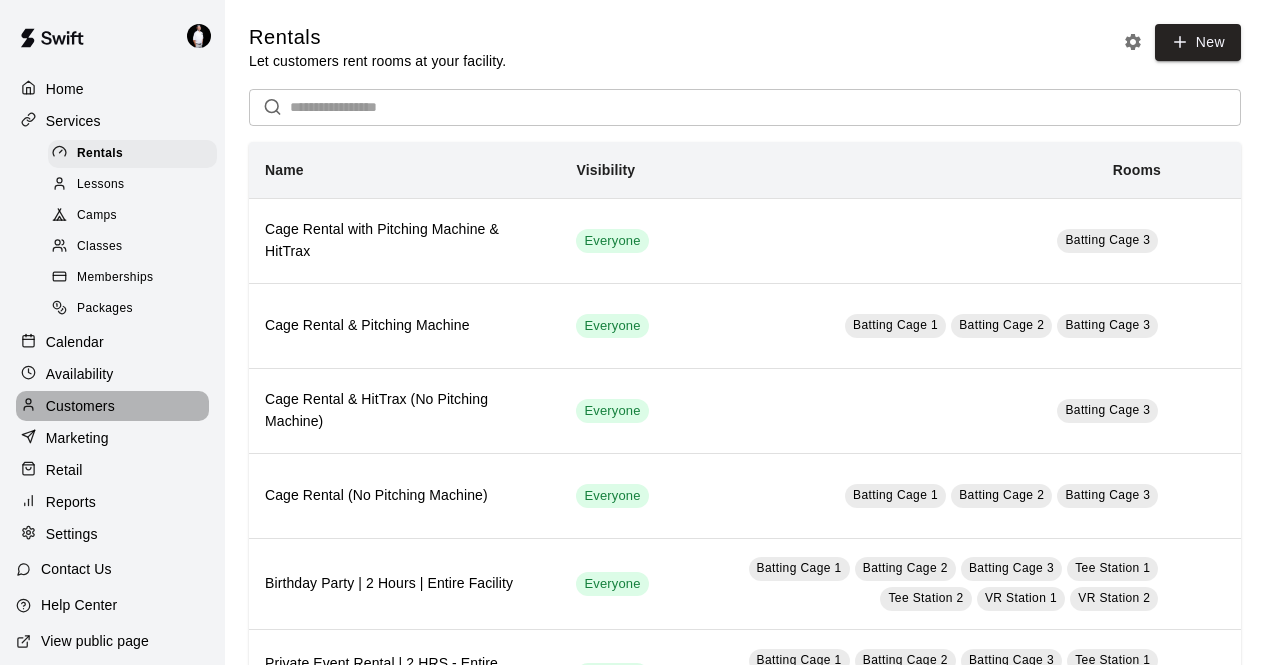 click on "Customers" at bounding box center [80, 406] 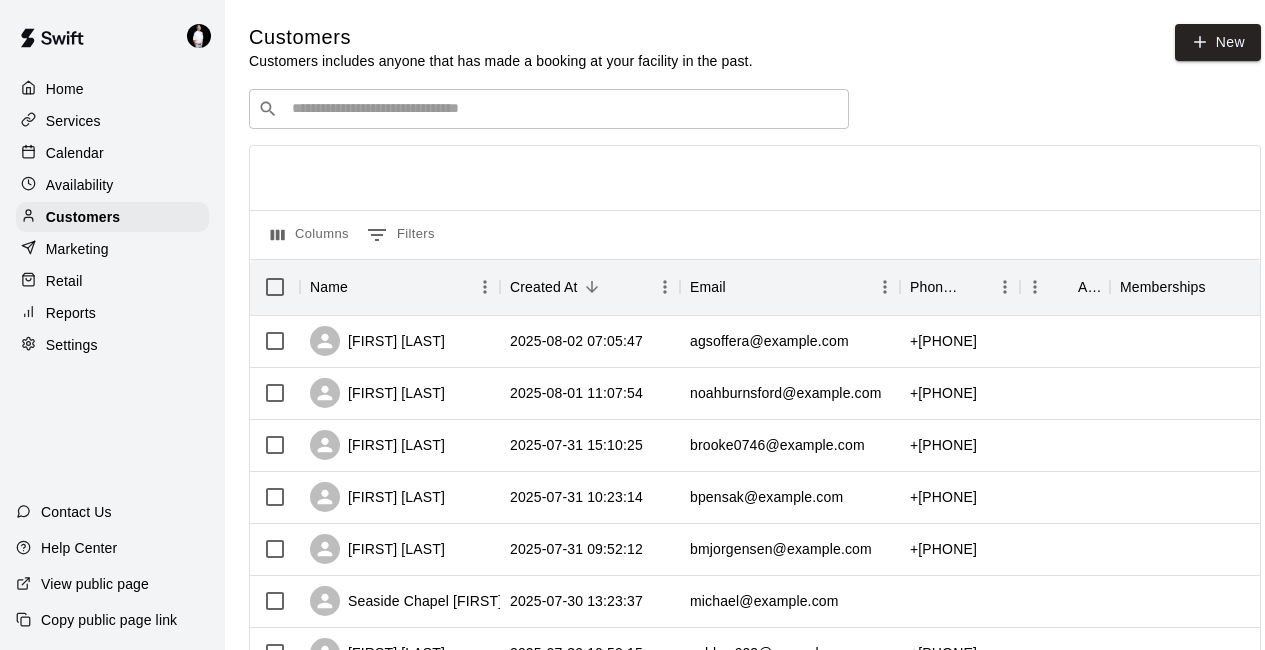 click at bounding box center (563, 109) 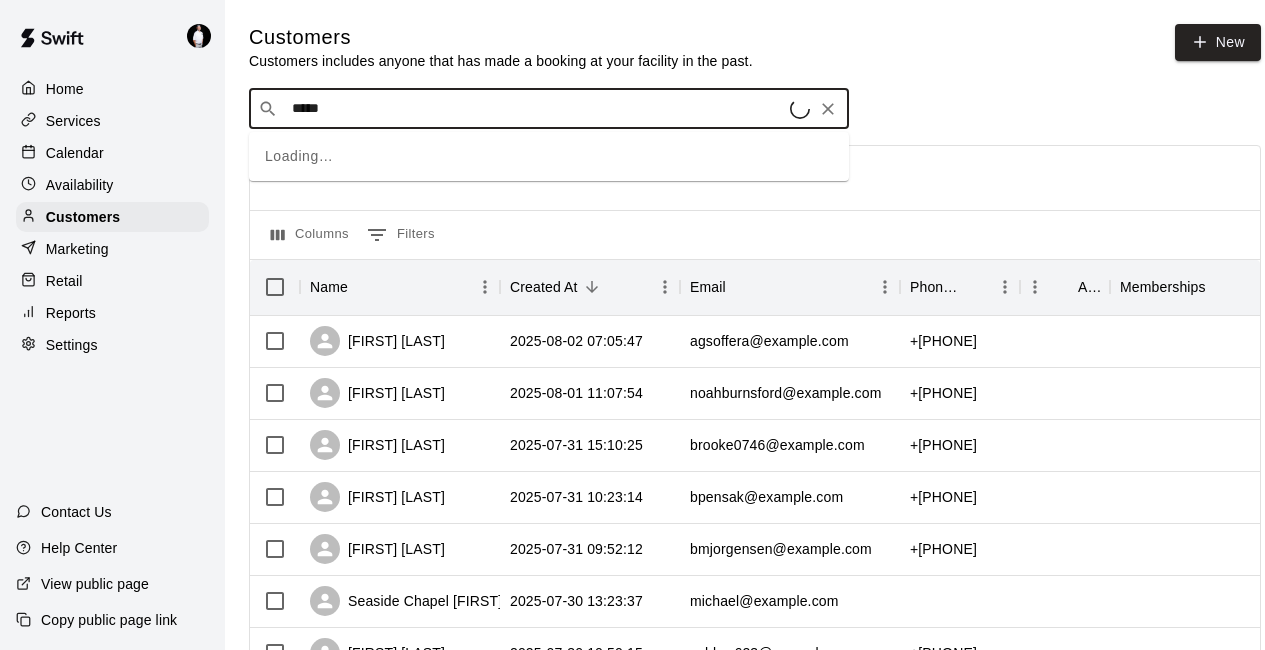 type on "******" 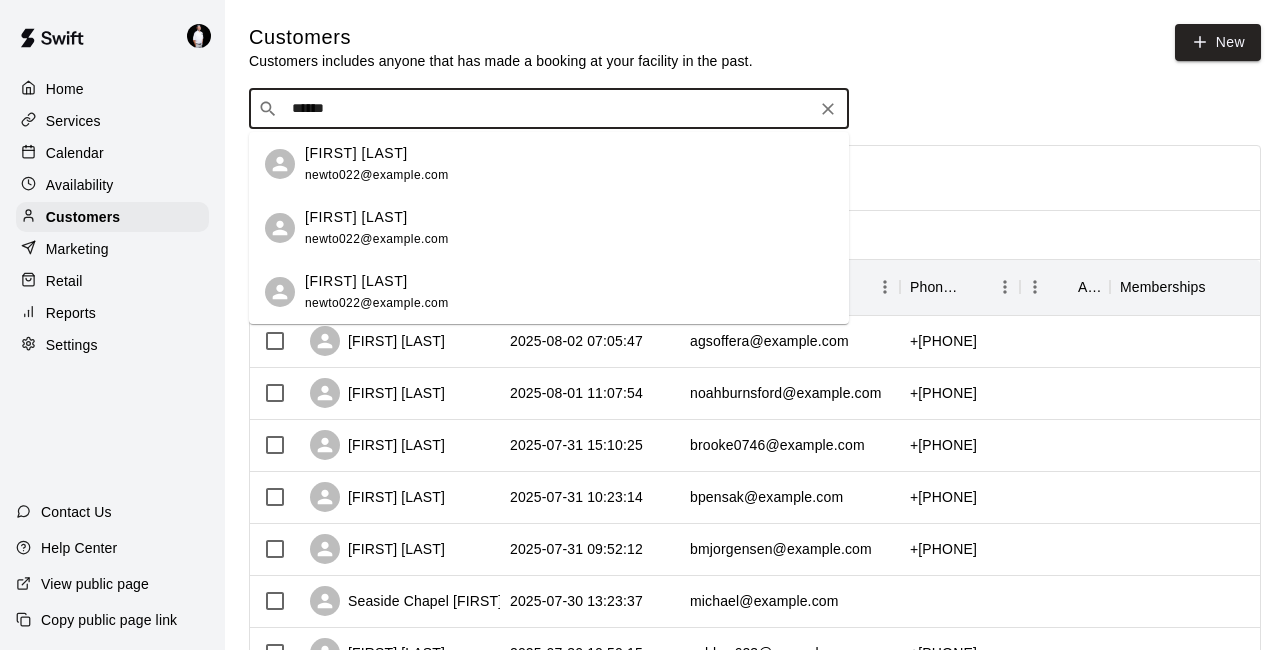 click on "[FIRST] [LAST]" at bounding box center (356, 217) 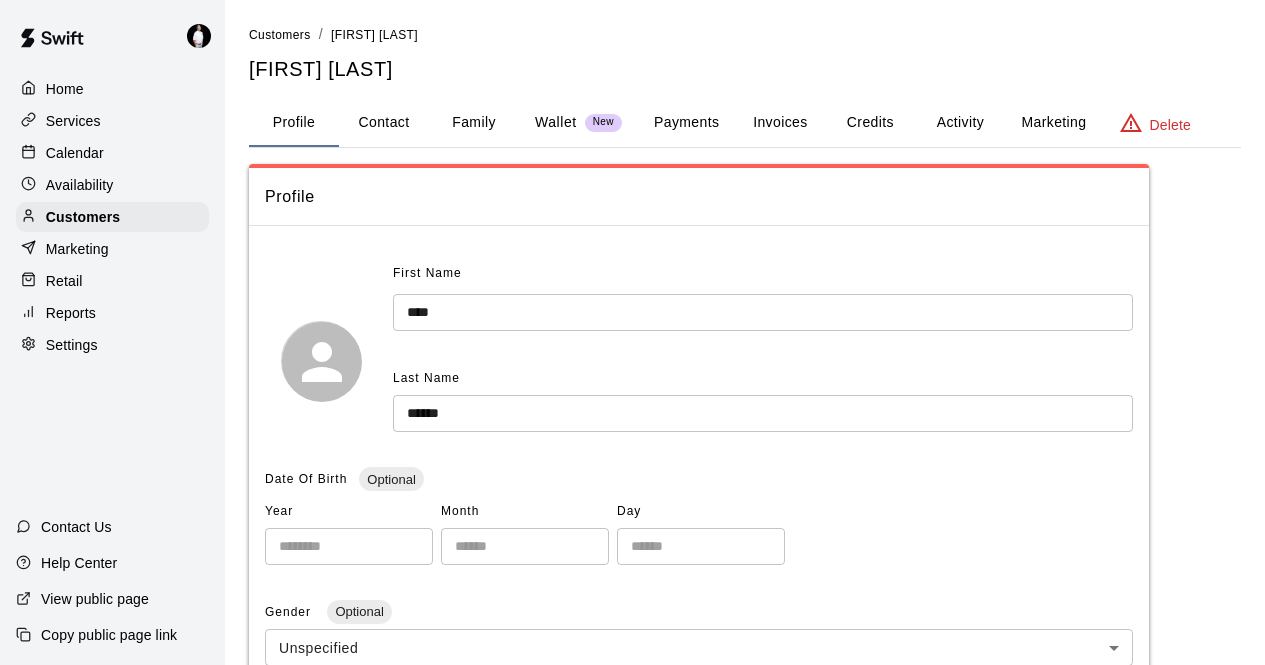 click on "Family" at bounding box center (474, 123) 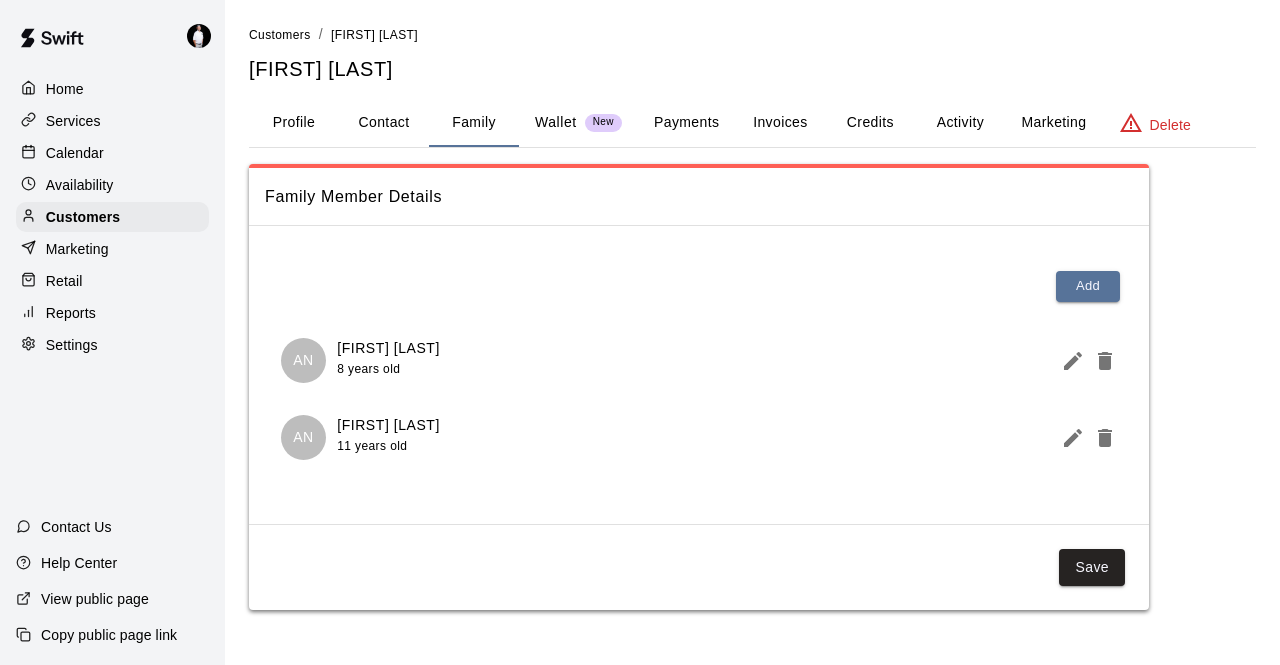 click on "Payments" at bounding box center (686, 123) 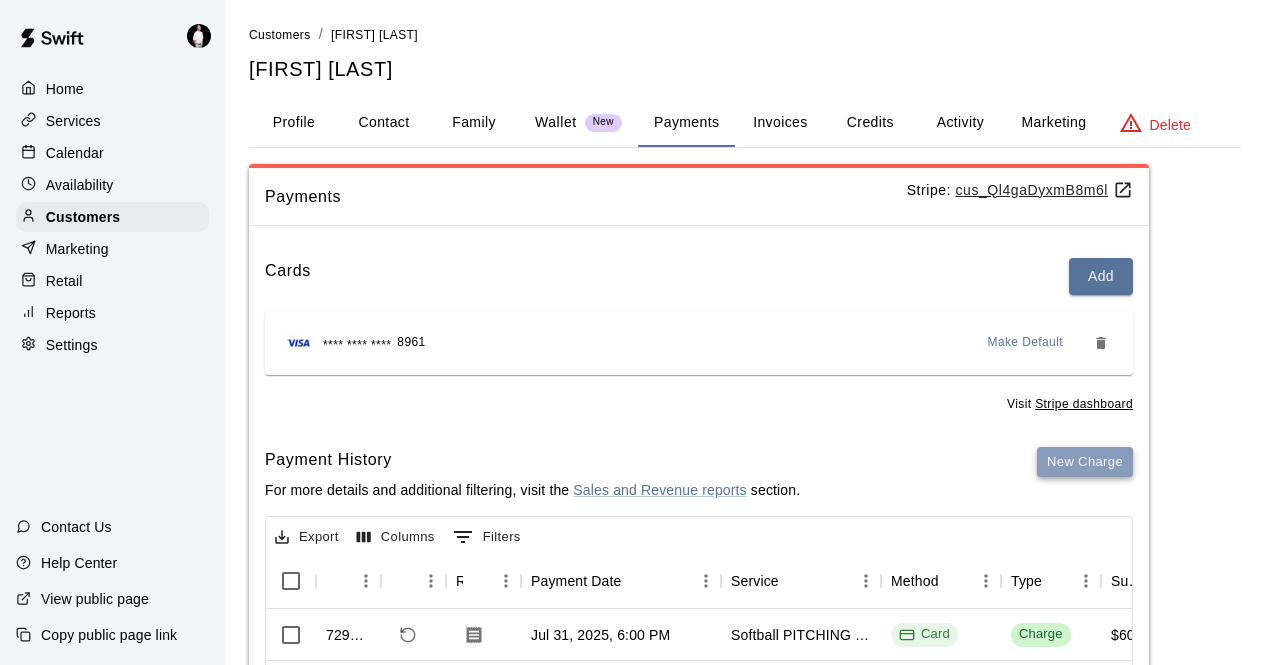 click on "New Charge" at bounding box center [1085, 462] 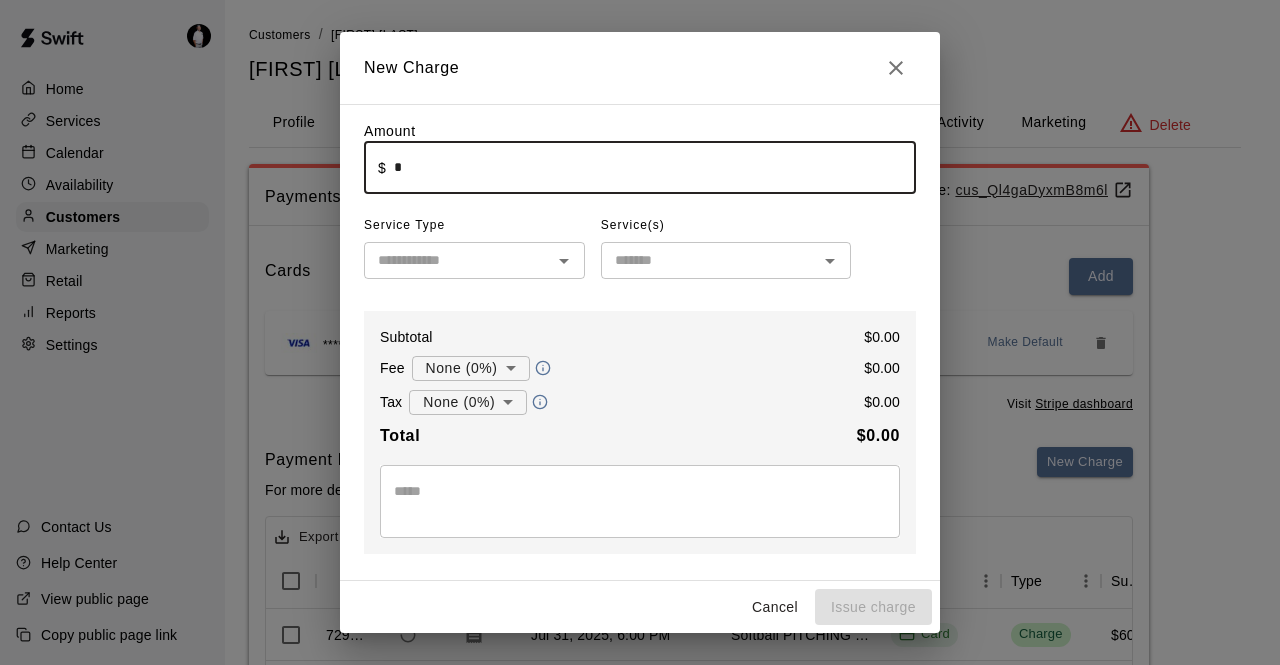 click on "*" at bounding box center [655, 167] 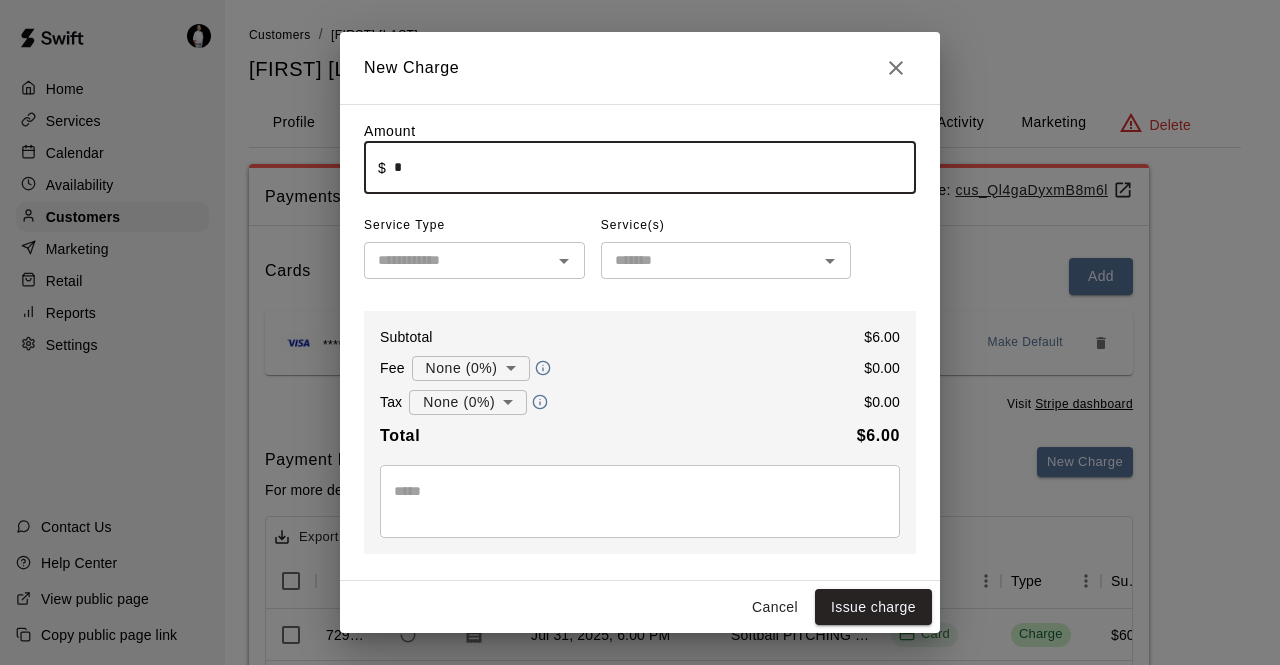 click 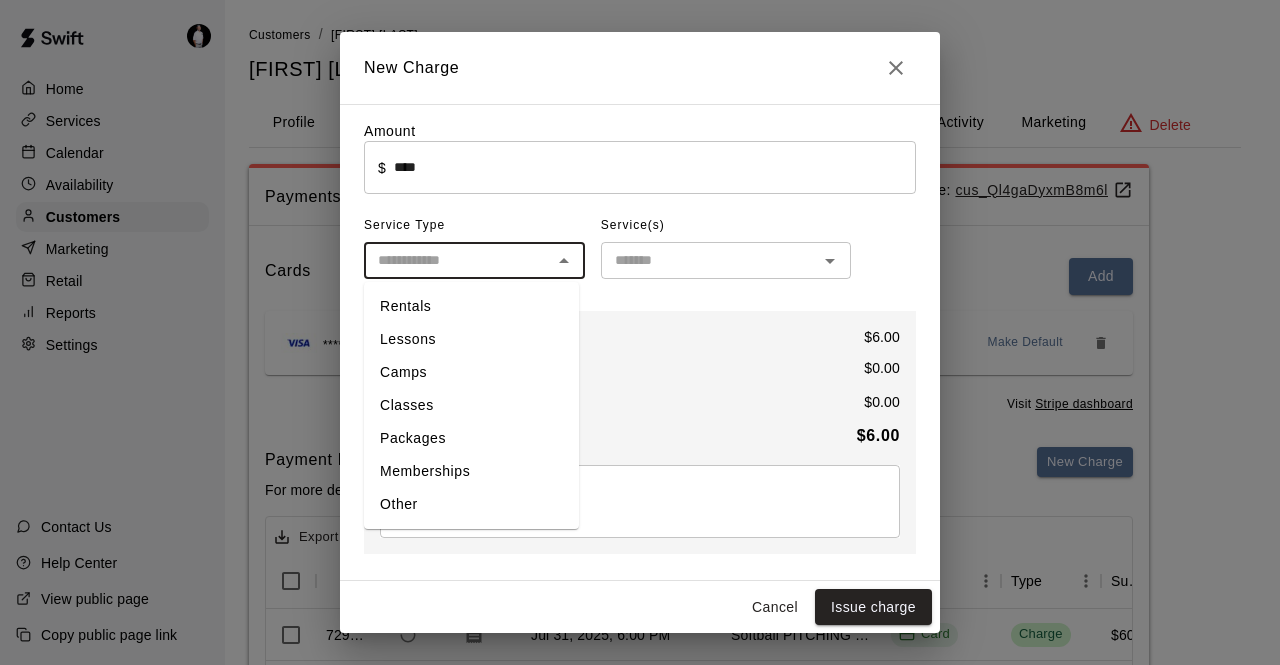 click on "Other" at bounding box center (471, 504) 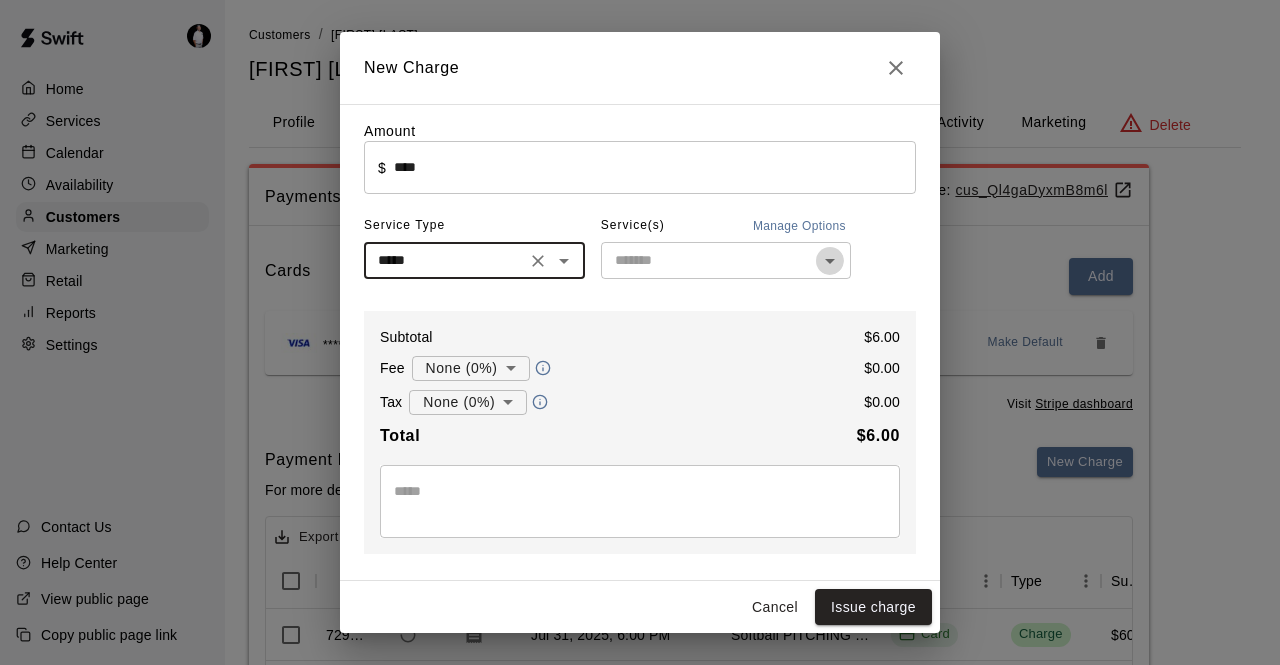 click 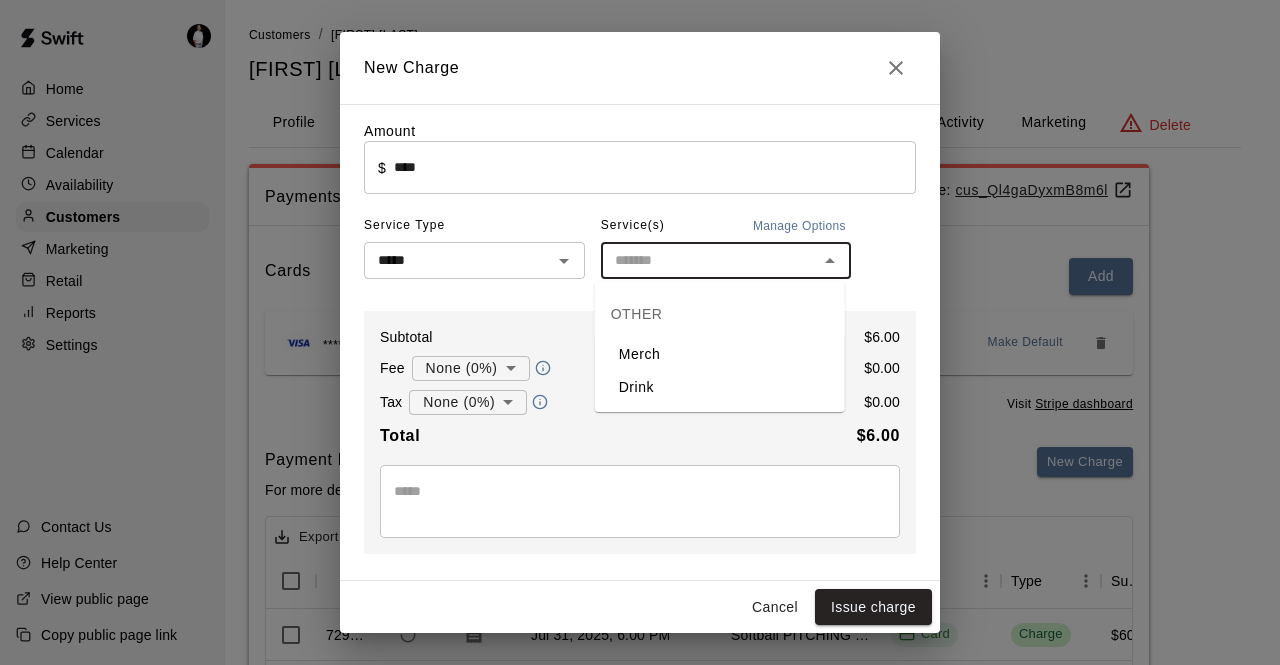 click on "Drink" at bounding box center (720, 387) 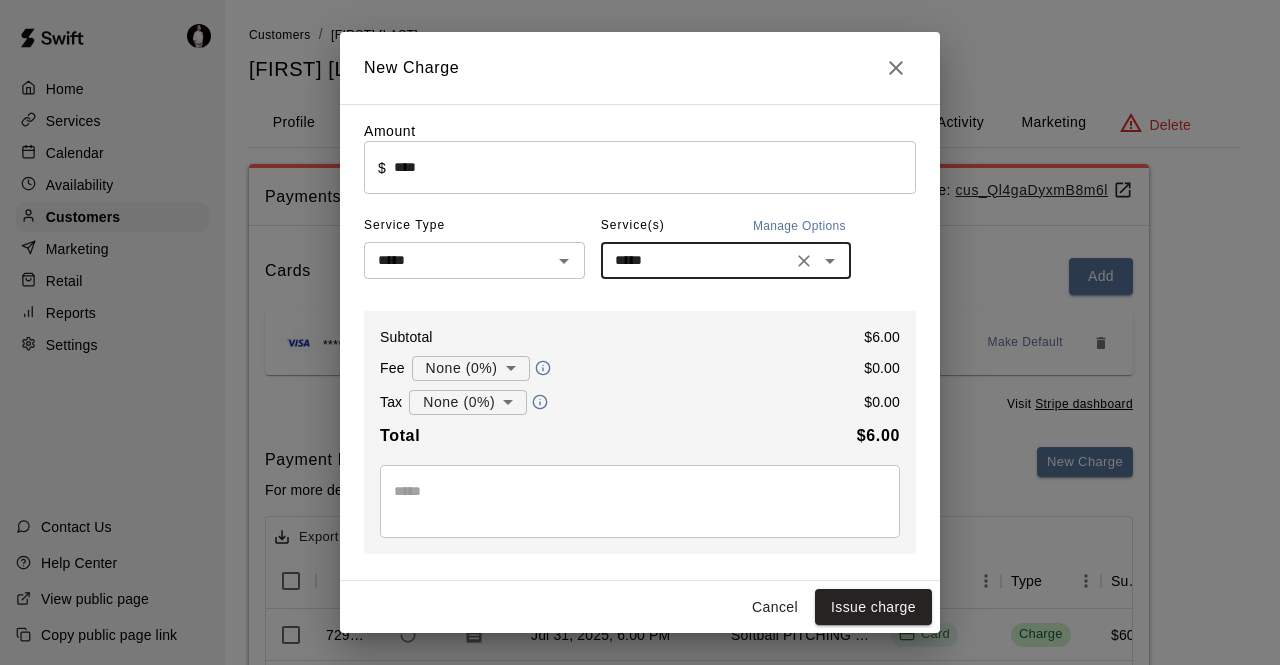 click on "Customers / [FIRST] [LAST] [FIRST] [LAST] Profile Contact Family Wallet New Payments Invoices Credits Activity Marketing Delete Payments Stripe:   cus_Ql4gaDyxmB8m6l Cards Add **** **** **** 8961 Make Default Visit   Stripe dashboard   Payment History For more details and additional filtering,   visit the   Sales and Revenue reports   section. New Charge Export Columns 0 Filters Id Refund Receipt Payment Date Service Method Type Subtotal Tax Custom Fee 729007 Jul 31, 2025, 6:00 PM Softball PITCHING CLINIC | AUG 2nd | 9am-11am | ages 9+  Card Charge $60.00 $4.20 657266 Jun 19, 2025, 9:46 AM FREE* Lesson Evaluation Card Charge $70.00 $0.00 657258 Jun 19, 2025, 9:43 AM 1 HR | Private Lesson | Coach [LAST] Card Charge $70.00 $0.00 419327 Feb 4, 2025, 5:41 PM 1 HR | Private Lesson | Coach [LAST] Card Charge $70.00 $0.00 354113 Dec 31, 2024, 3:31 PM WAIVED Charge $0.00 $0.00 Card" at bounding box center (640, 505) 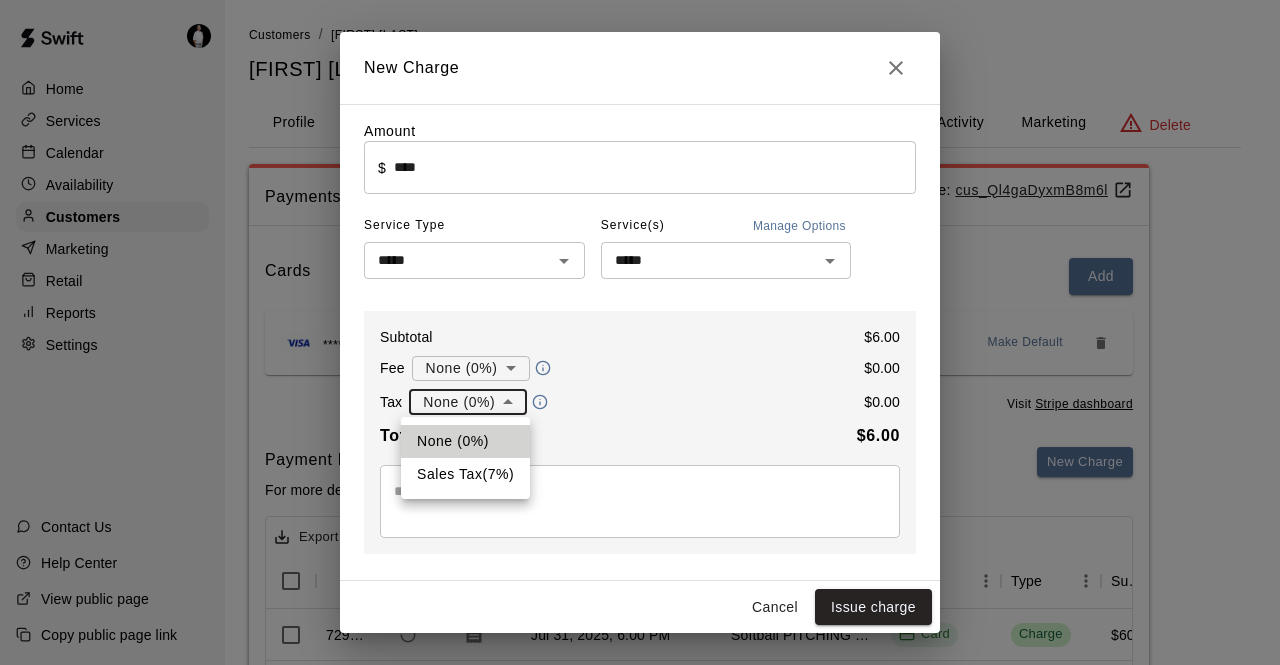 click on "Sales Tax  ( 7 %)" at bounding box center [465, 474] 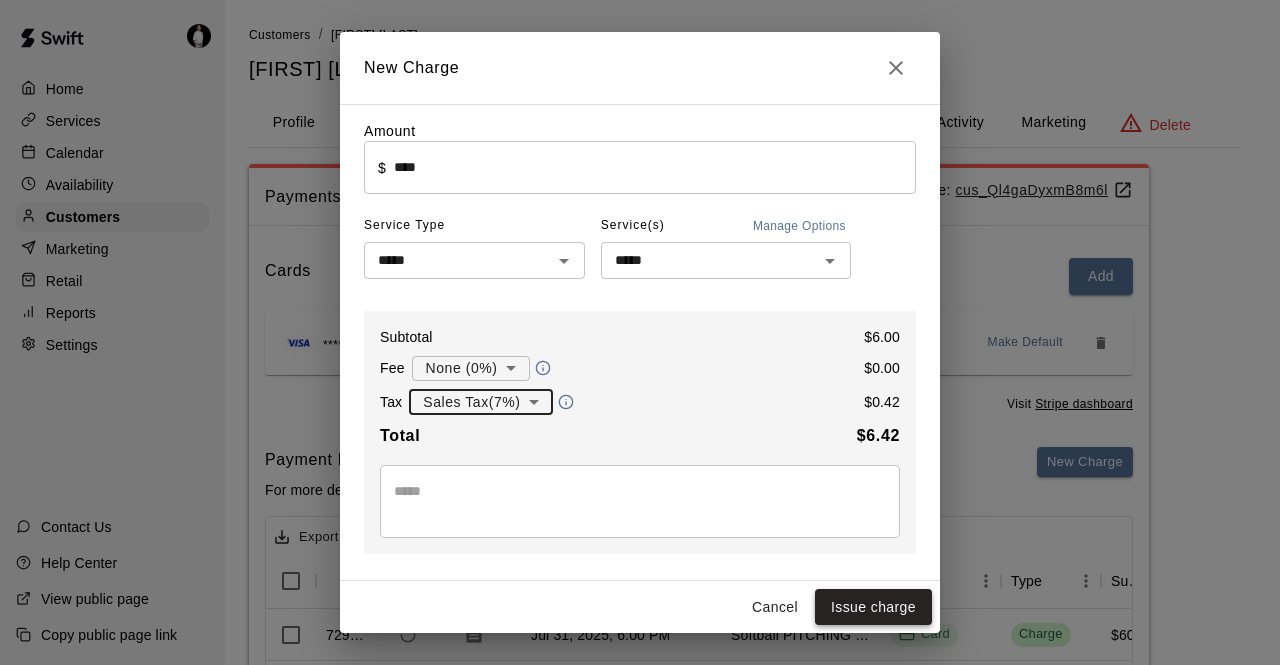 click on "Issue charge" at bounding box center (873, 607) 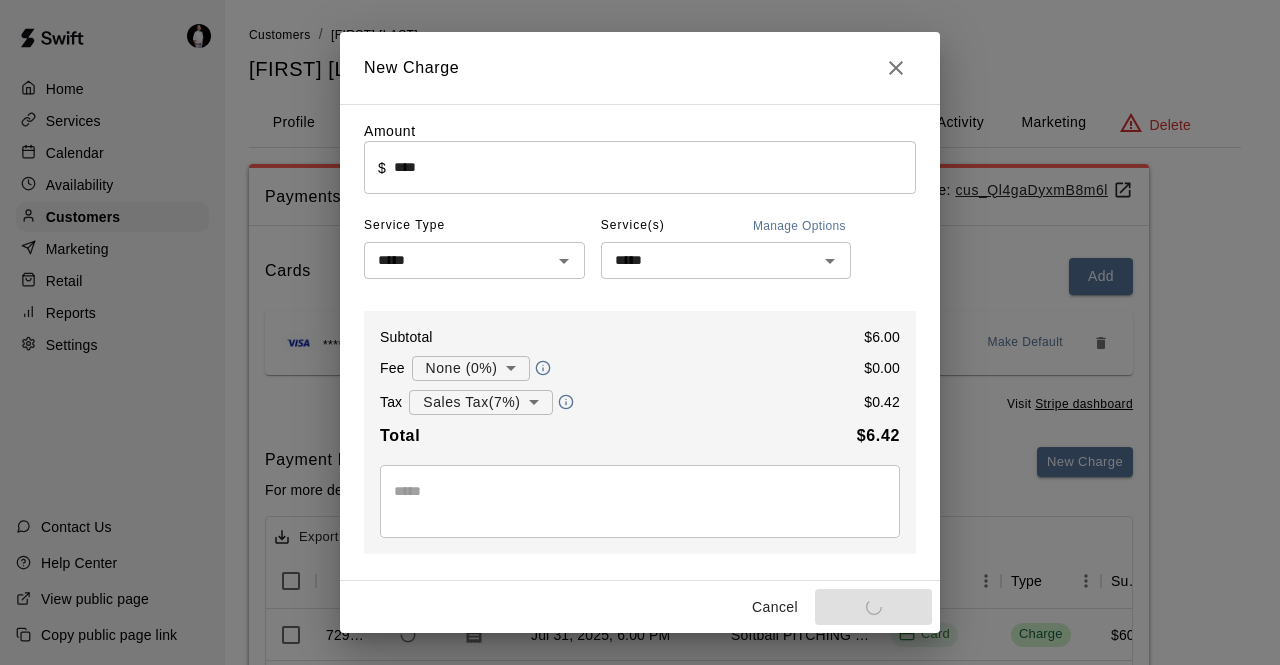 type on "*" 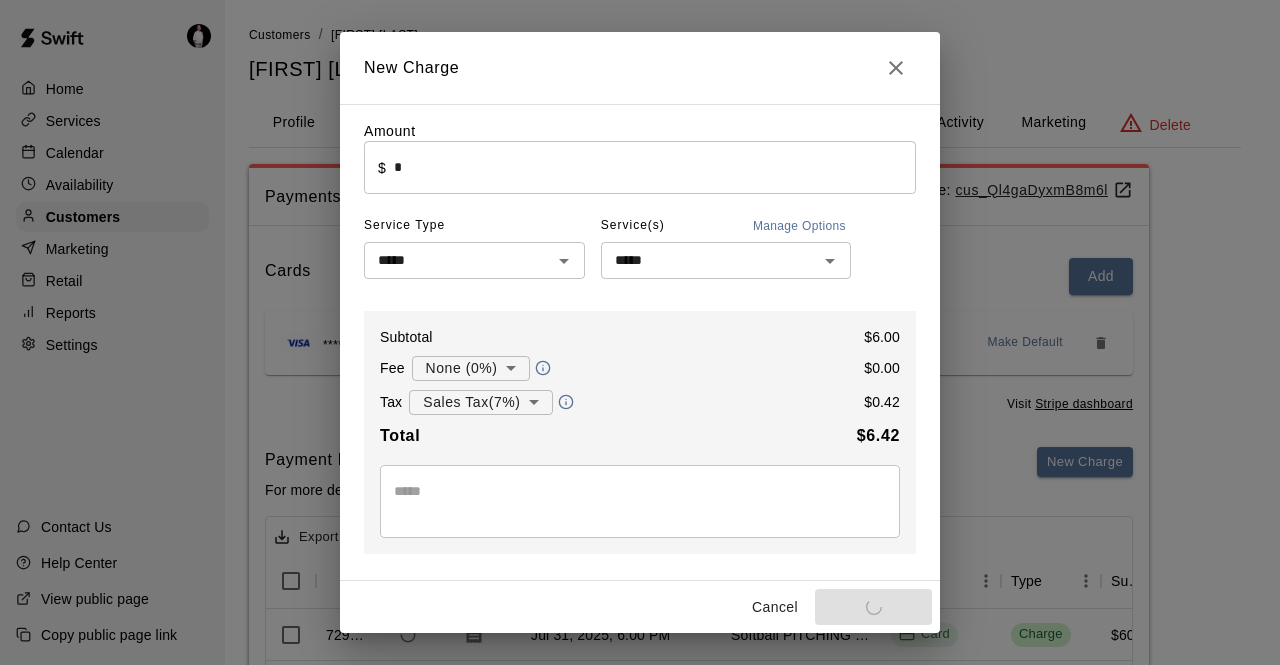 type 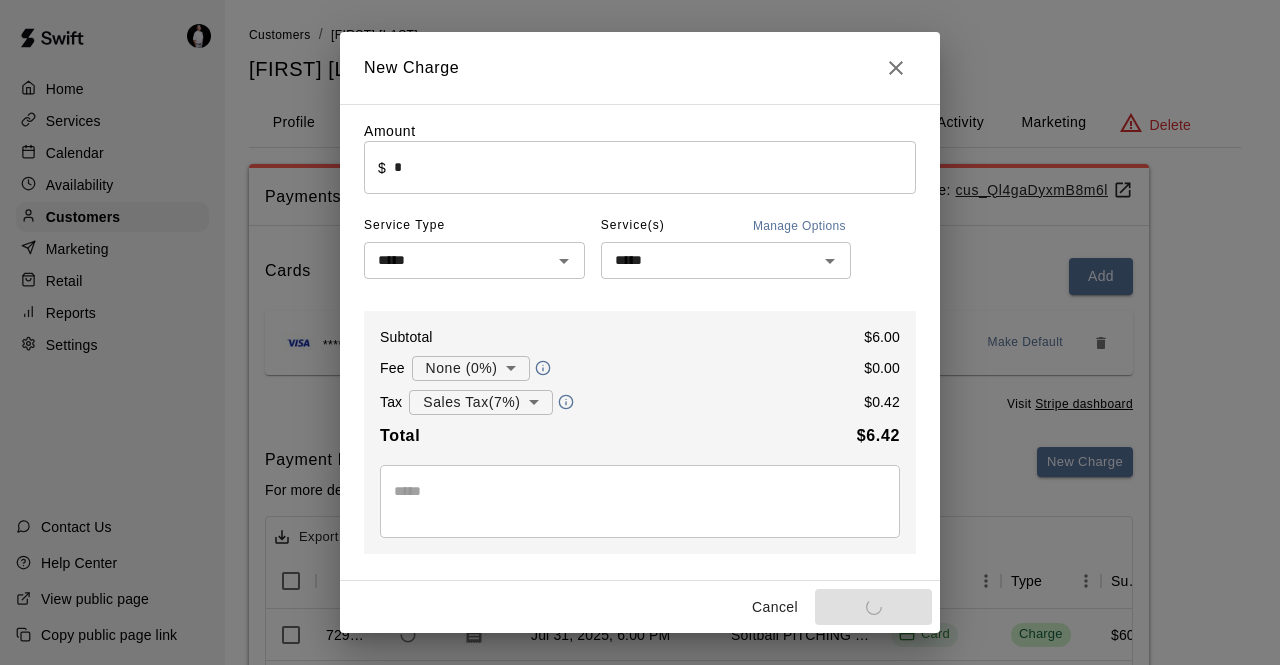 type 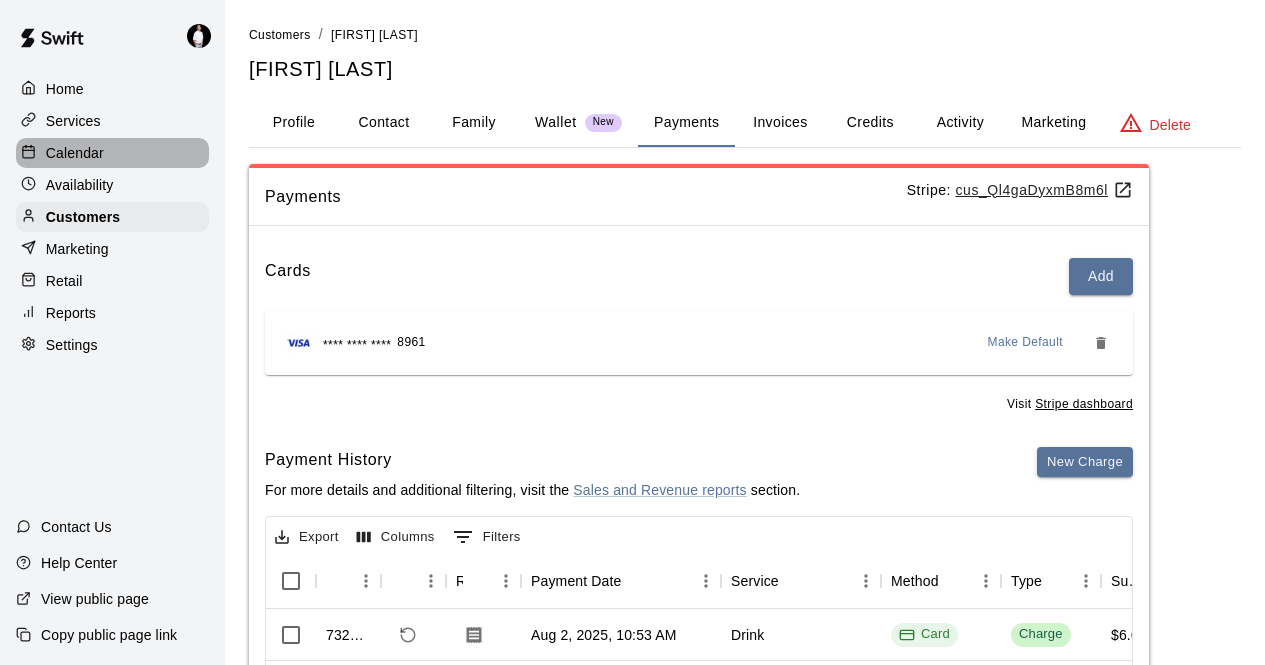 click on "Calendar" at bounding box center [75, 153] 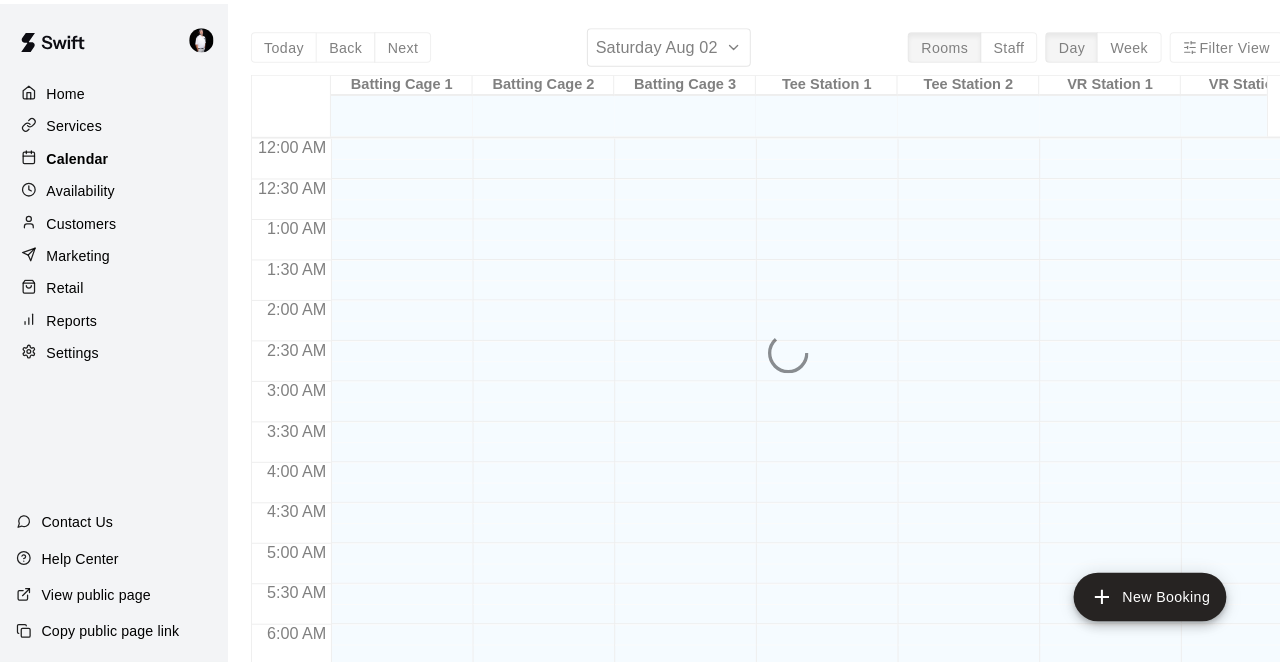 scroll, scrollTop: 872, scrollLeft: 0, axis: vertical 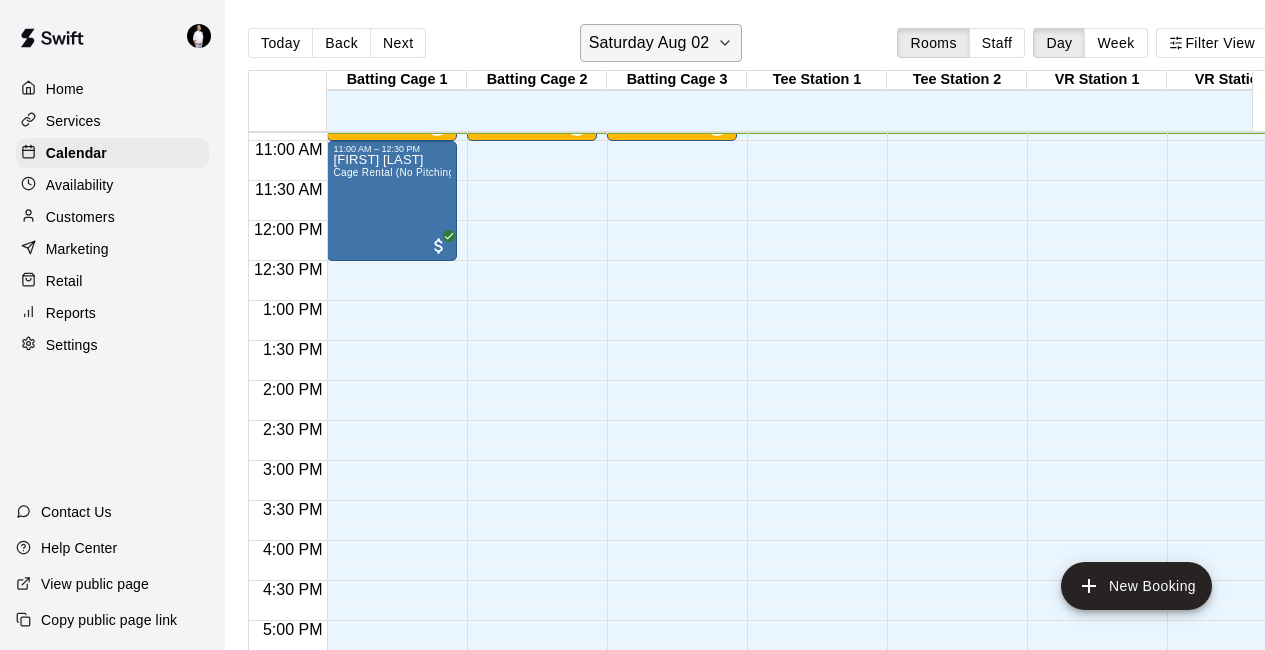 click 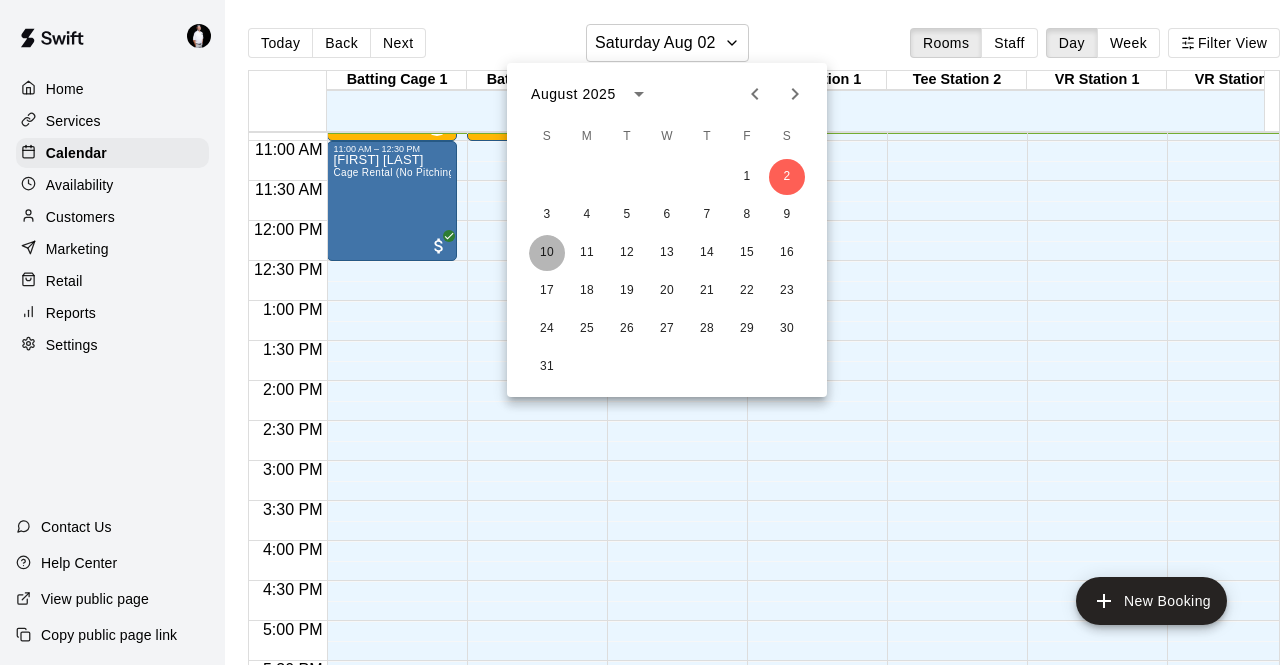 click on "10" at bounding box center (547, 253) 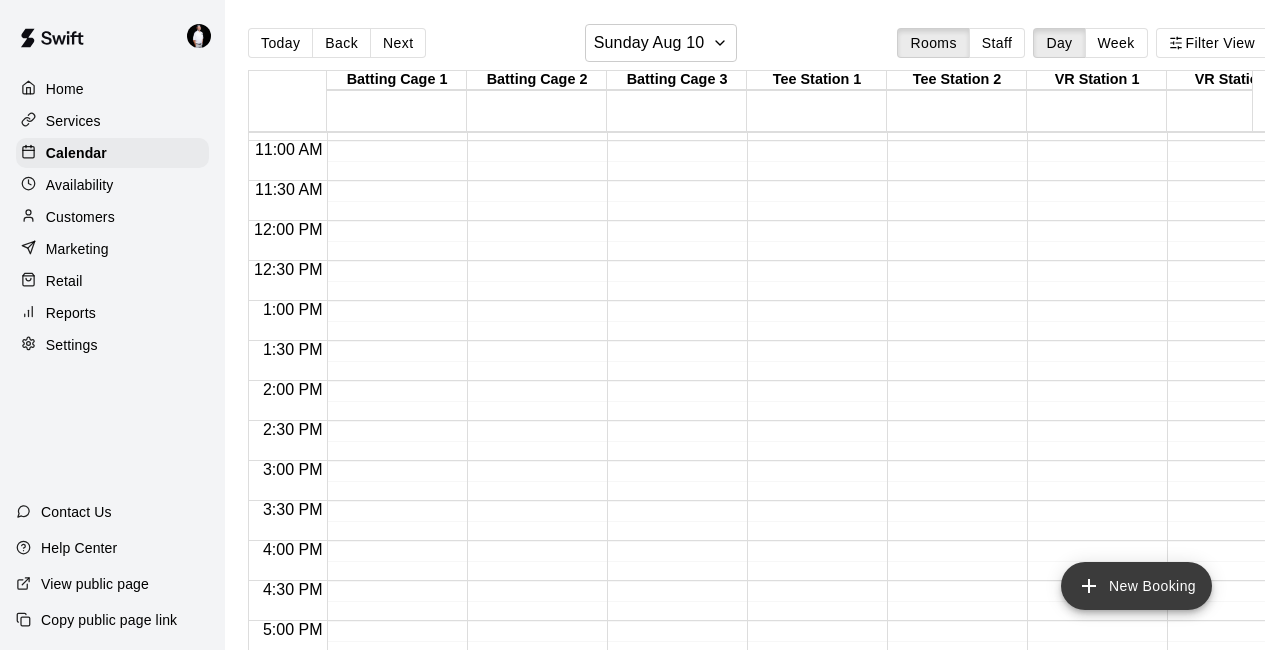 click on "New Booking" at bounding box center [1136, 586] 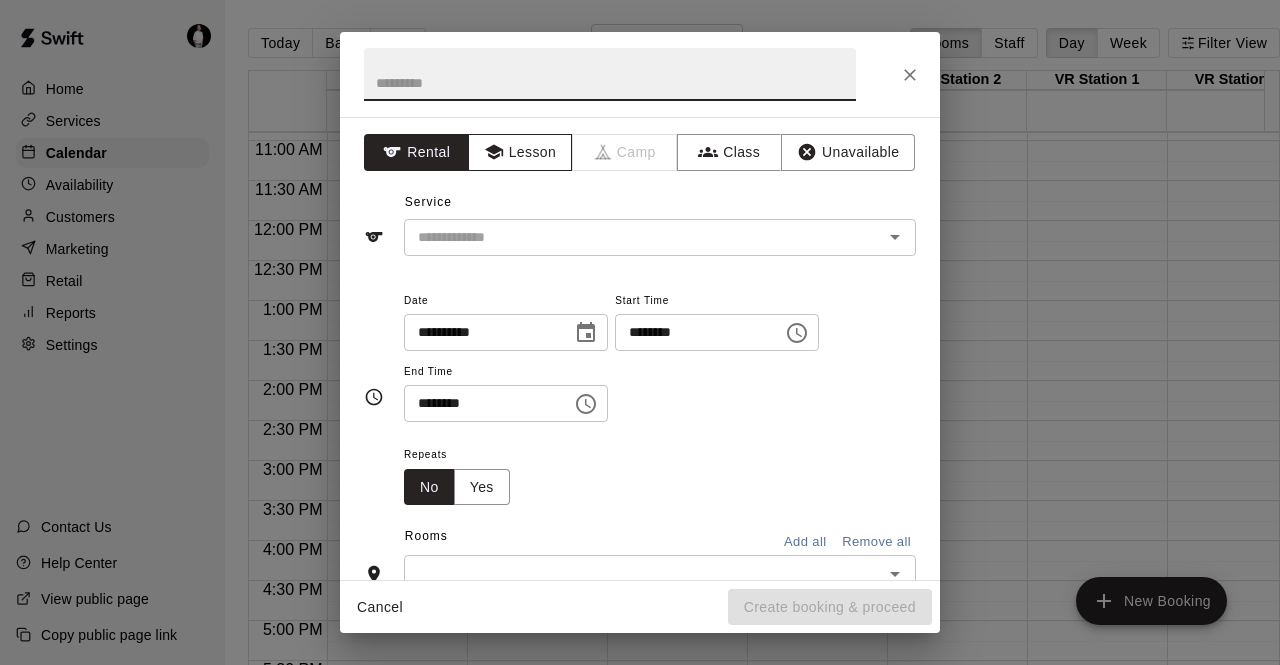 click on "Lesson" at bounding box center [520, 152] 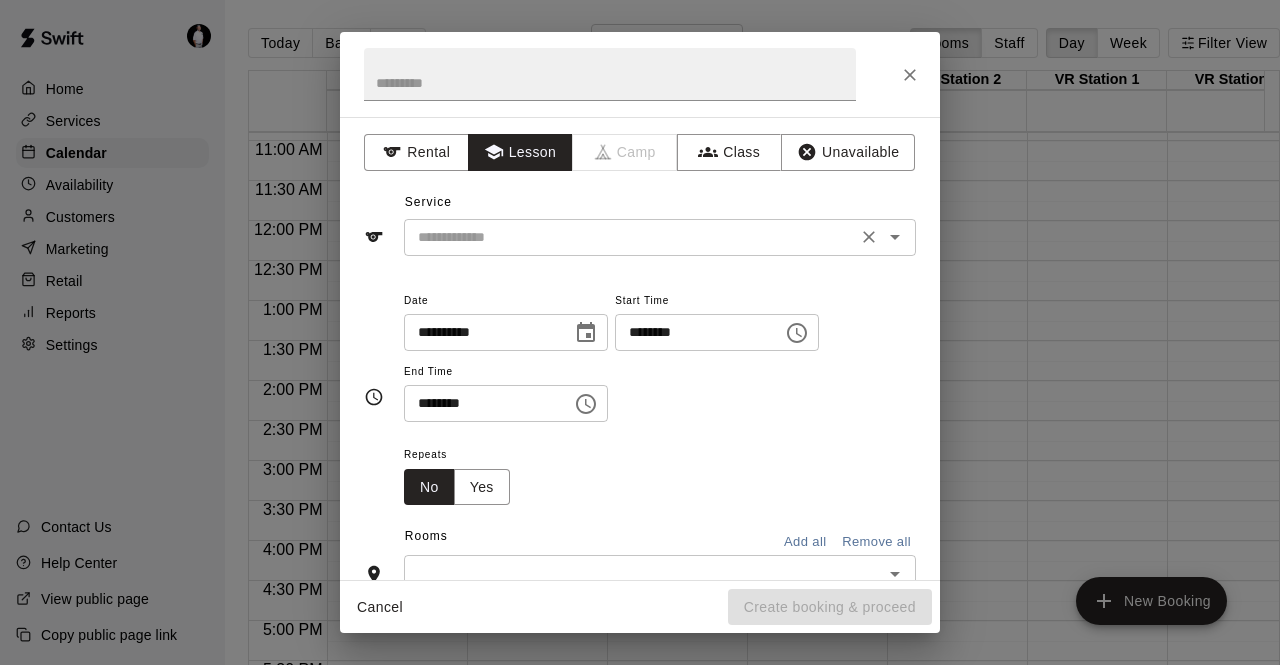 click 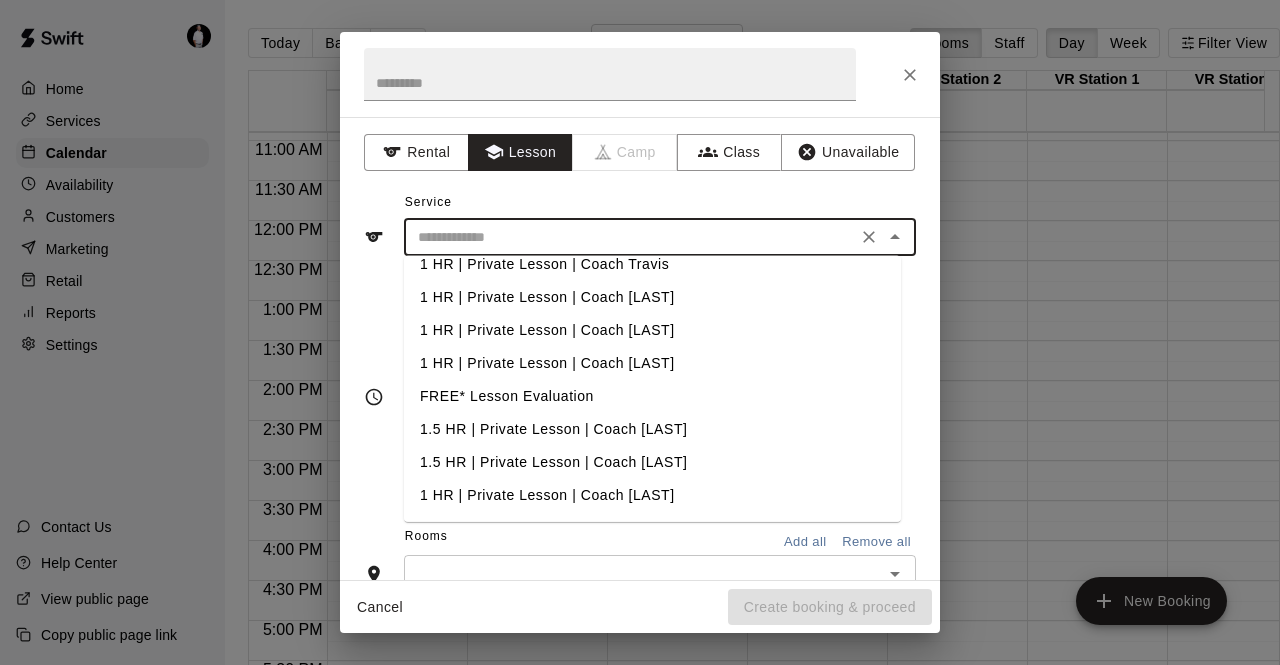 scroll, scrollTop: 142, scrollLeft: 0, axis: vertical 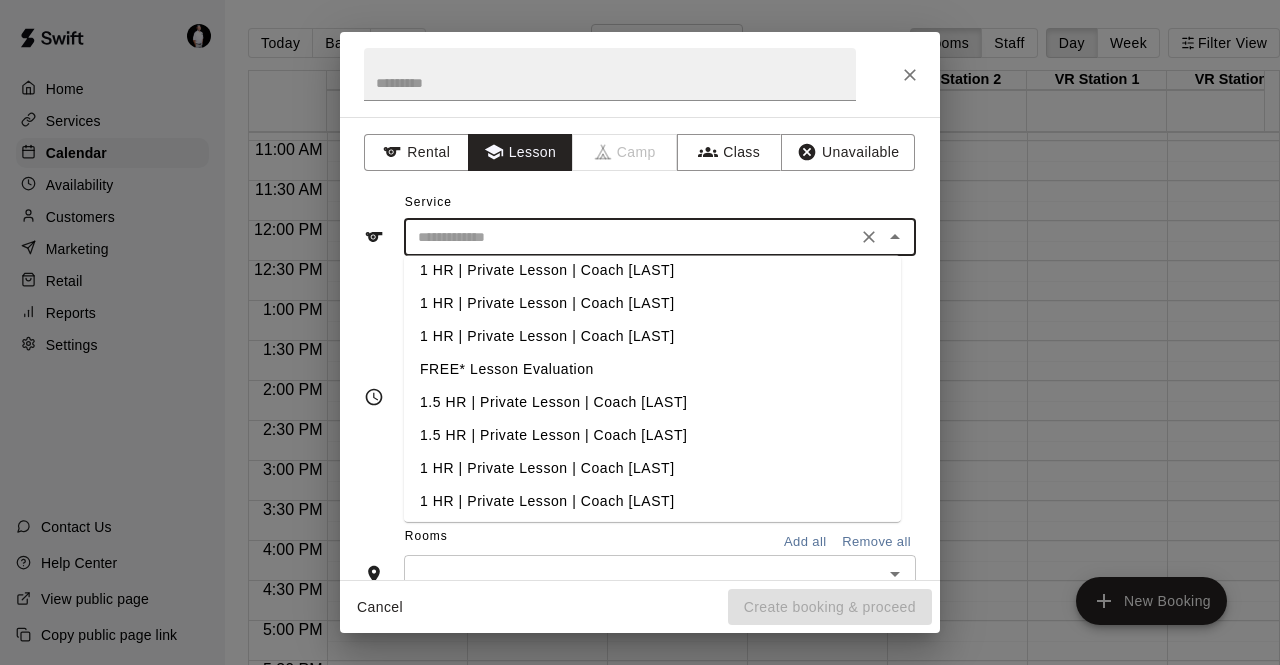 click on "1 HR | Private Lesson | Coach [LAST]" at bounding box center [652, 468] 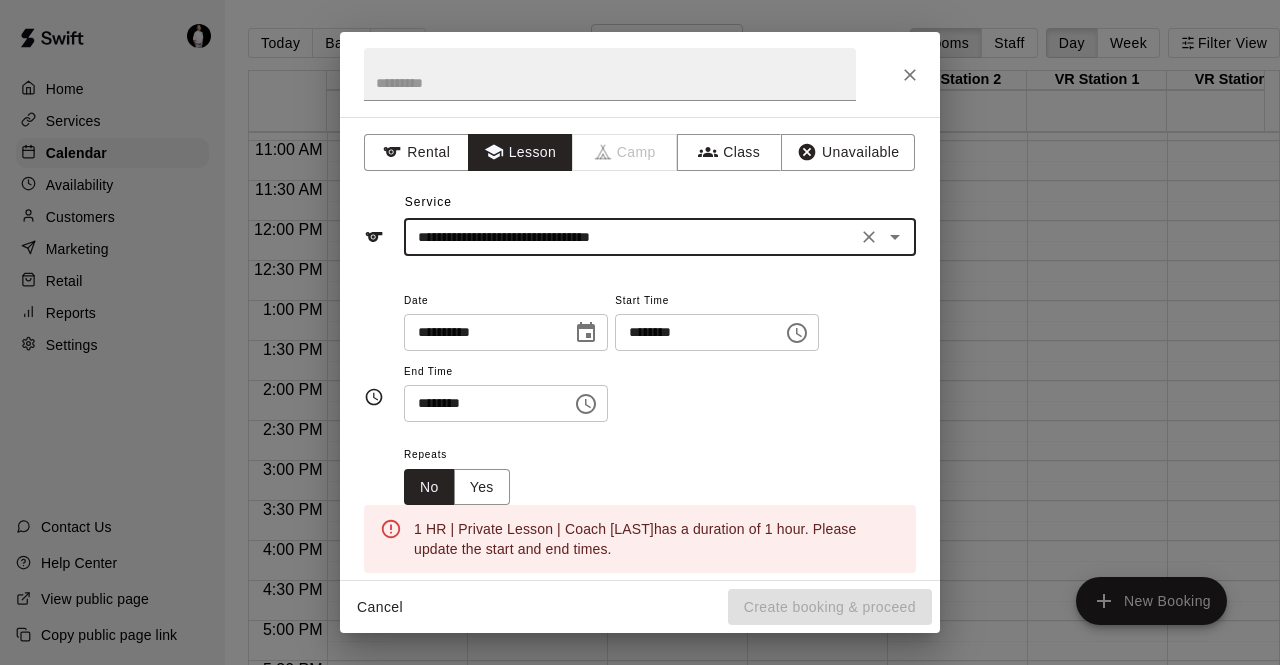 click on "********" at bounding box center [692, 332] 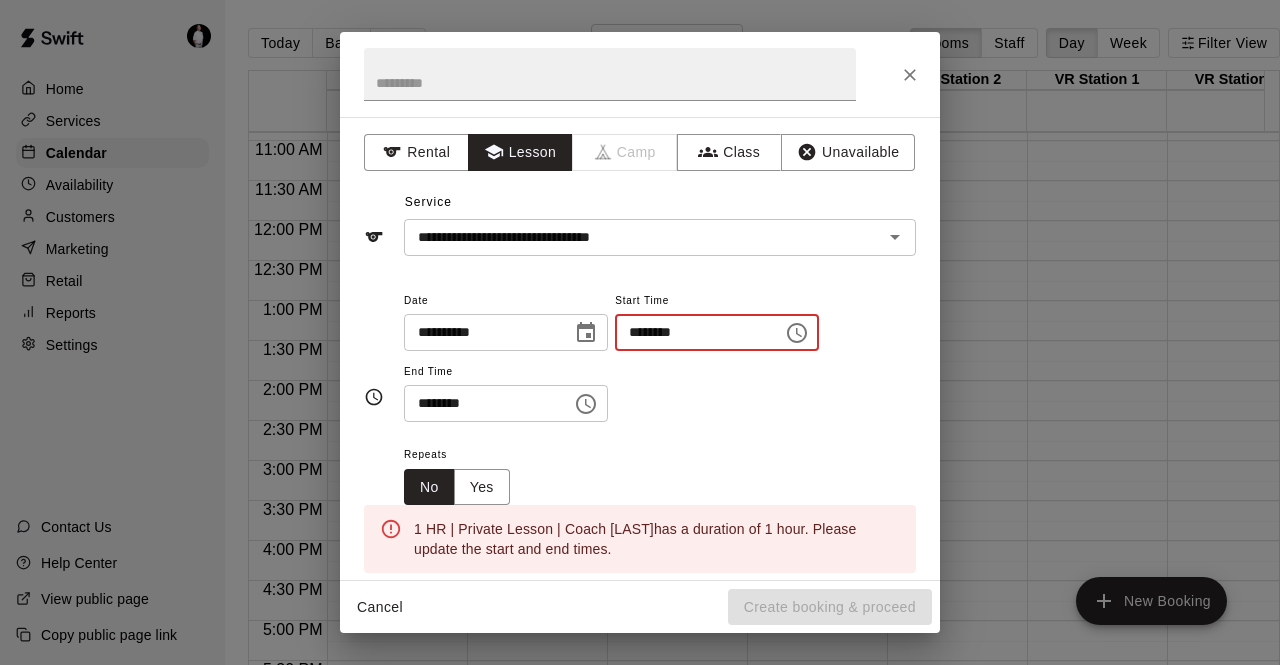 click on "********" at bounding box center (692, 332) 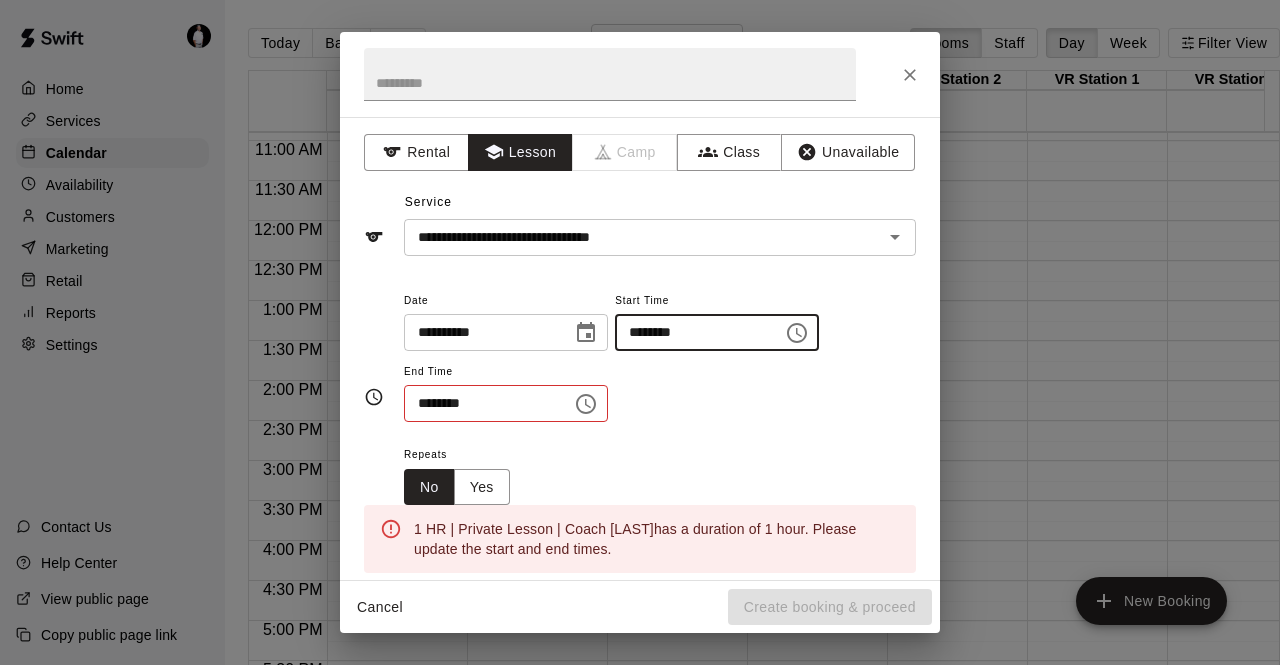 type on "********" 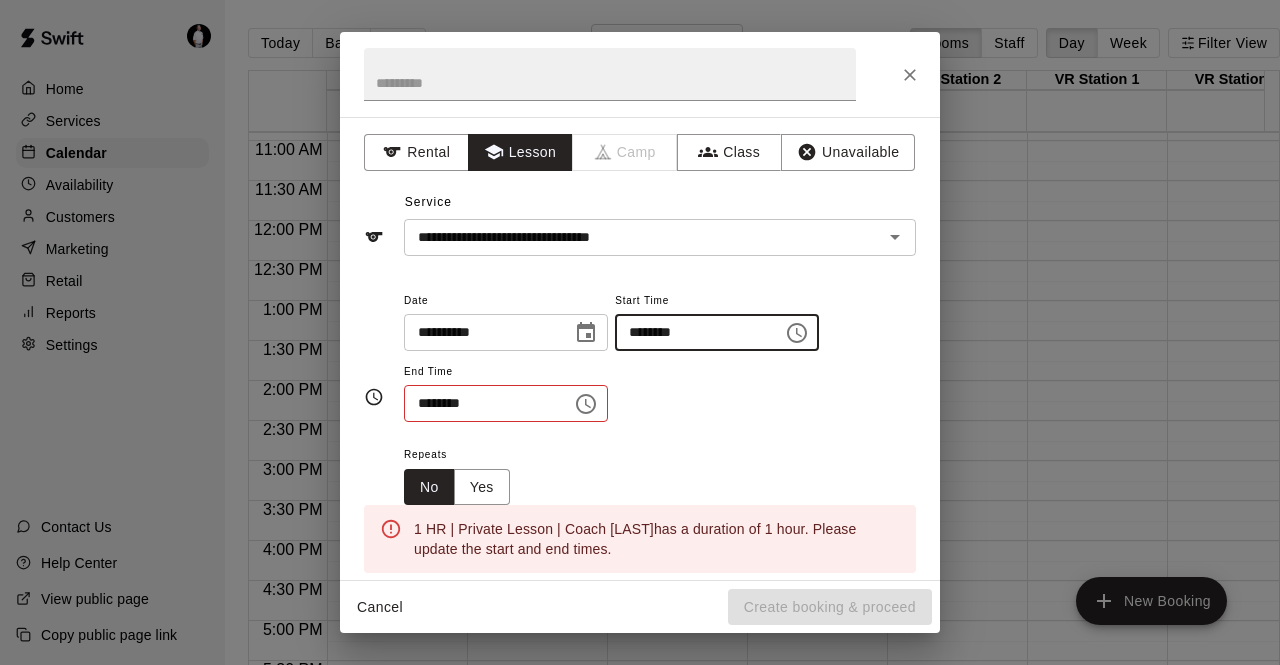 click on "********" at bounding box center (481, 403) 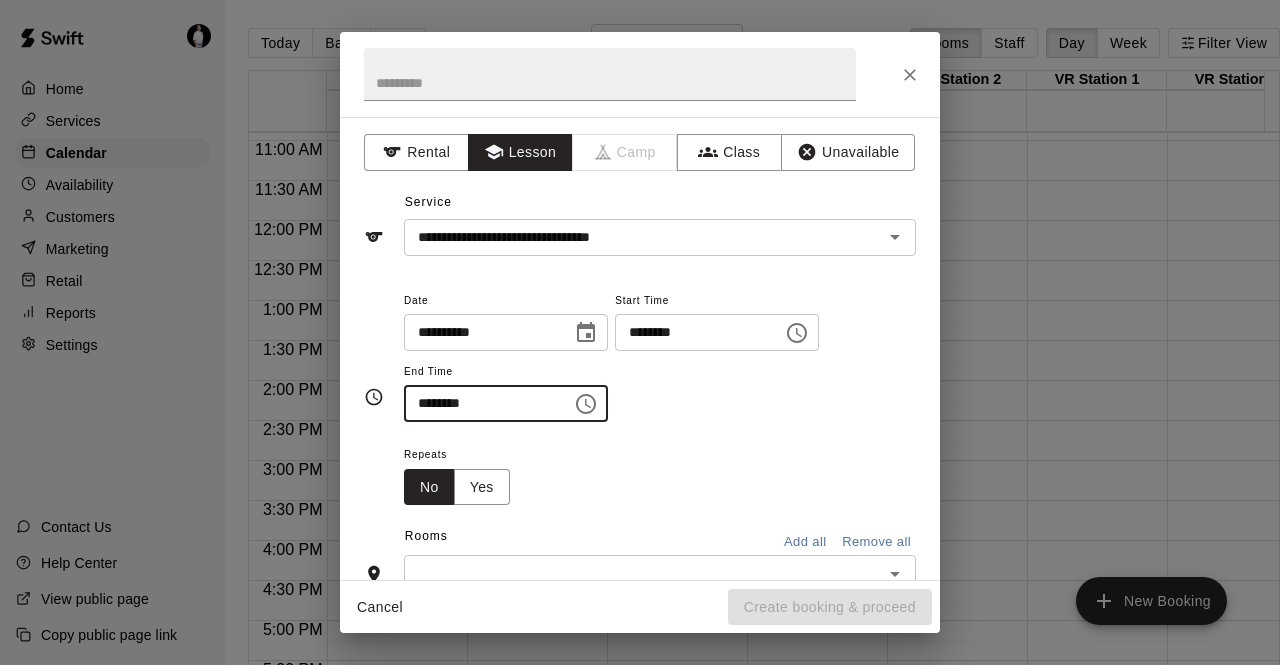 type on "********" 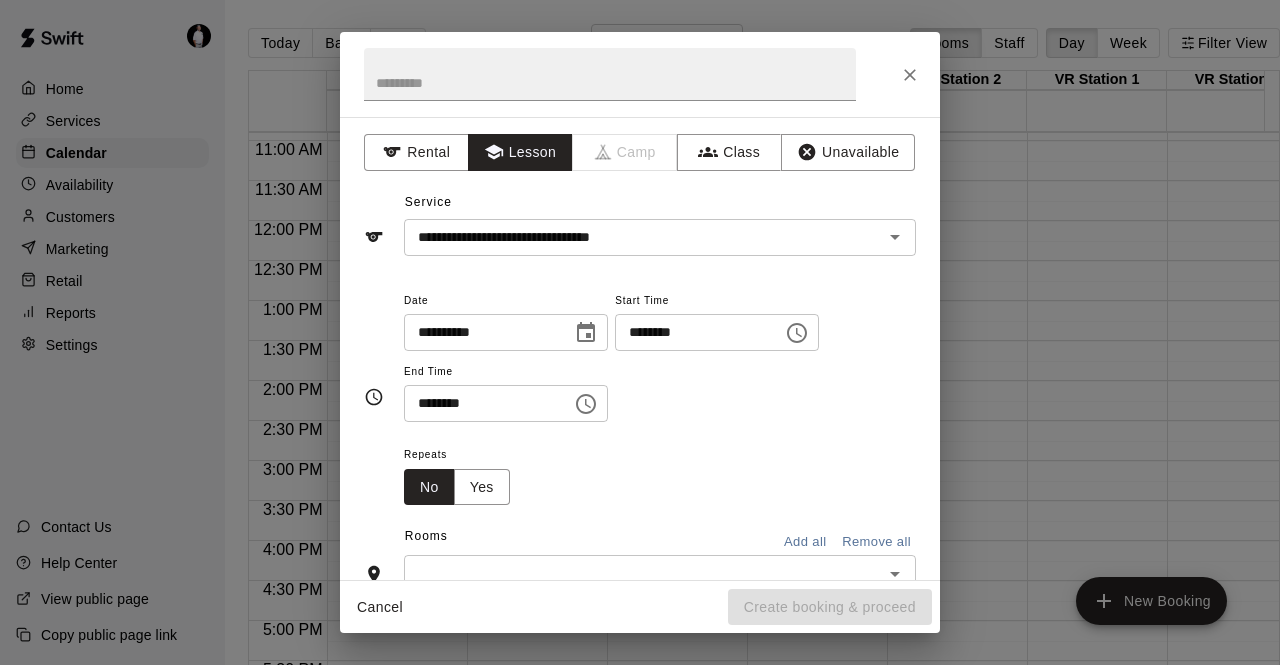 scroll, scrollTop: 335, scrollLeft: 0, axis: vertical 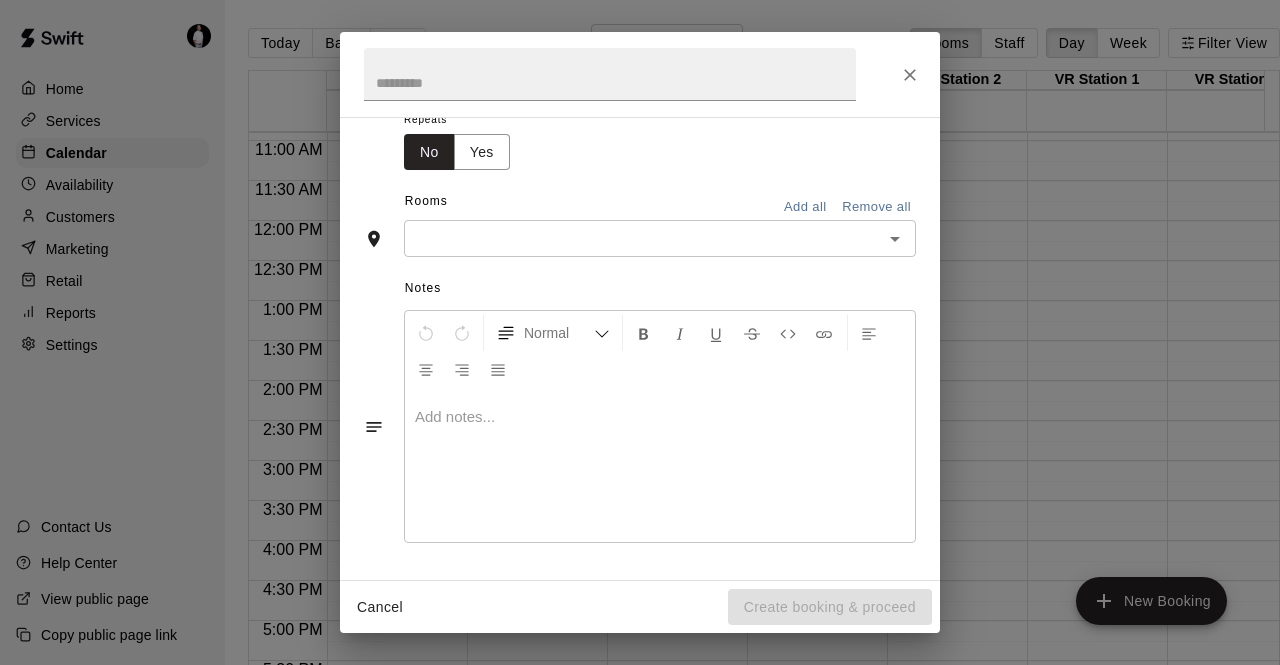 click 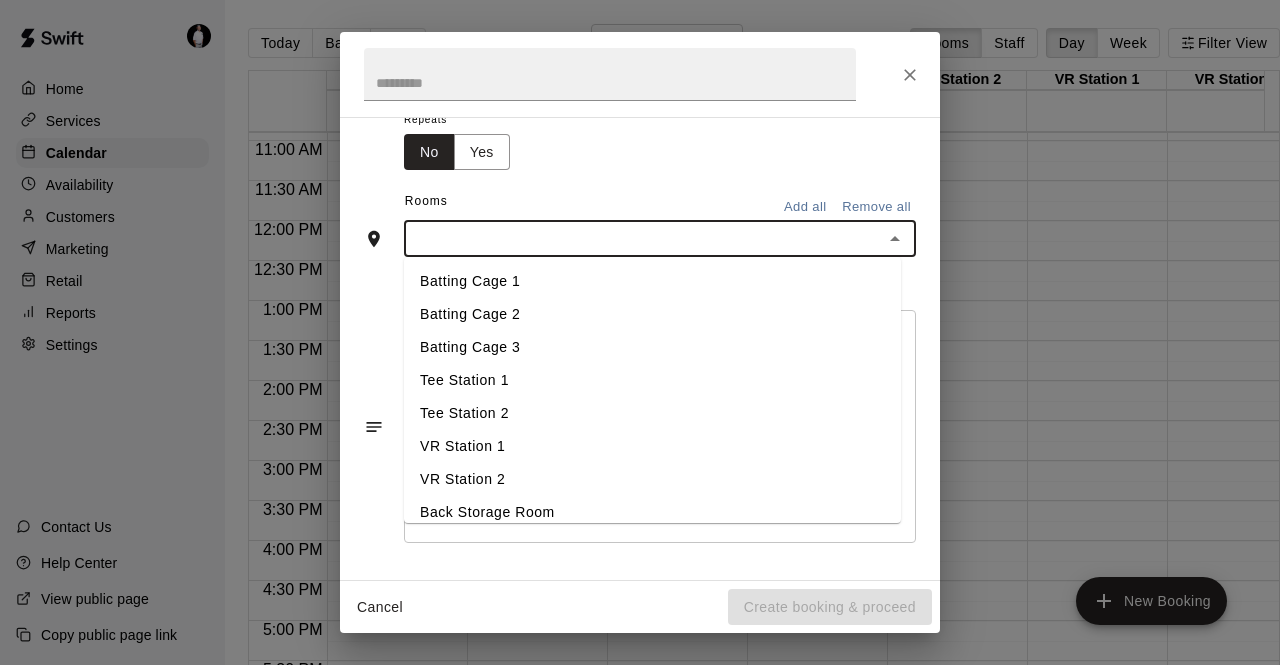 click on "Batting Cage 1" at bounding box center [652, 281] 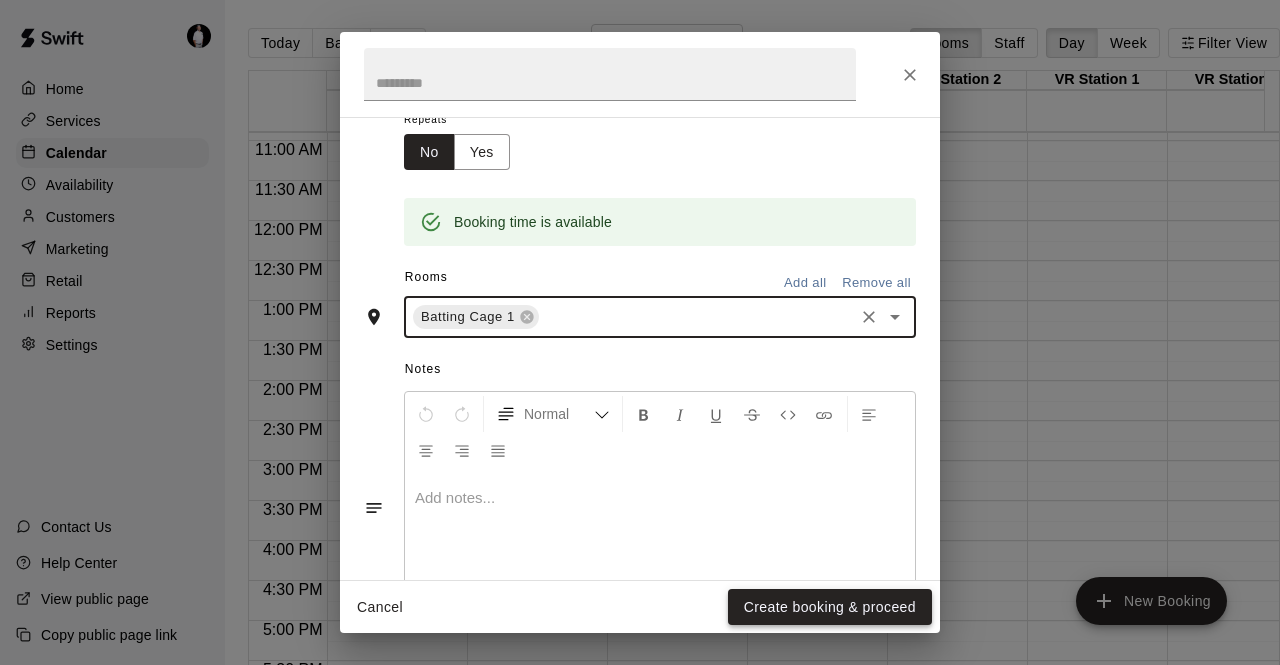 click on "Create booking & proceed" at bounding box center [830, 607] 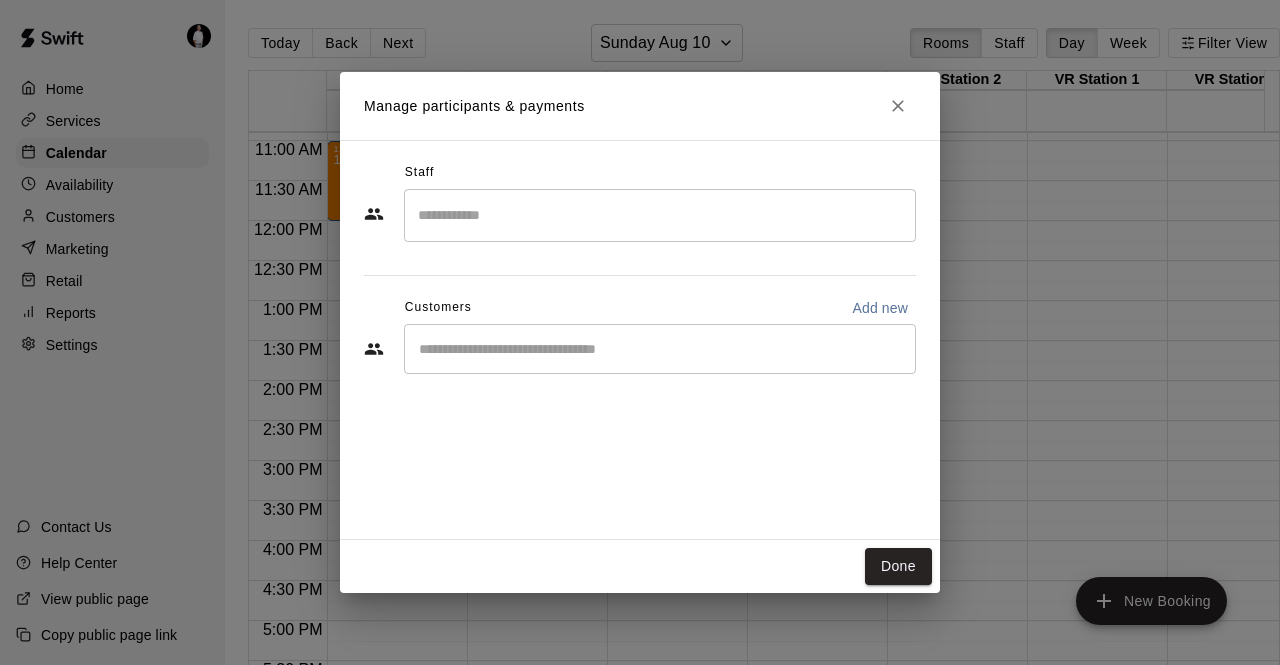 click at bounding box center (660, 349) 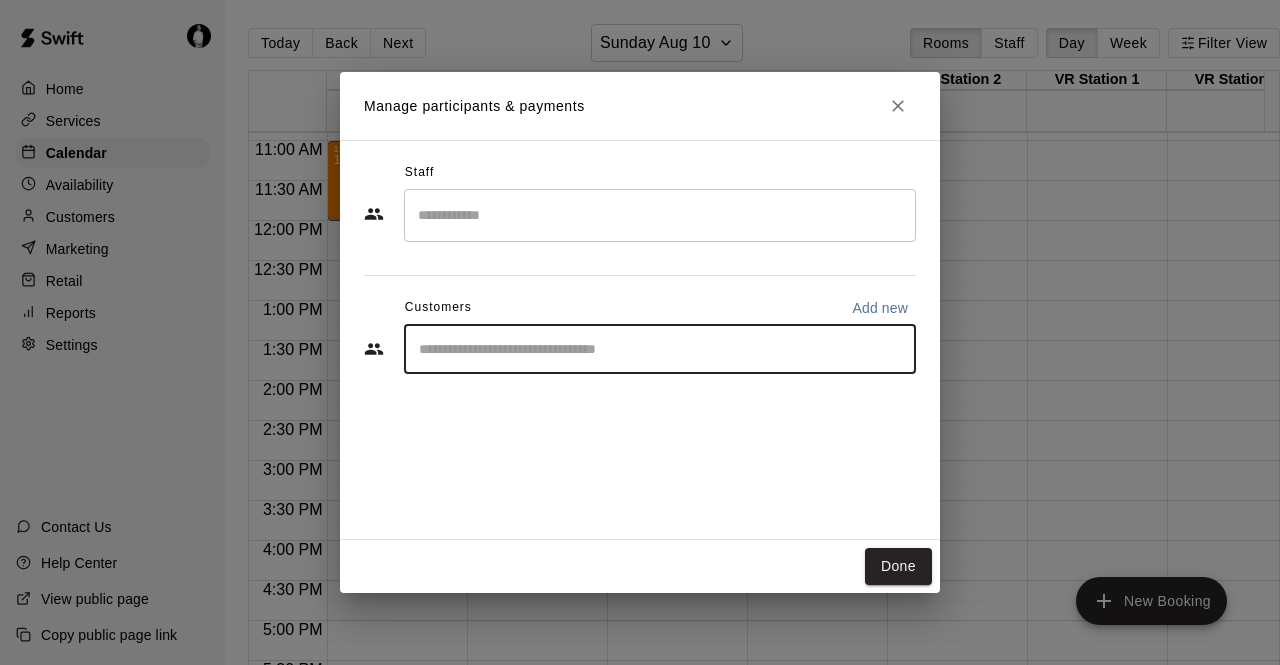 click at bounding box center (660, 215) 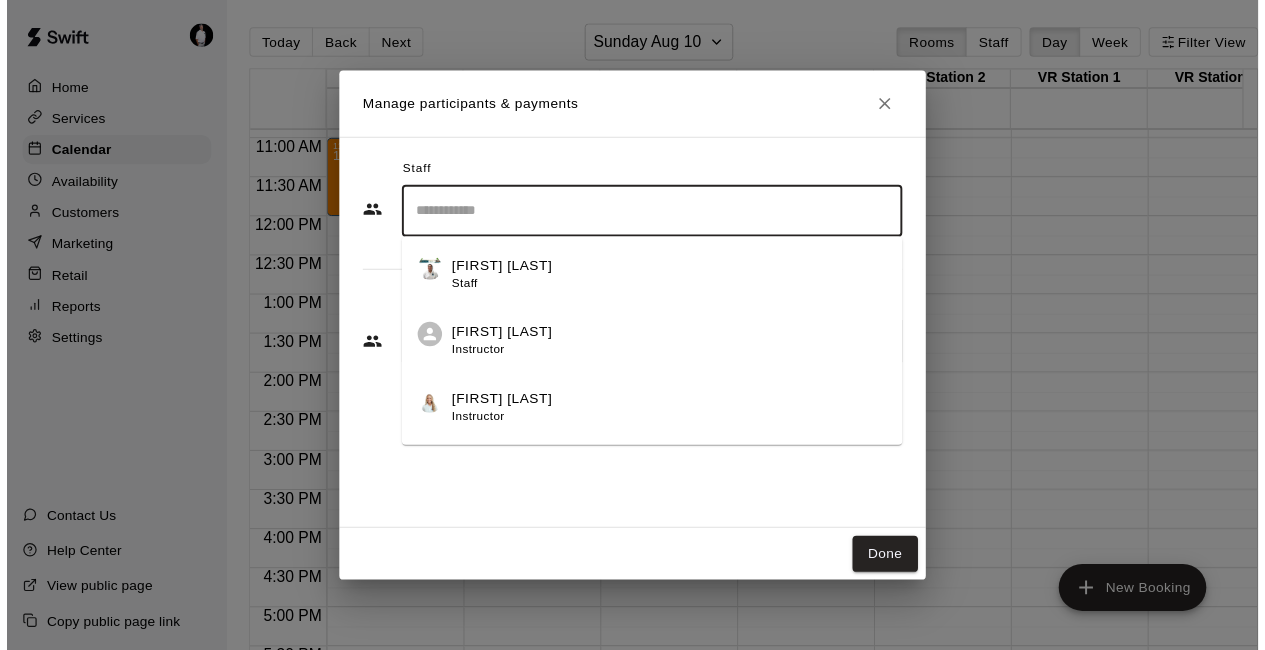scroll, scrollTop: 293, scrollLeft: 0, axis: vertical 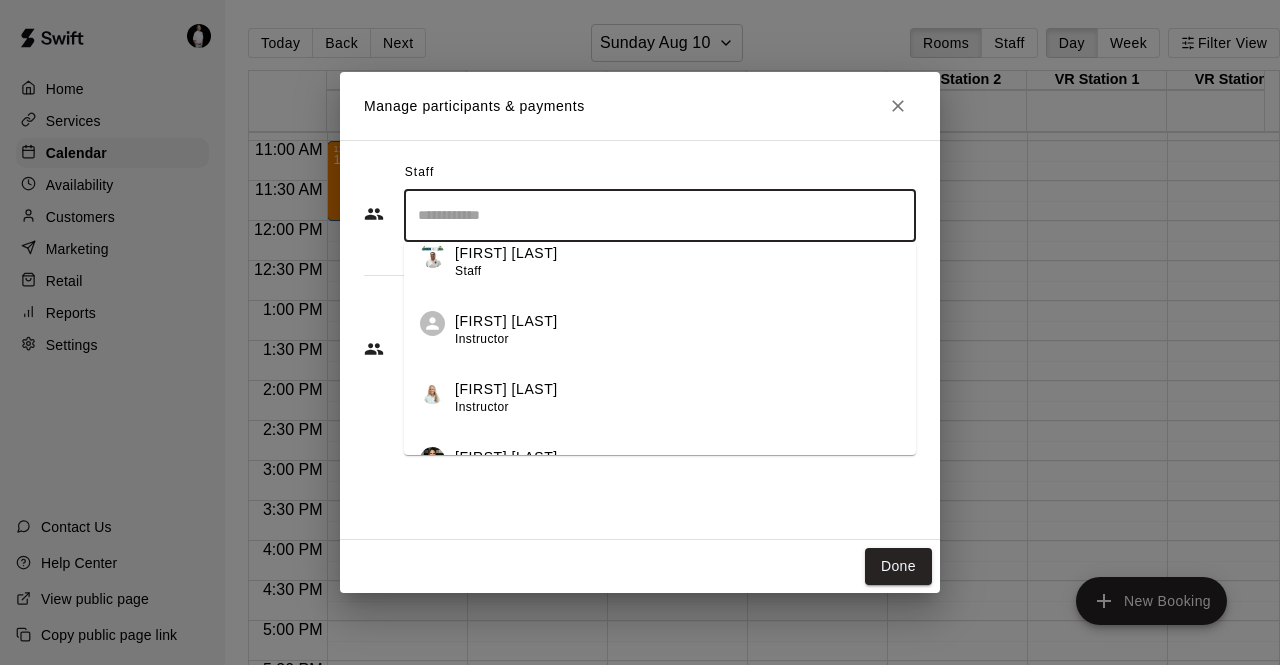 click on "[FIRST] [LAST] Instructor" at bounding box center (677, 398) 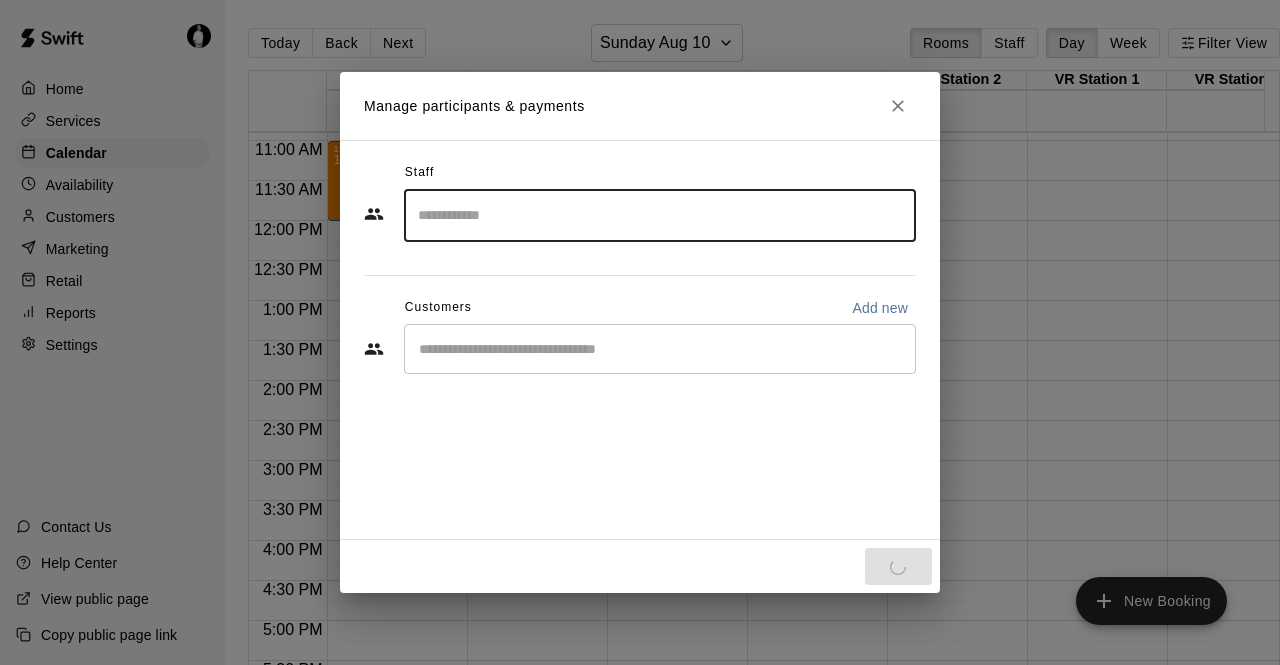 click on "​" at bounding box center [660, 349] 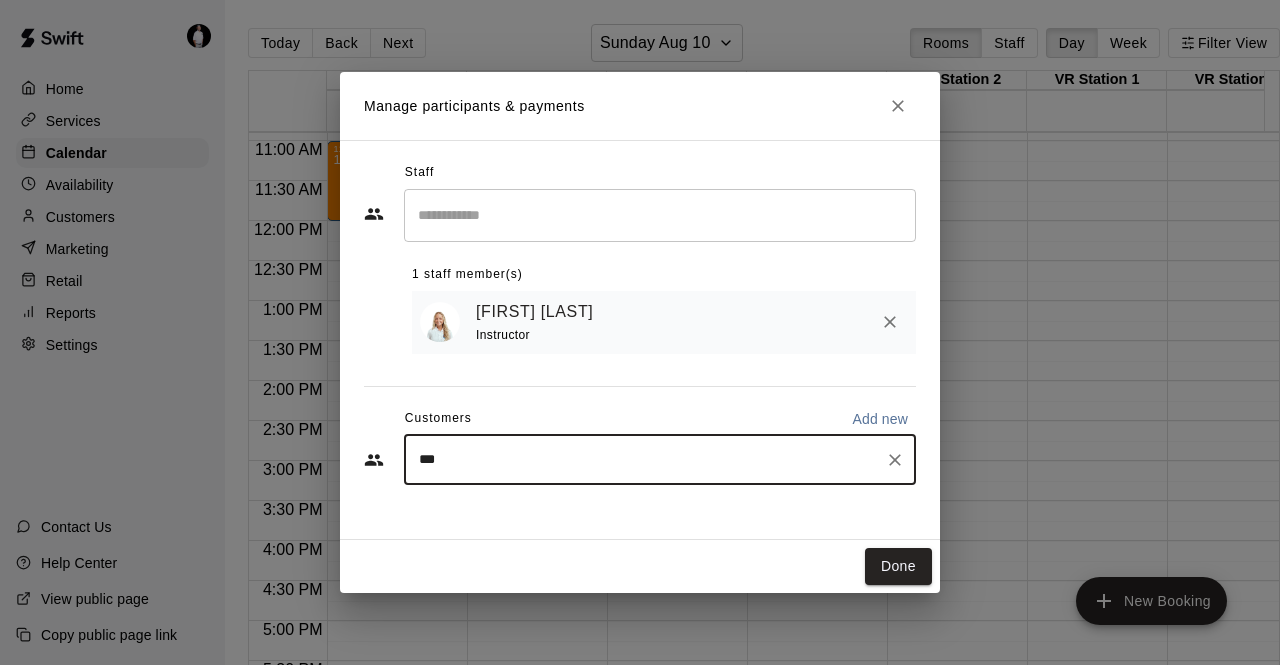 type on "****" 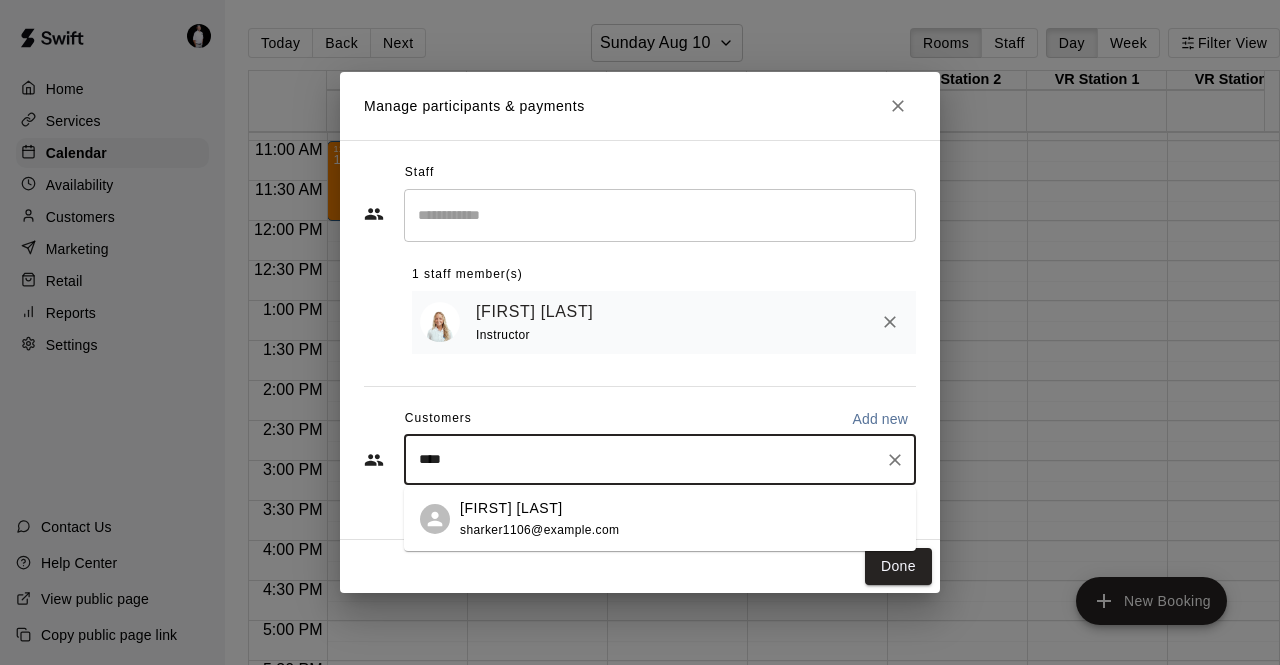 click on "sharker1106@example.com" at bounding box center (539, 530) 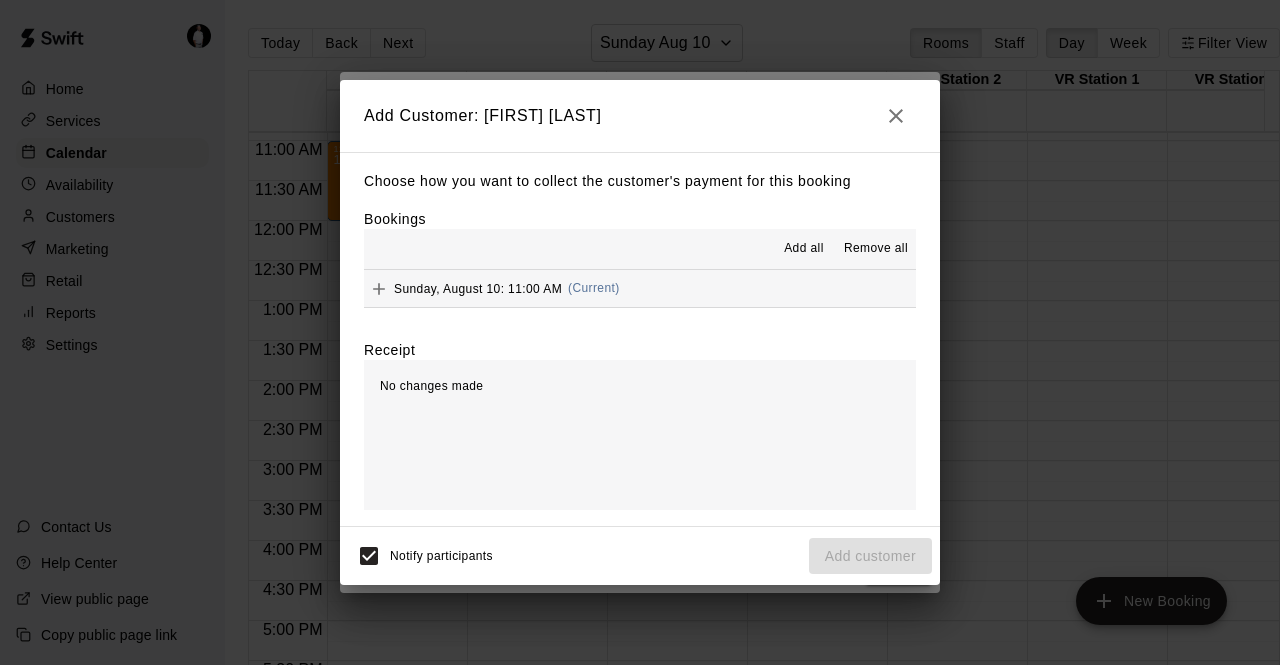 click on "Sunday, August 10: 11:00 AM (Current)" at bounding box center (640, 288) 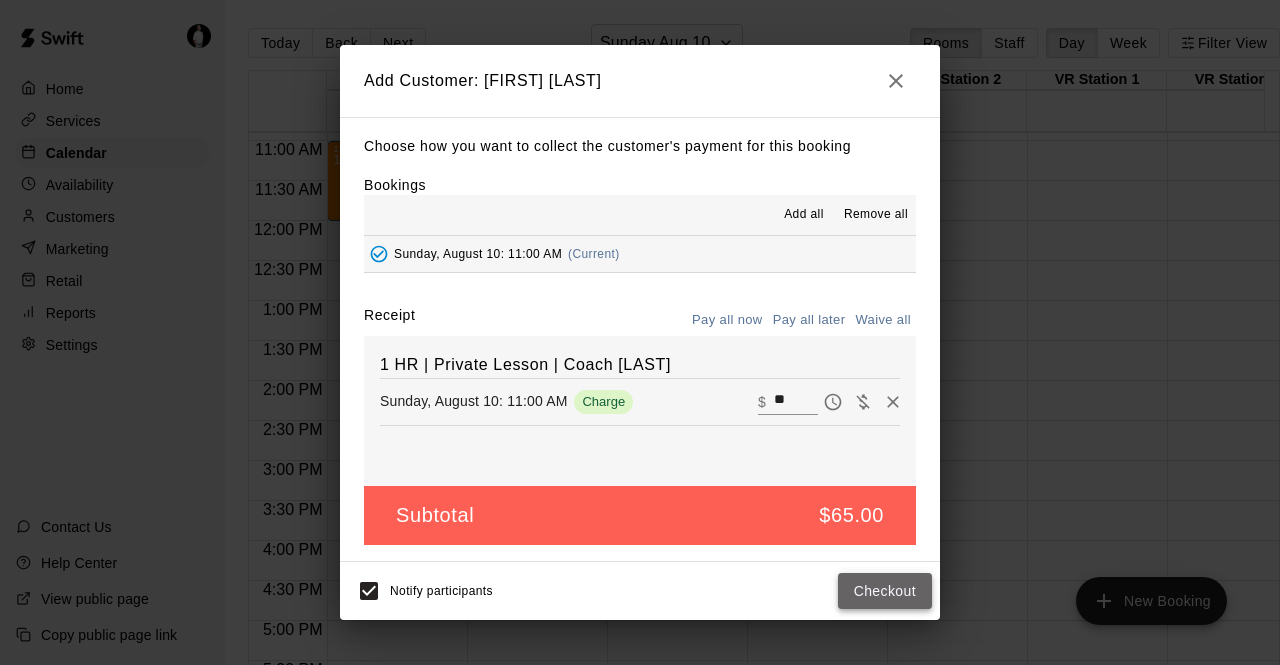 click on "Checkout" at bounding box center [885, 591] 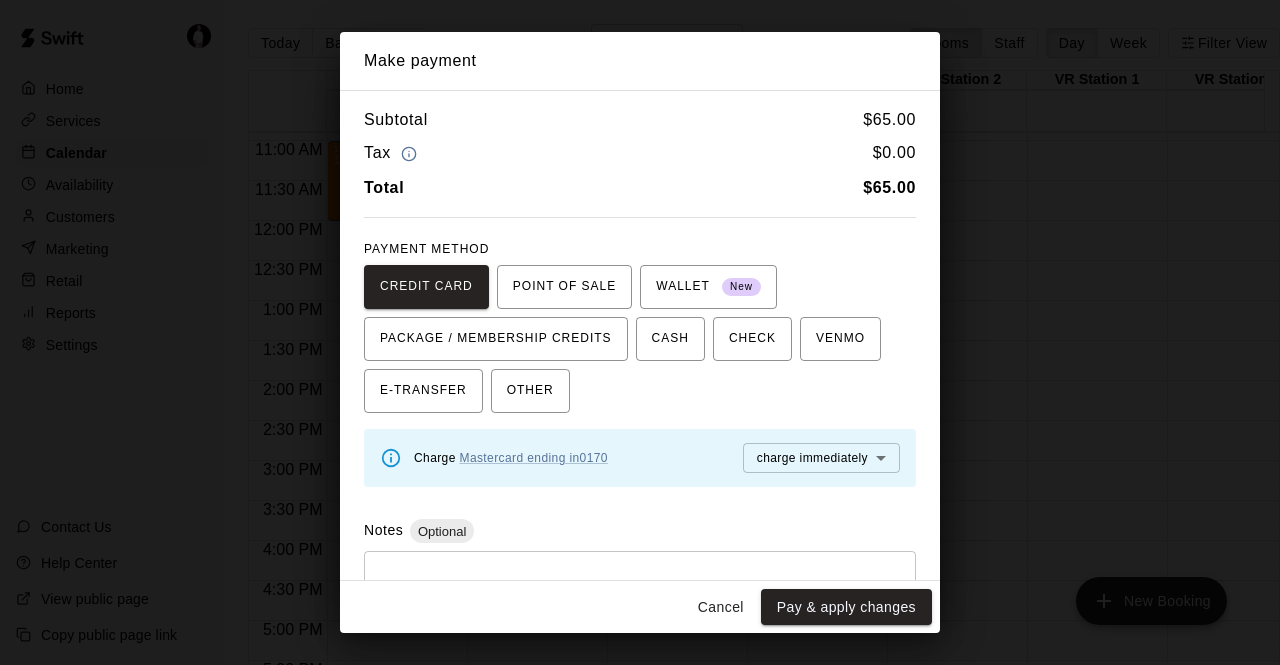 click on "Pay & apply changes" at bounding box center (846, 607) 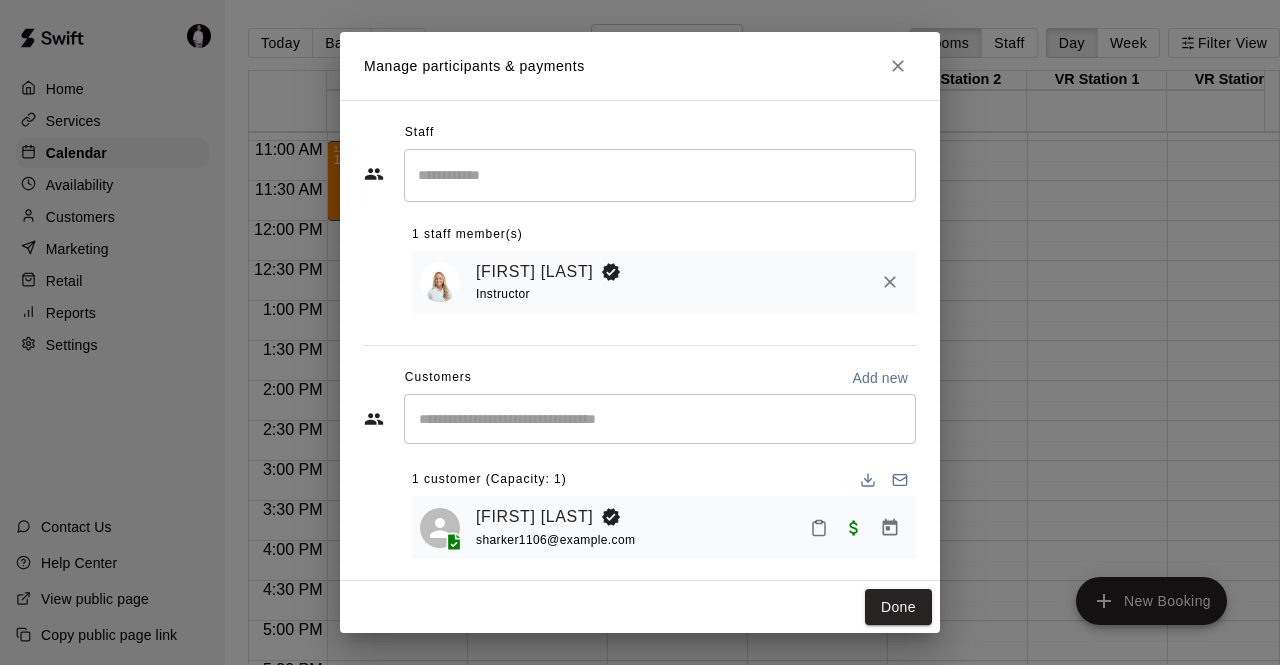 click on "Done" at bounding box center [898, 607] 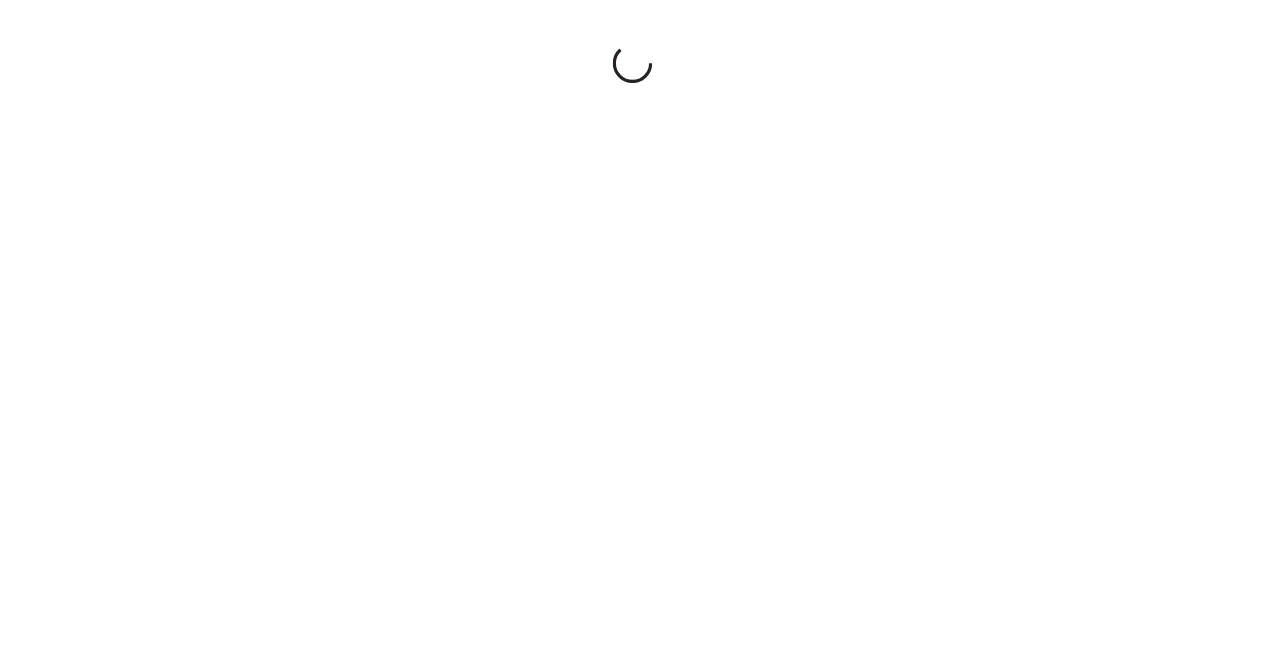 scroll, scrollTop: 0, scrollLeft: 0, axis: both 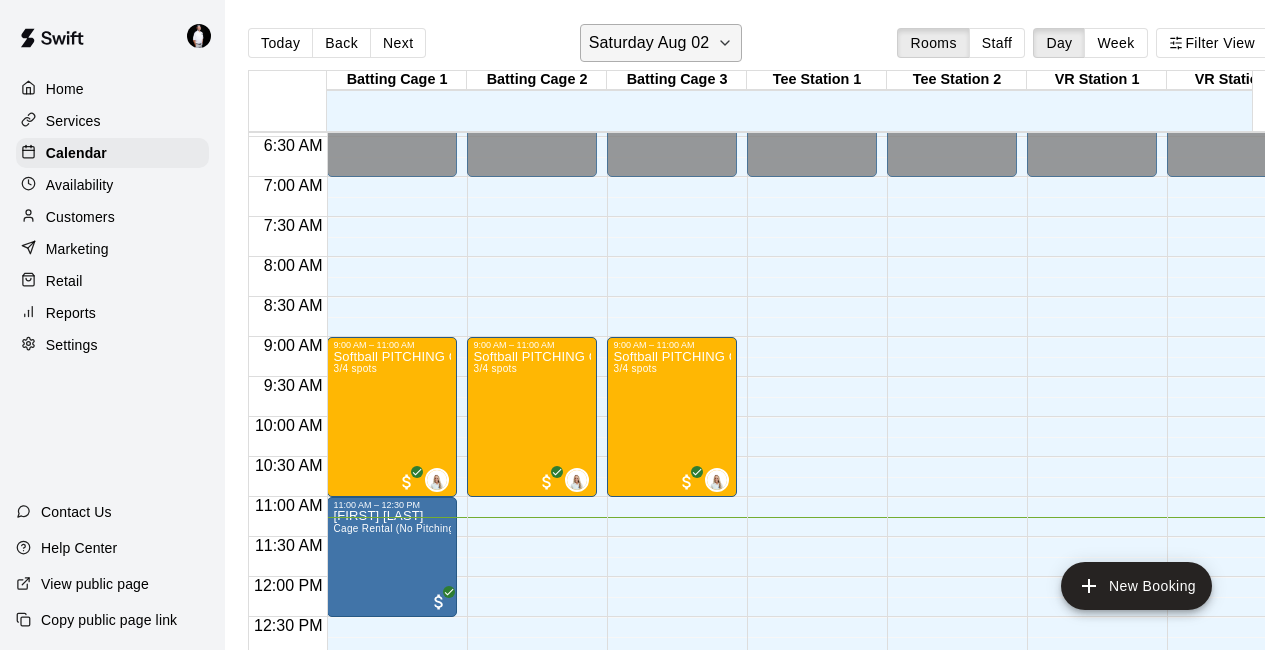click 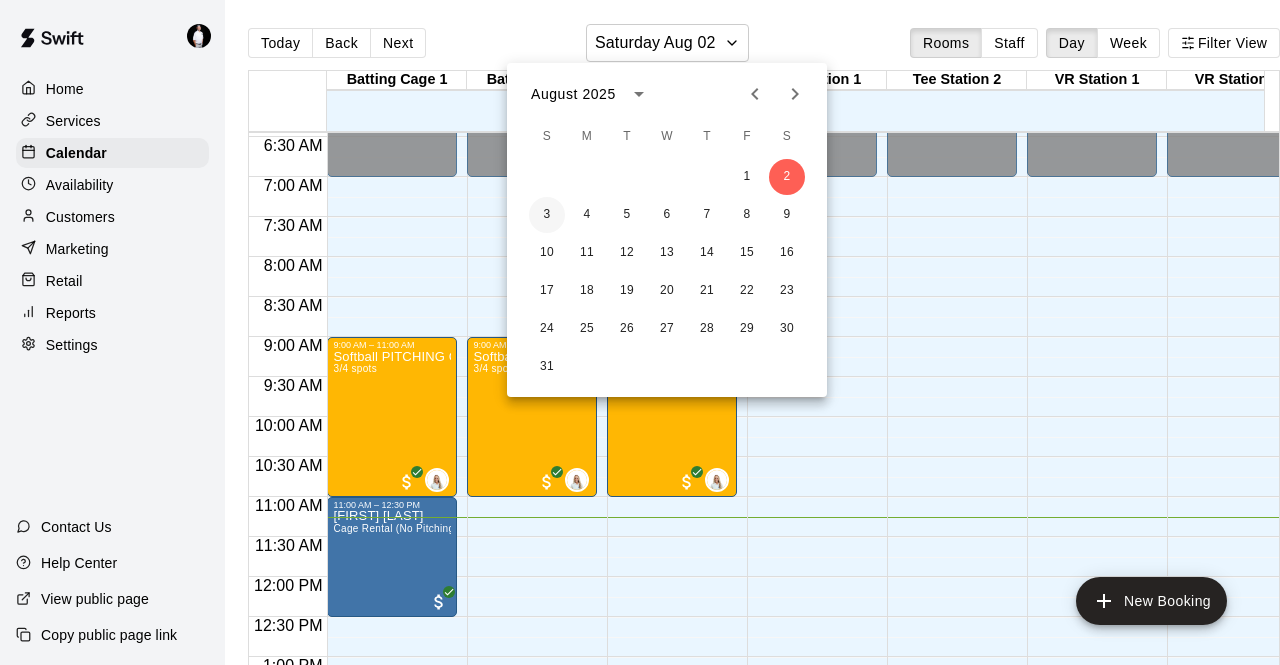 click on "3" at bounding box center (547, 215) 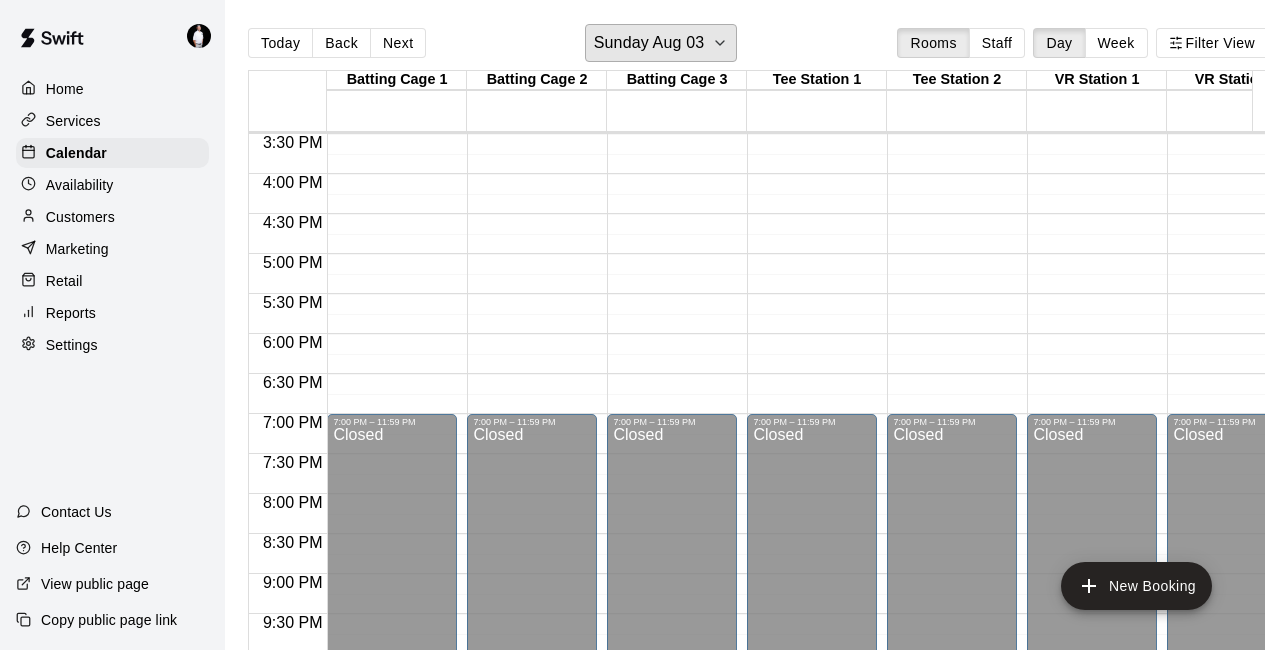 scroll, scrollTop: 1239, scrollLeft: 0, axis: vertical 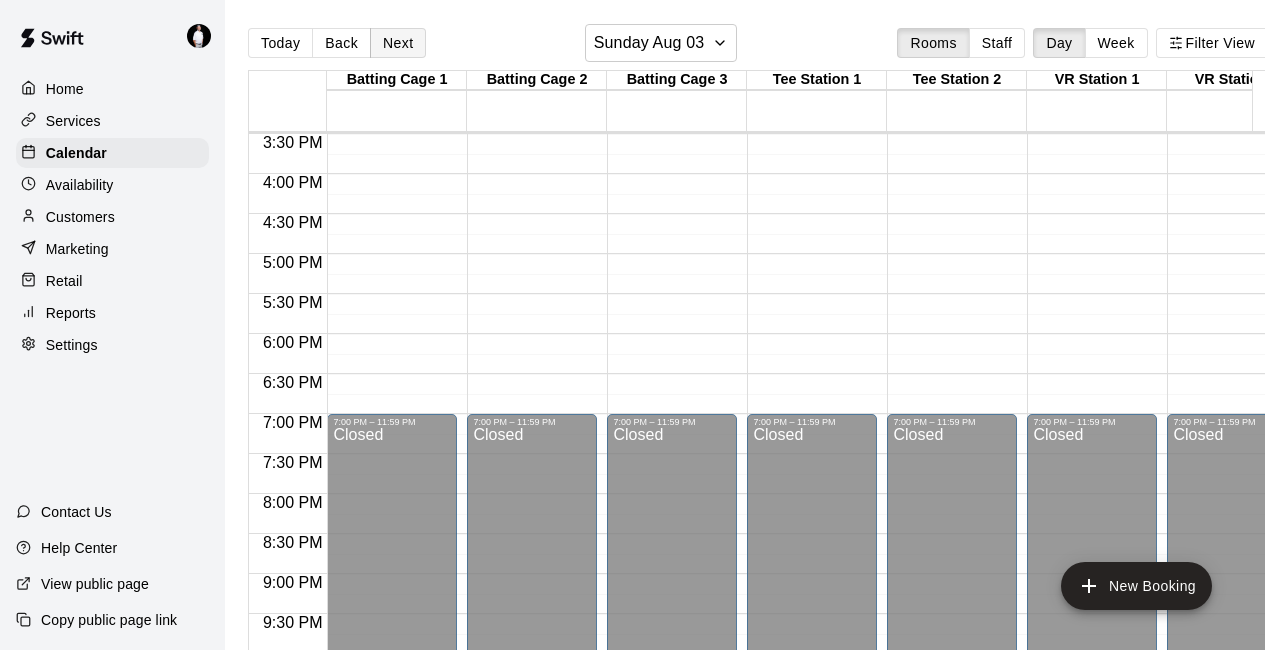 click on "Next" at bounding box center (398, 43) 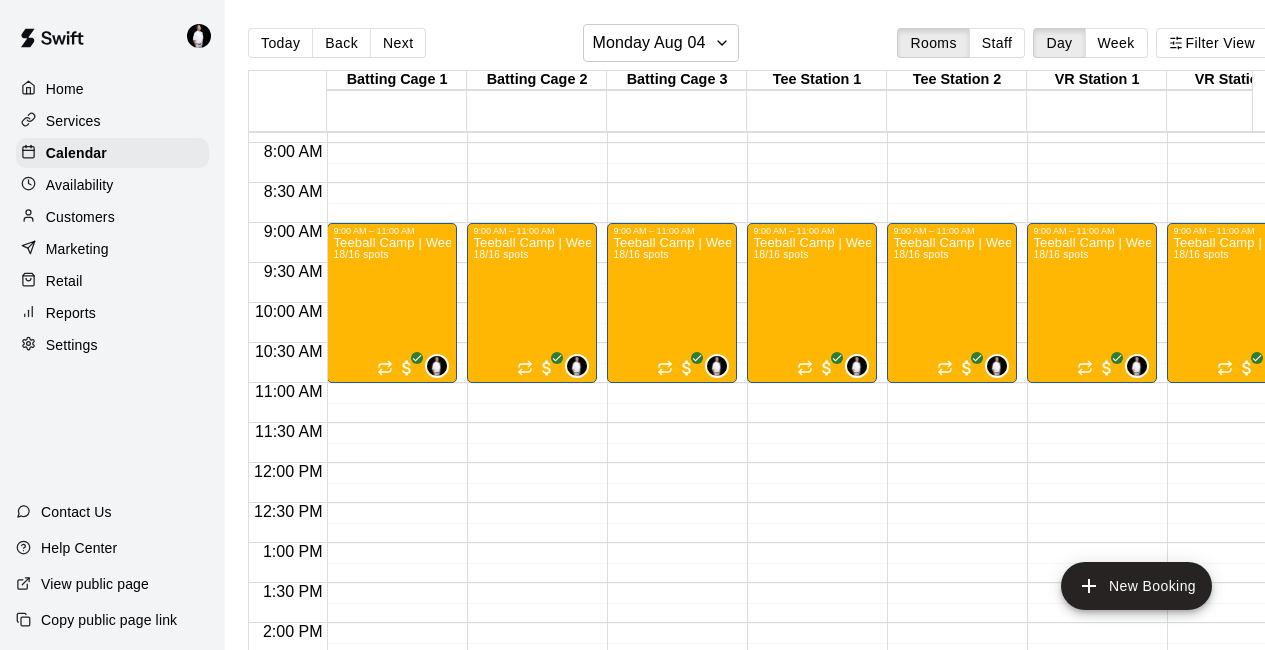 scroll, scrollTop: 398, scrollLeft: 0, axis: vertical 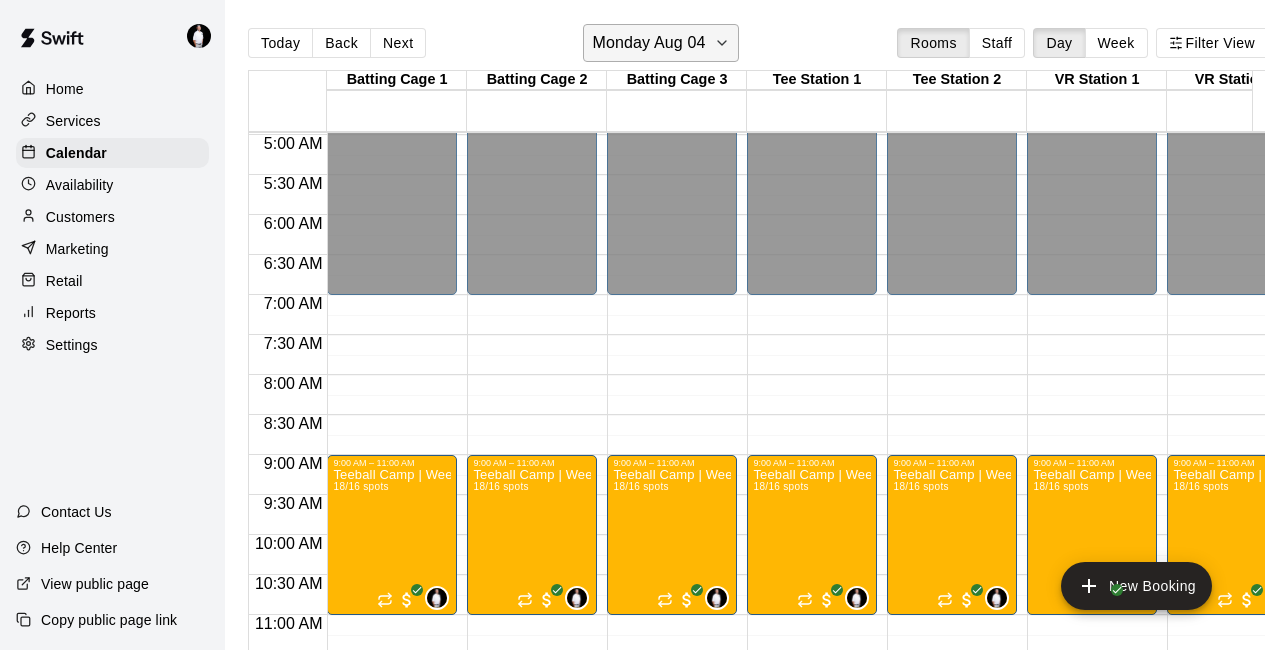 click 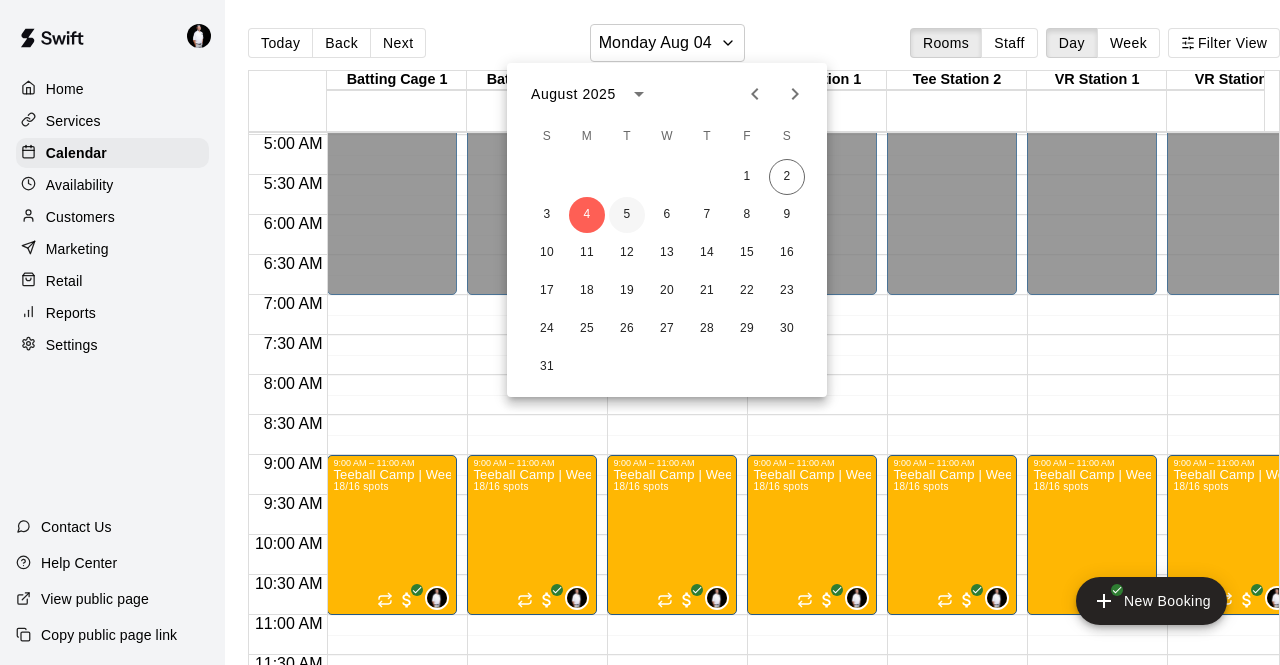 click on "5" at bounding box center (627, 215) 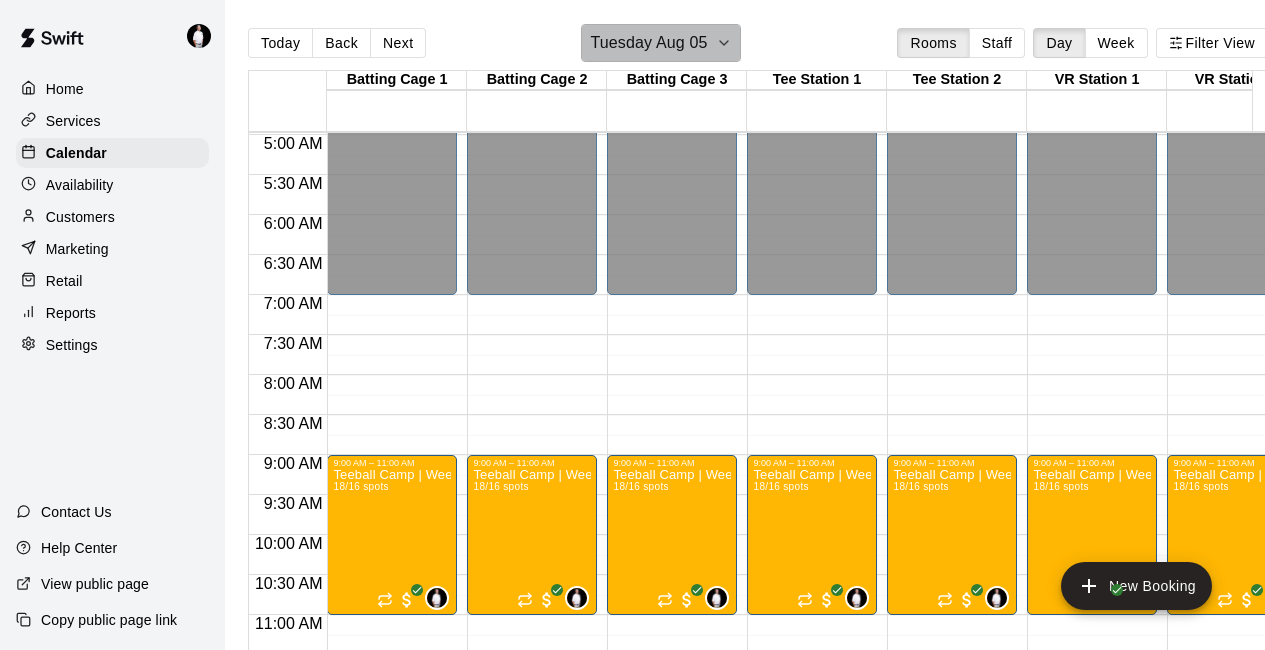 click on "Tuesday Aug 05" at bounding box center [660, 43] 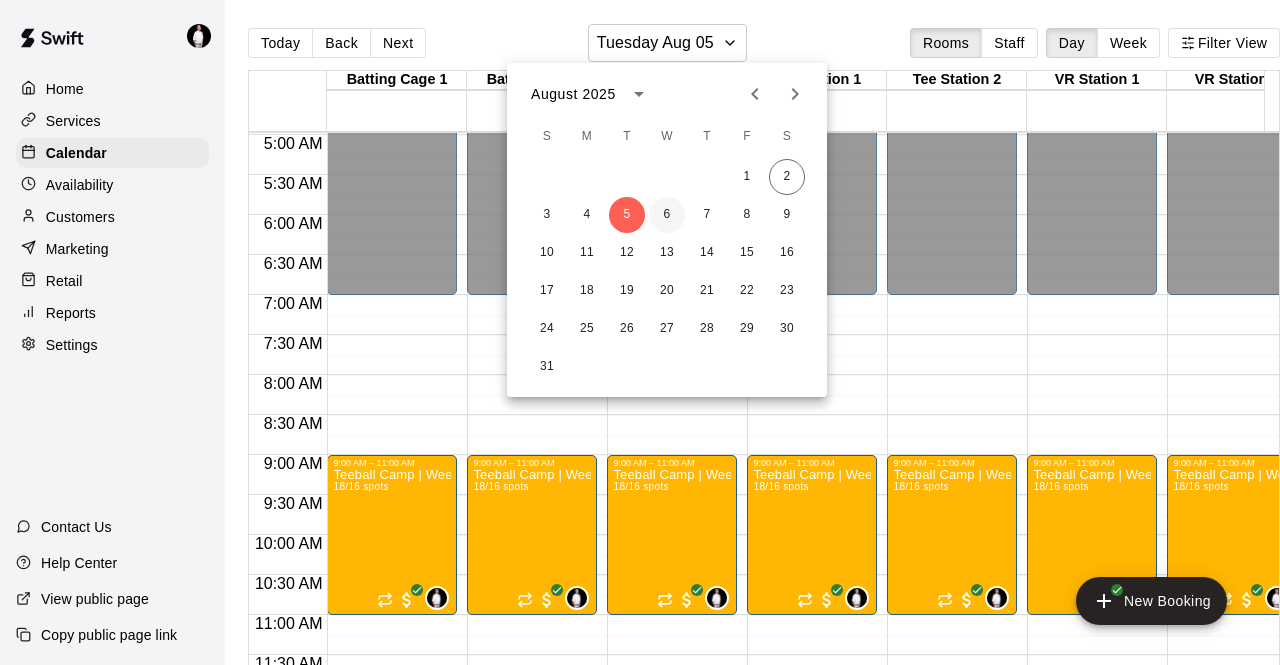 click on "6" at bounding box center (667, 215) 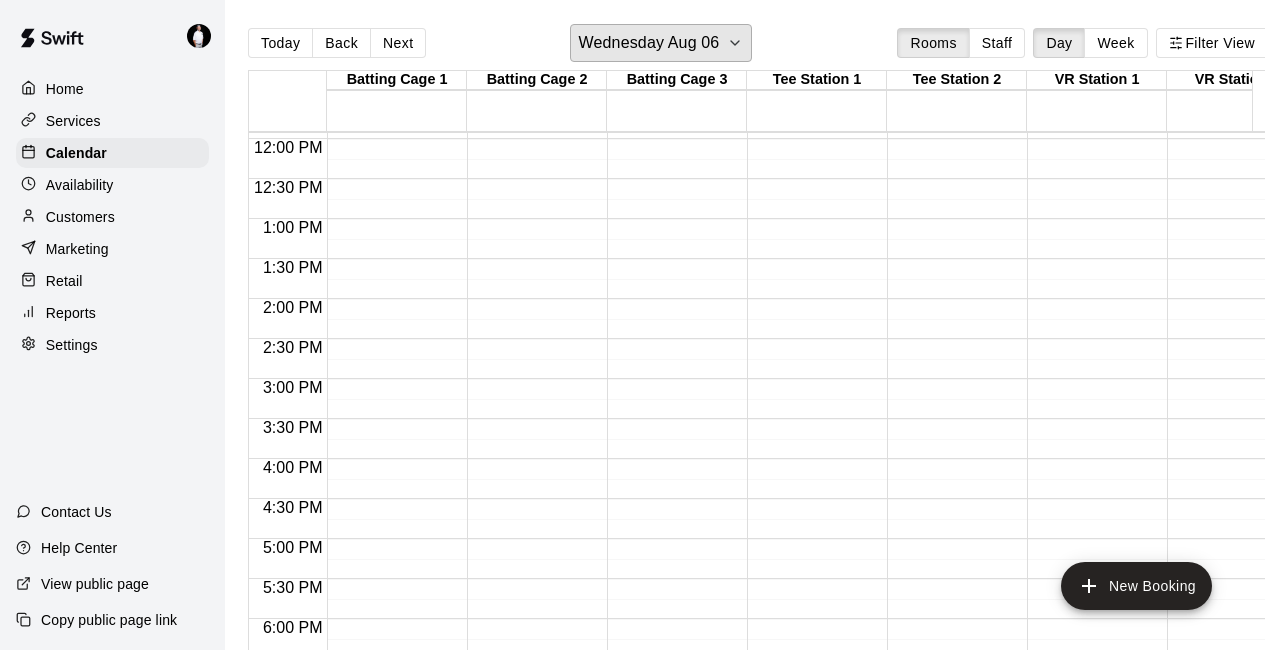 scroll, scrollTop: 953, scrollLeft: 0, axis: vertical 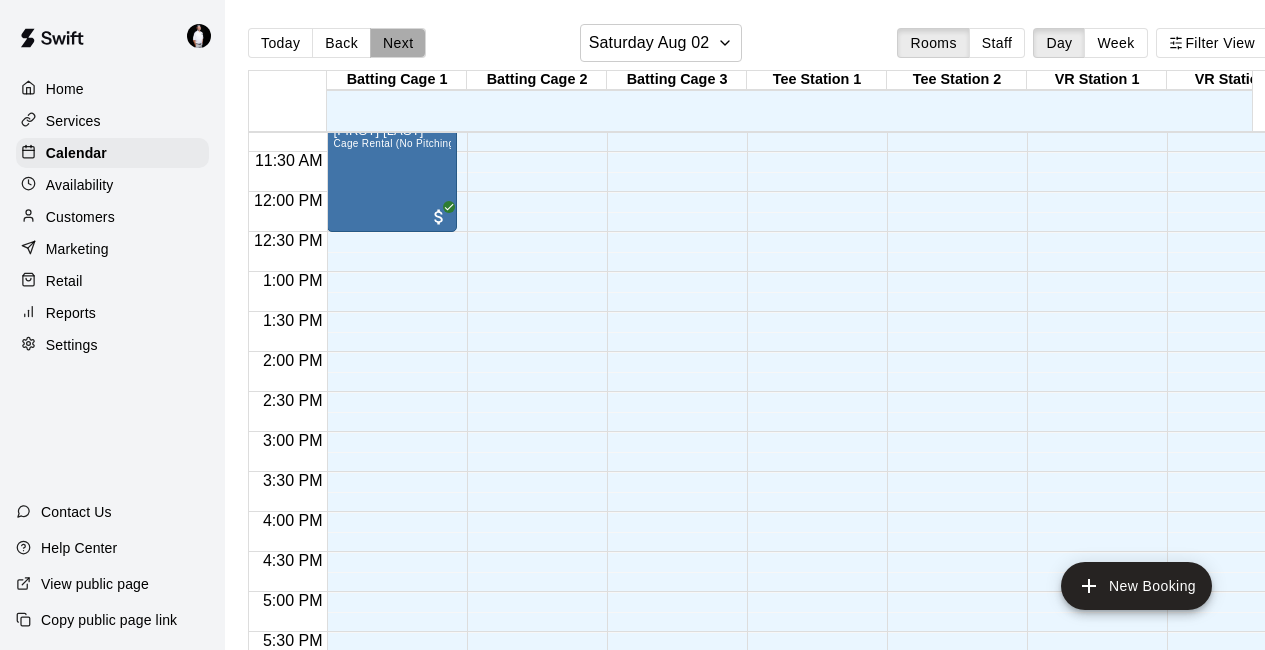 click on "Next" at bounding box center [398, 43] 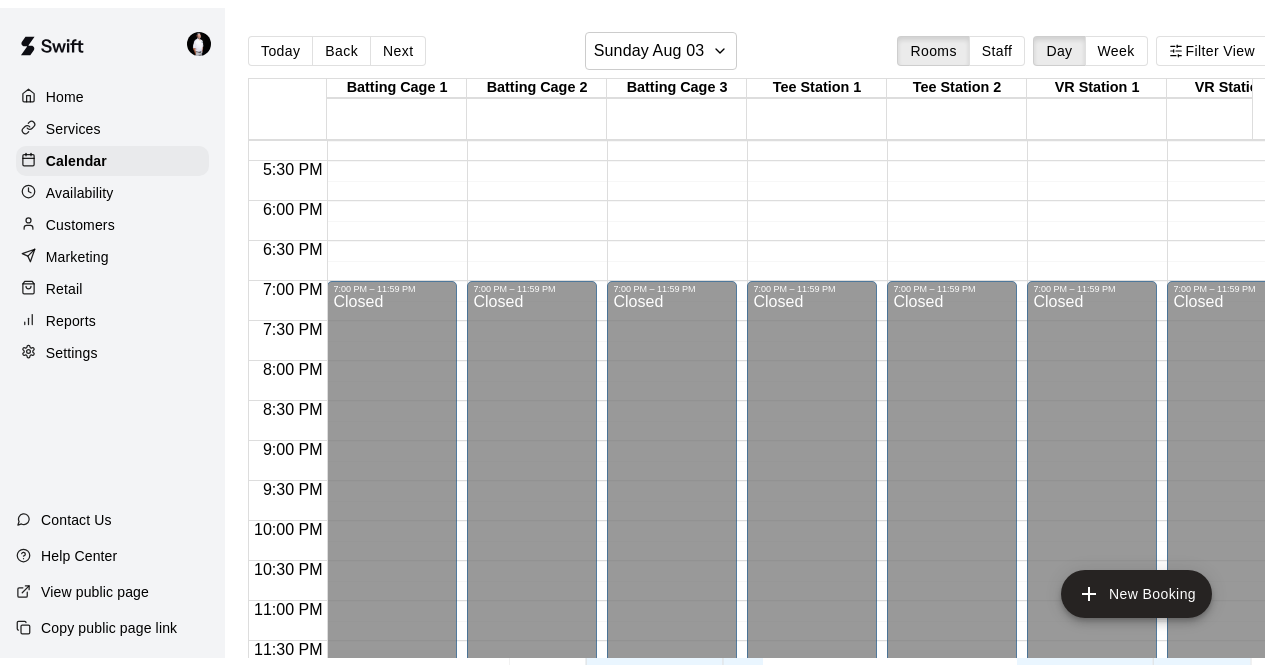 scroll, scrollTop: 1381, scrollLeft: 0, axis: vertical 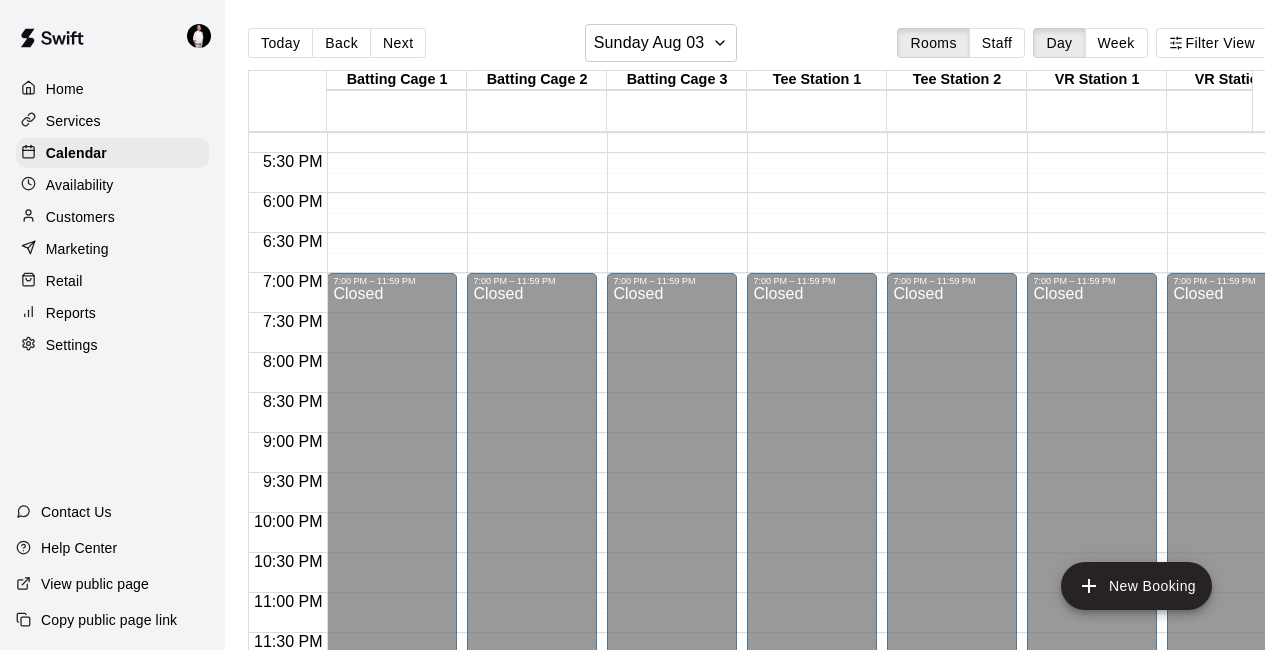 click on "Customers" at bounding box center (80, 217) 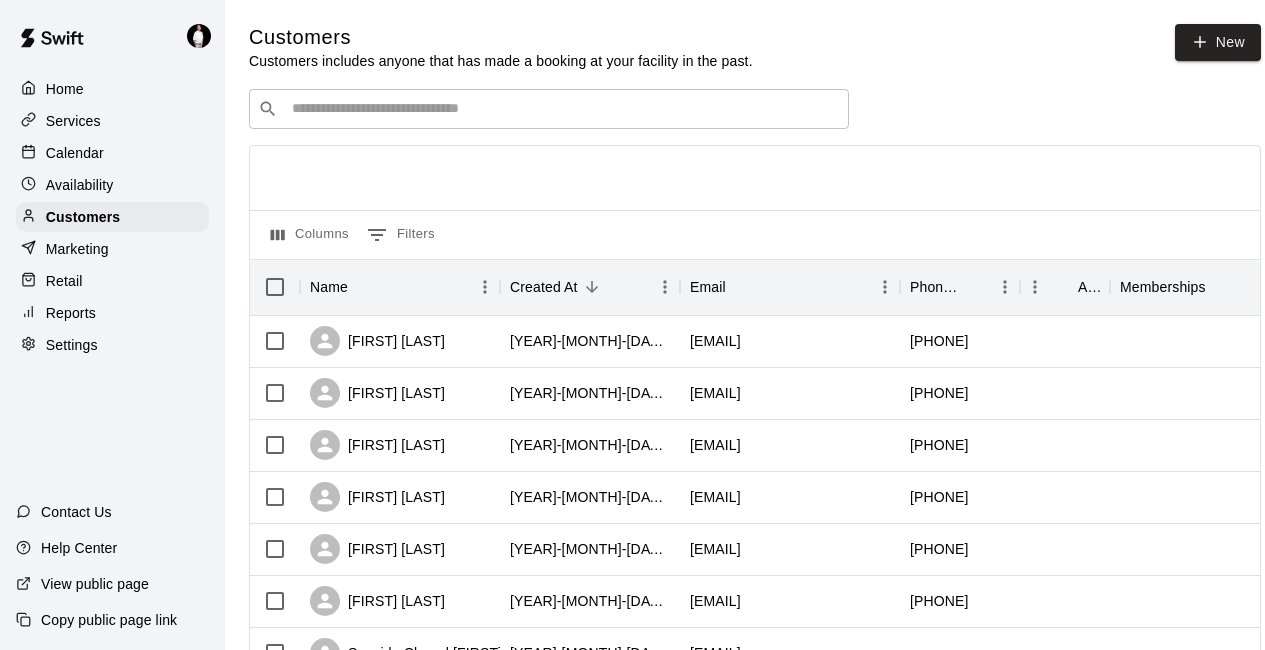 click at bounding box center [563, 109] 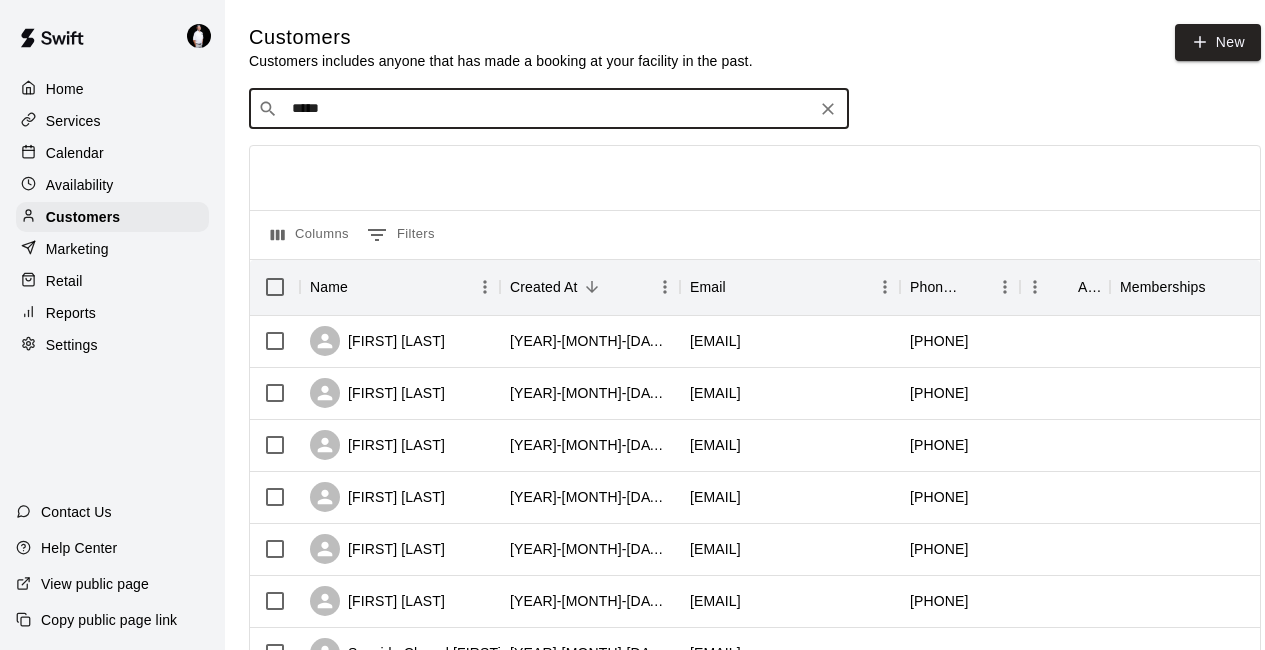 type on "******" 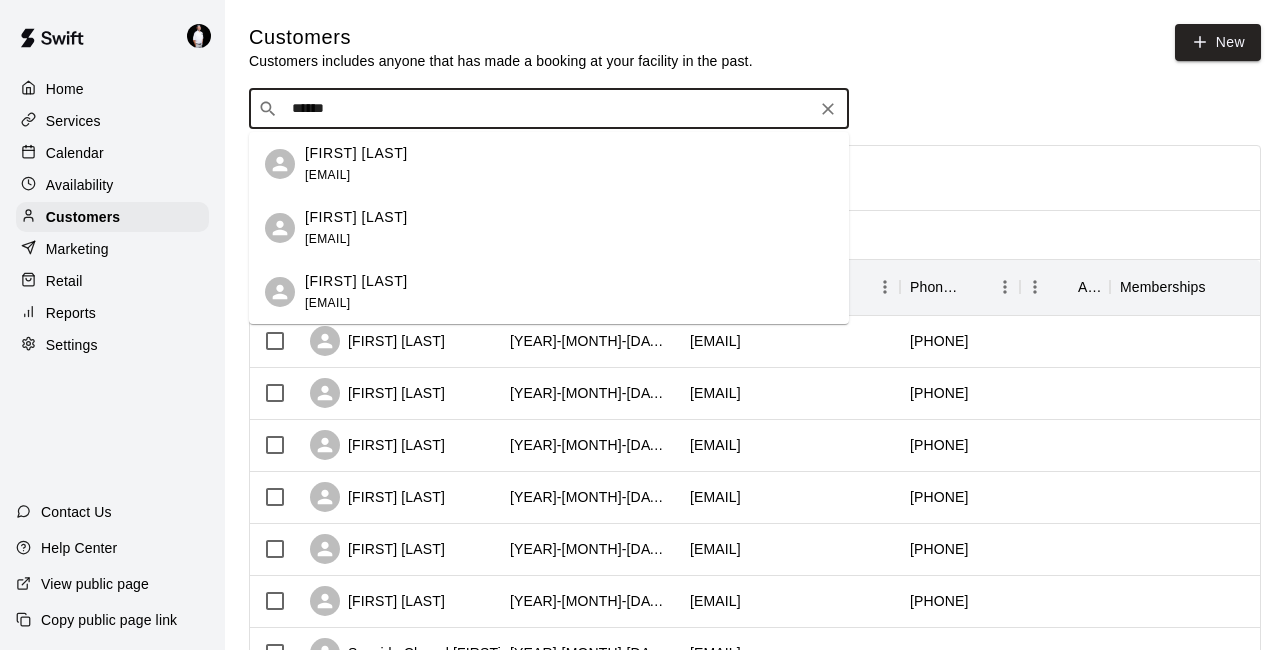 click on "[EMAIL]" at bounding box center (327, 175) 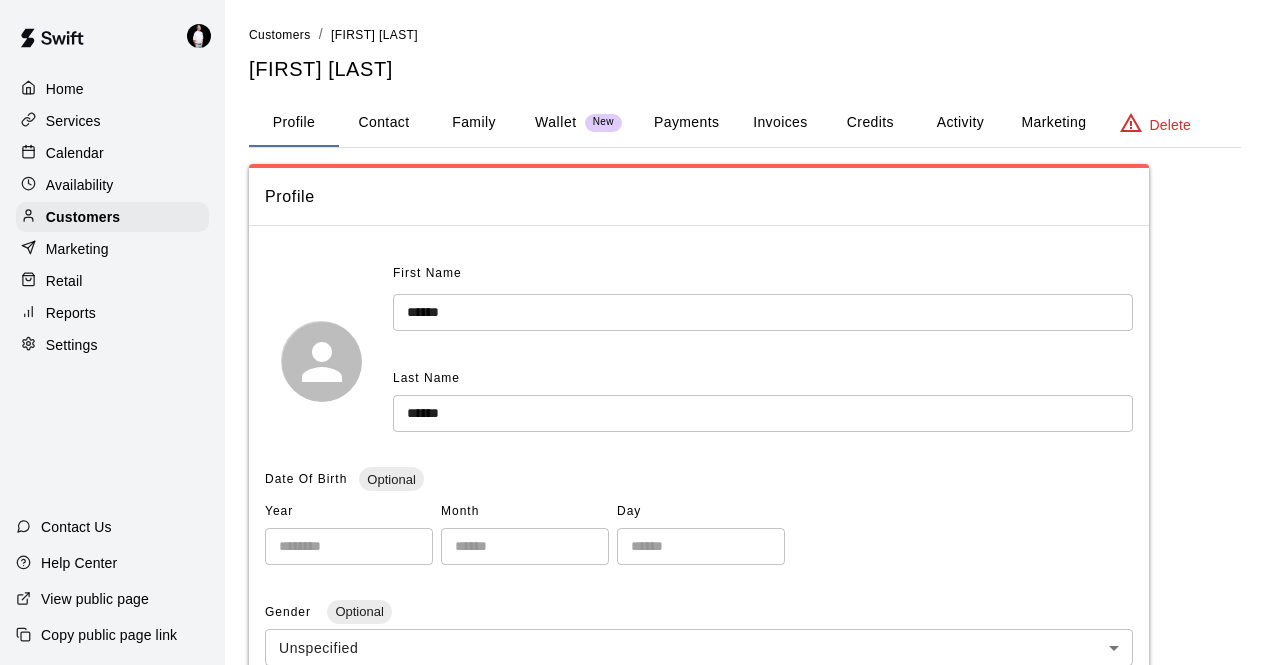 click on "Payments" at bounding box center [686, 123] 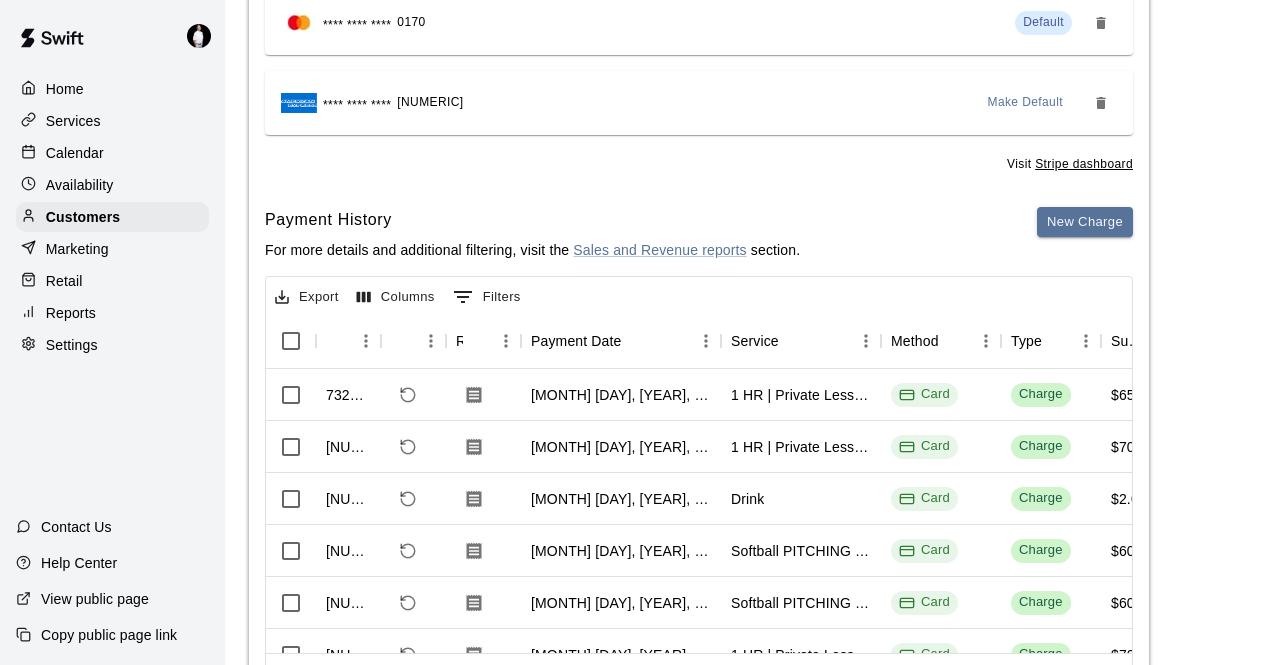 scroll, scrollTop: 321, scrollLeft: 0, axis: vertical 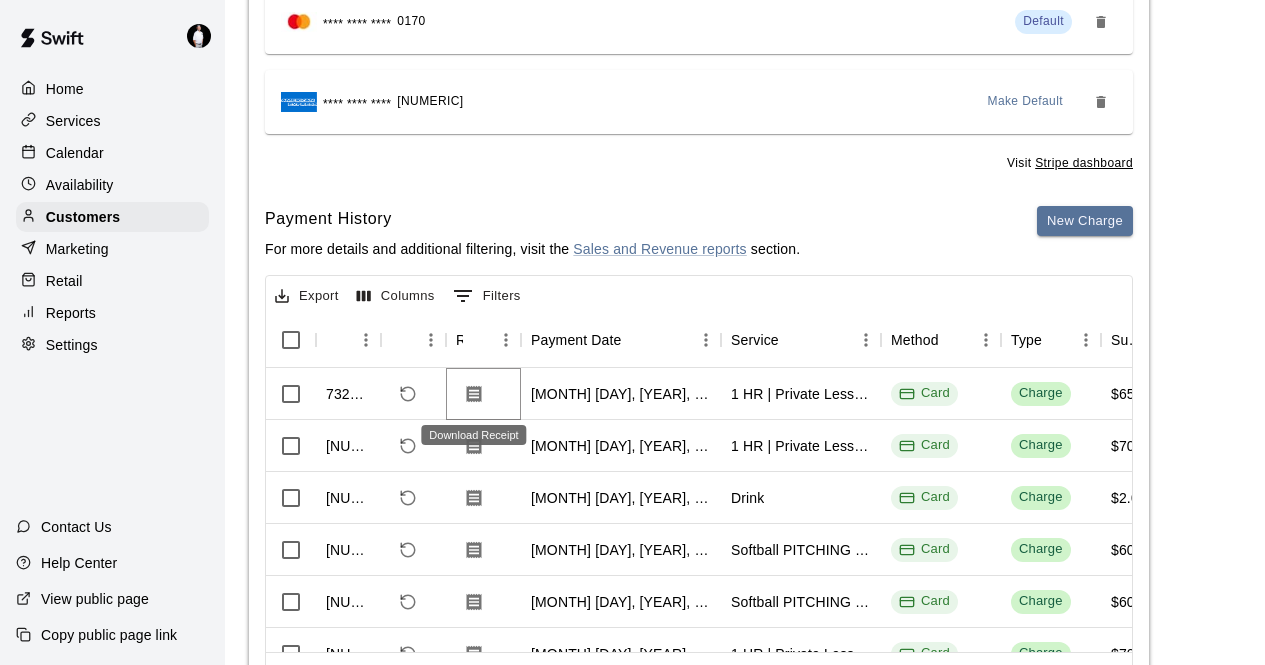 click 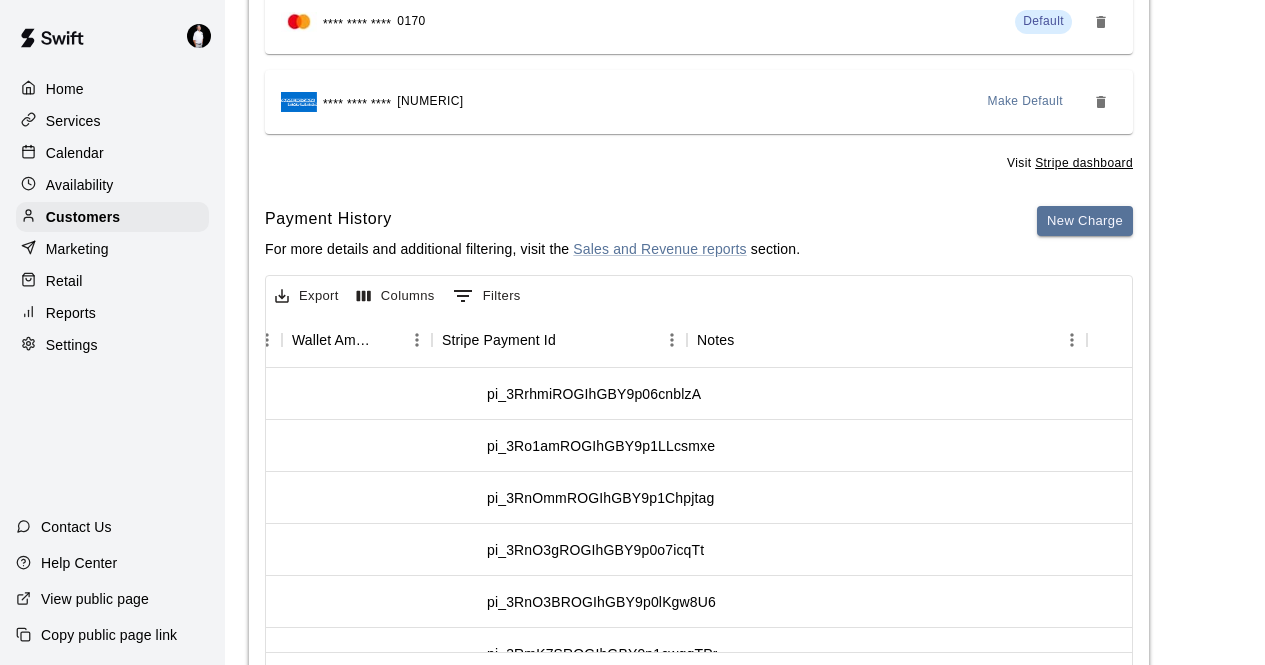 scroll, scrollTop: 0, scrollLeft: 1869, axis: horizontal 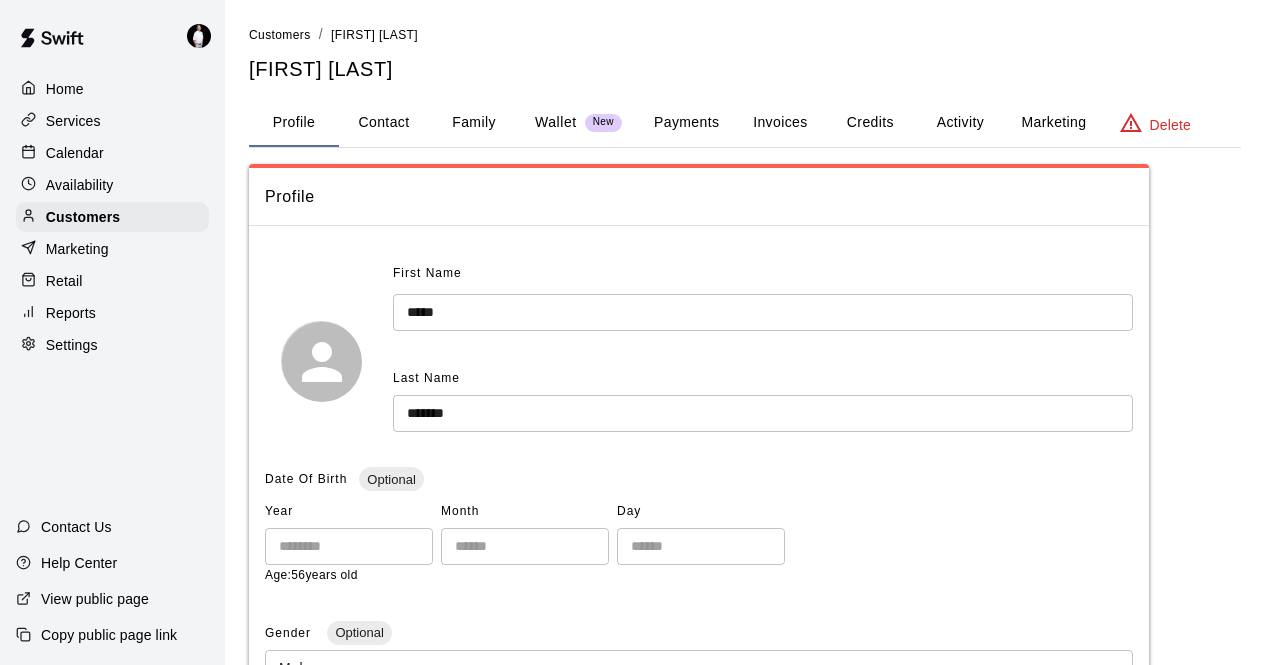 drag, startPoint x: 81, startPoint y: 165, endPoint x: 71, endPoint y: 172, distance: 12.206555 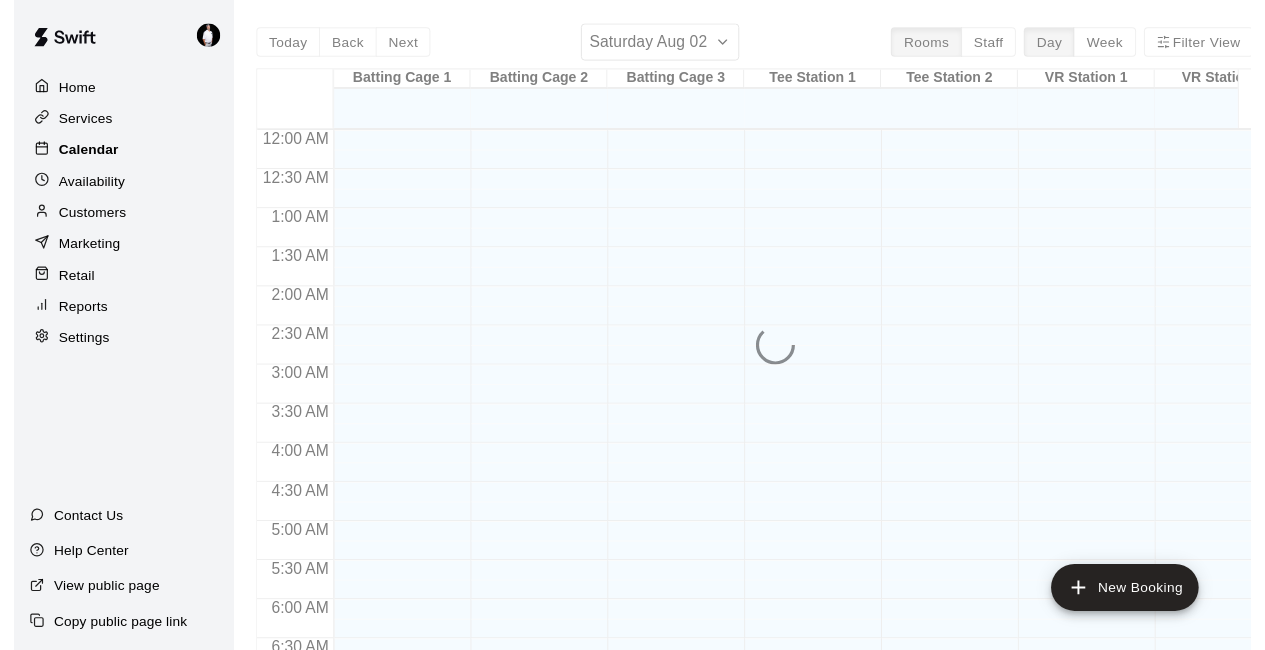 scroll, scrollTop: 903, scrollLeft: 0, axis: vertical 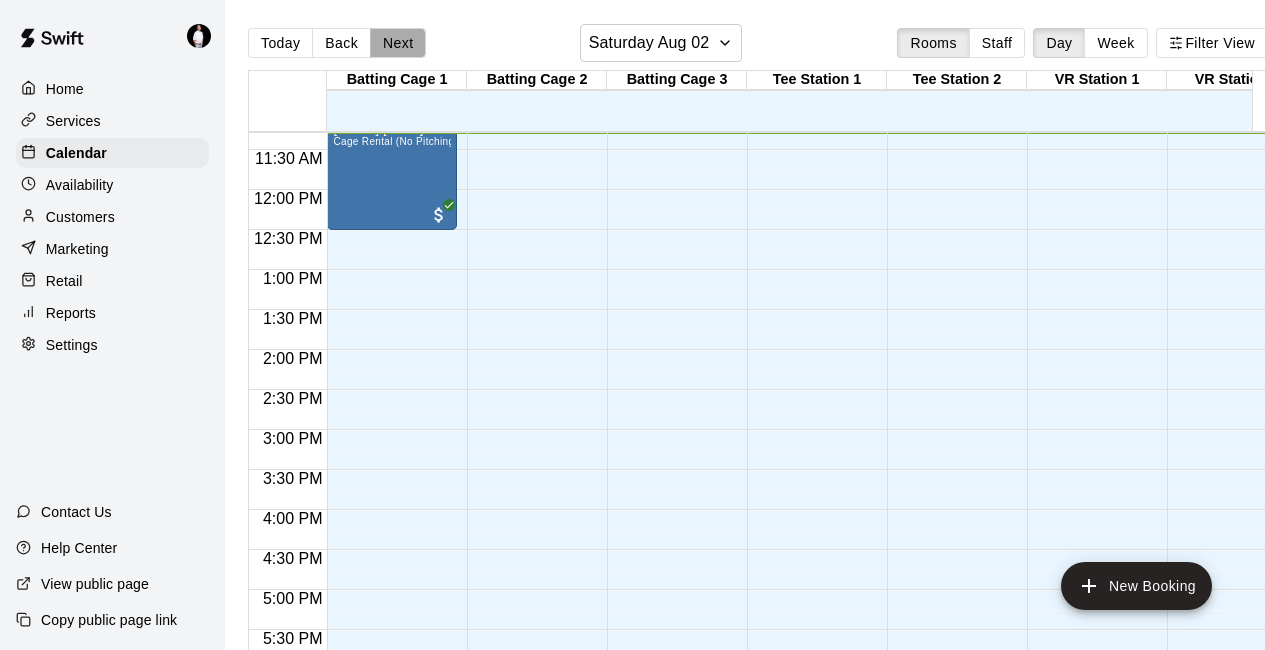 click on "Next" at bounding box center (398, 43) 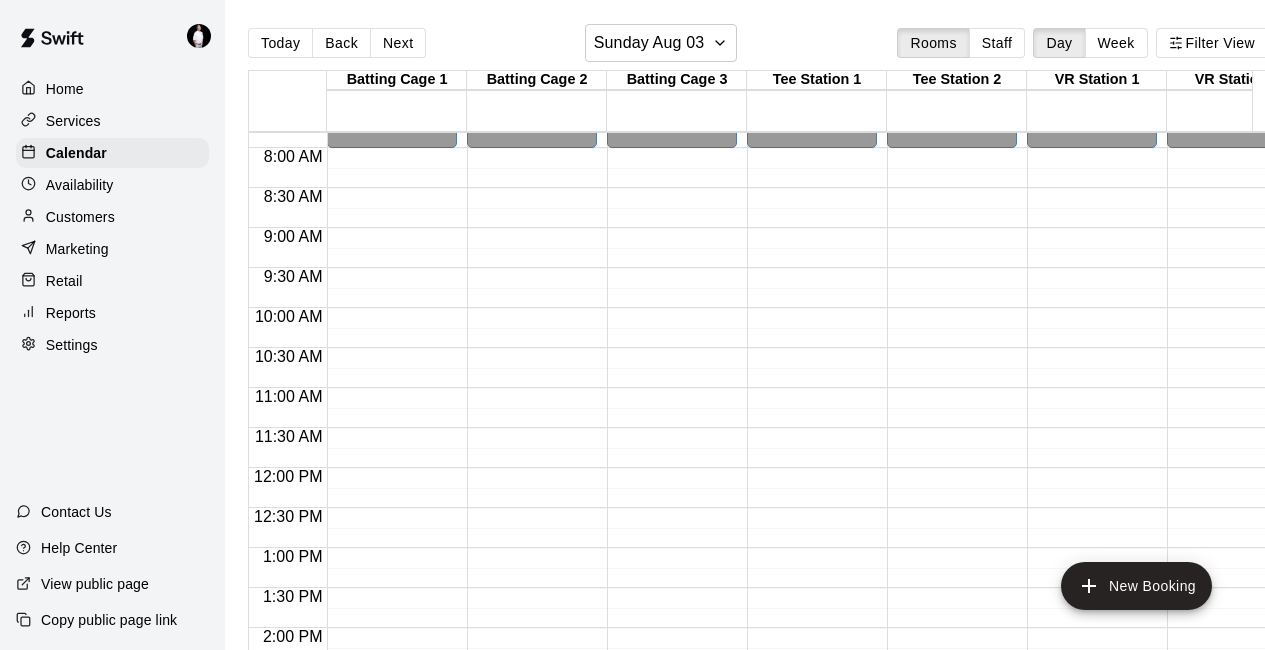 scroll, scrollTop: 622, scrollLeft: 0, axis: vertical 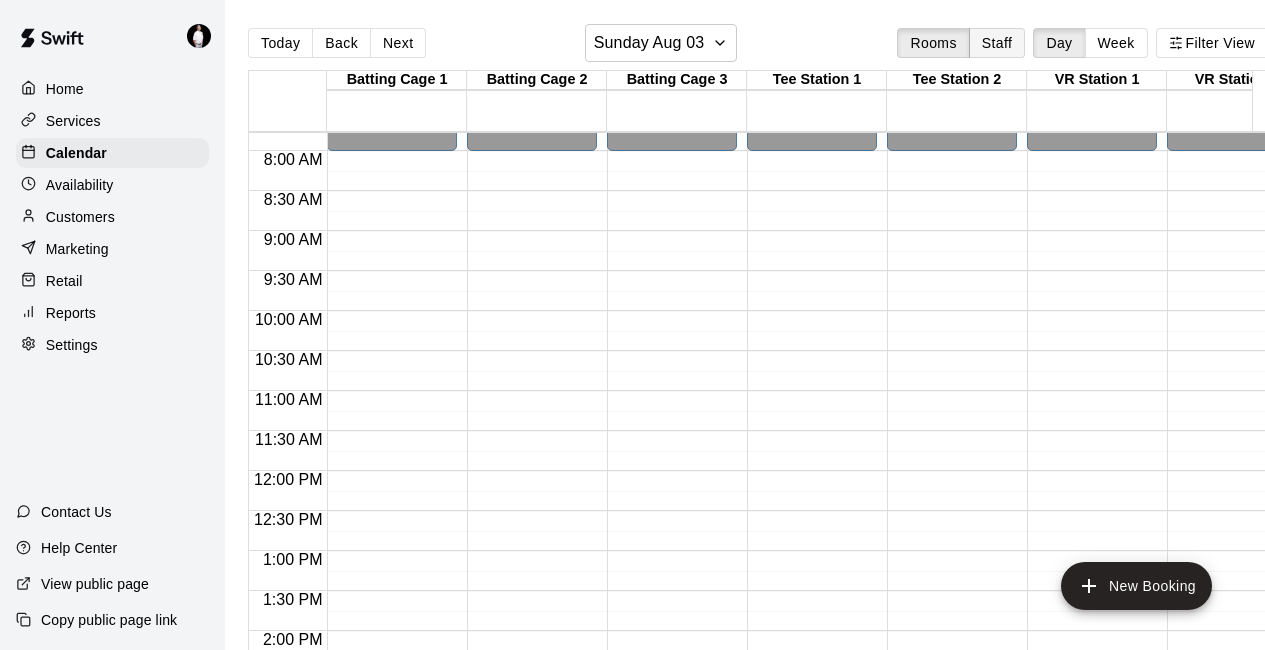 click on "Staff" at bounding box center [997, 43] 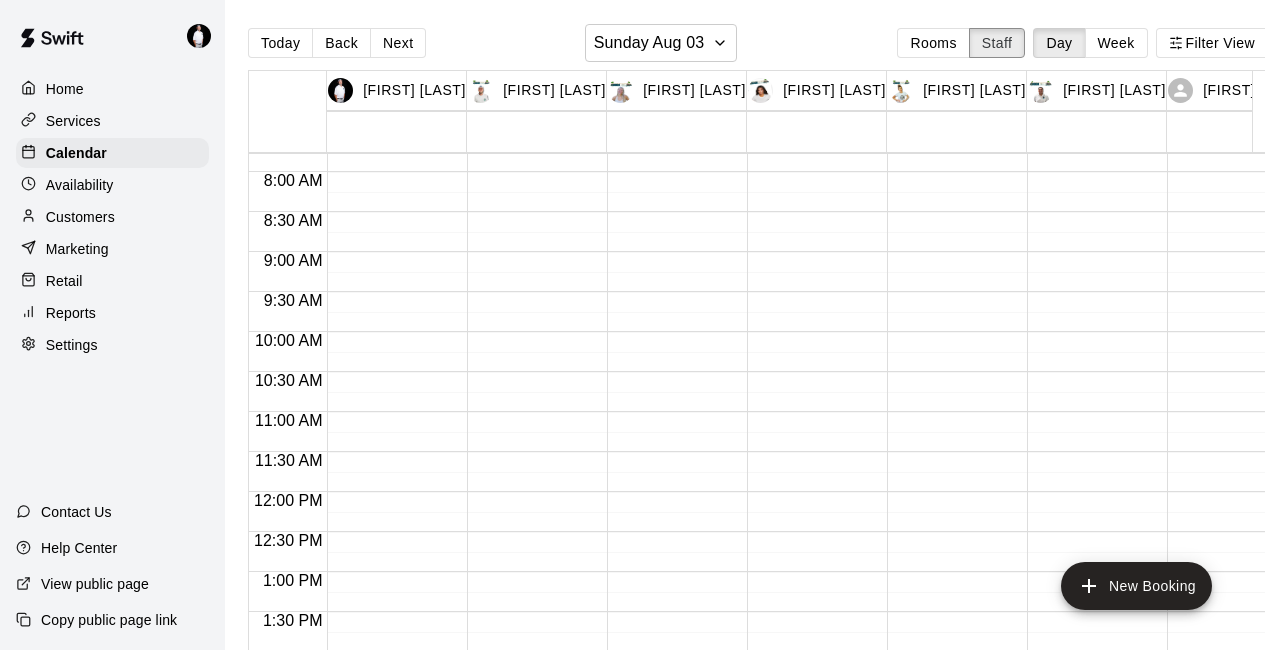 scroll, scrollTop: 0, scrollLeft: 38, axis: horizontal 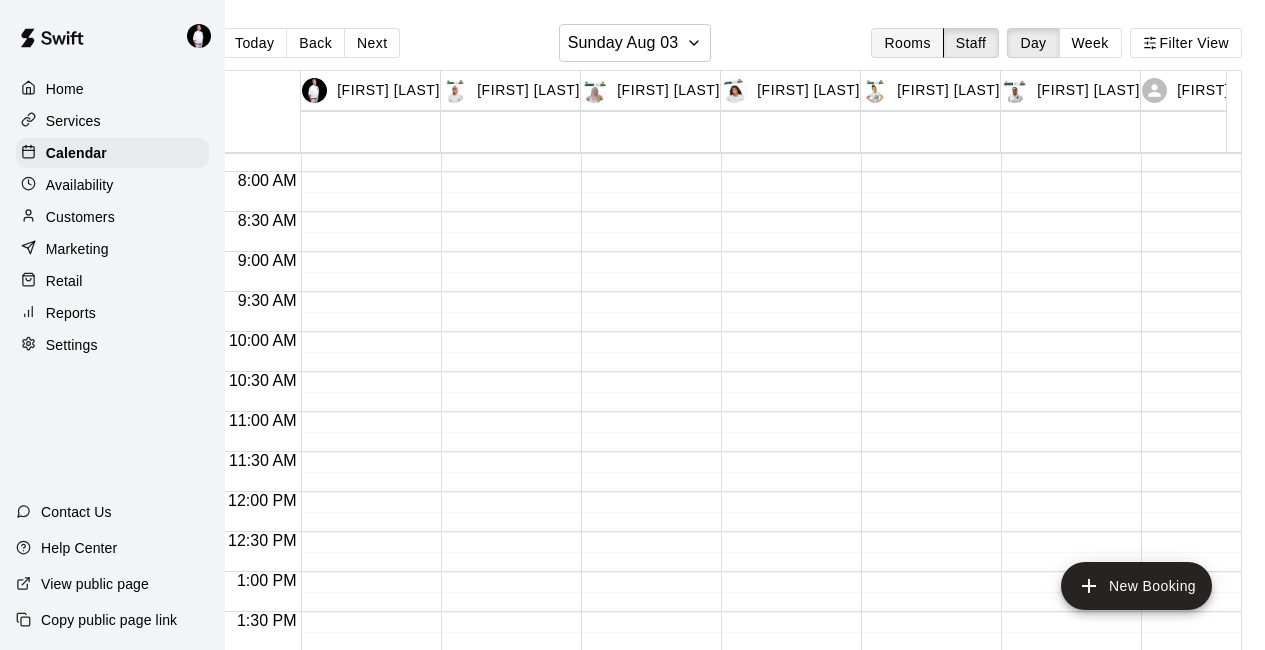 click on "Rooms" at bounding box center [907, 43] 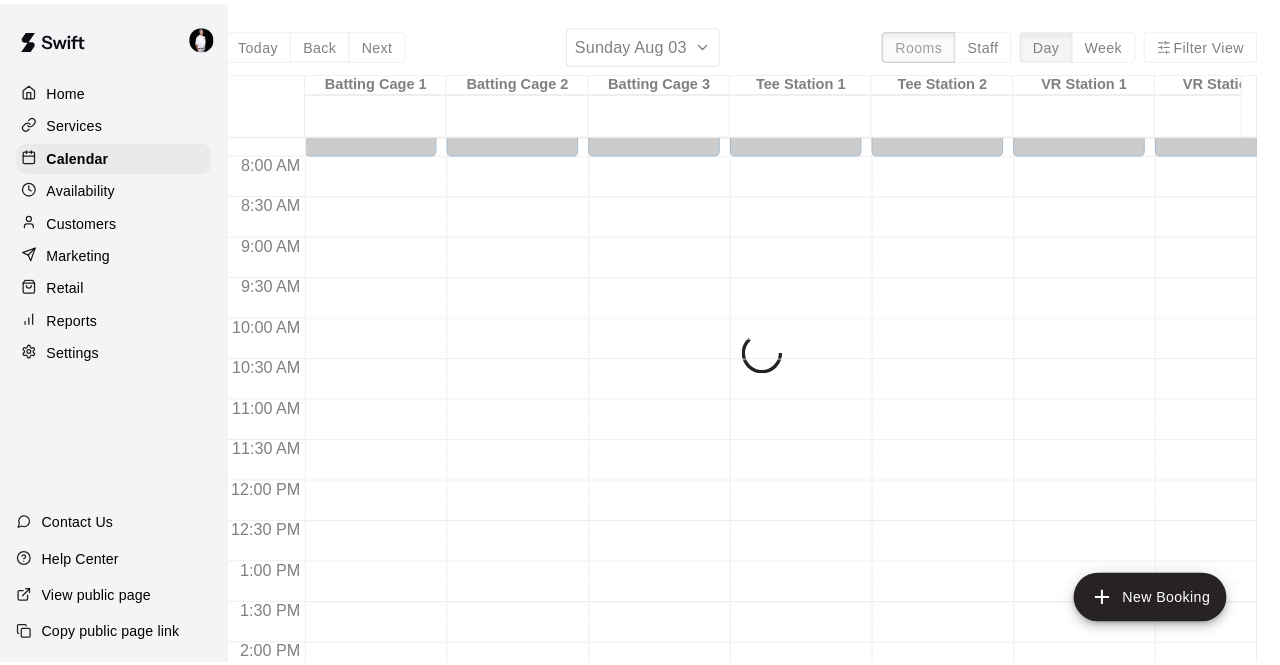 scroll, scrollTop: 0, scrollLeft: 0, axis: both 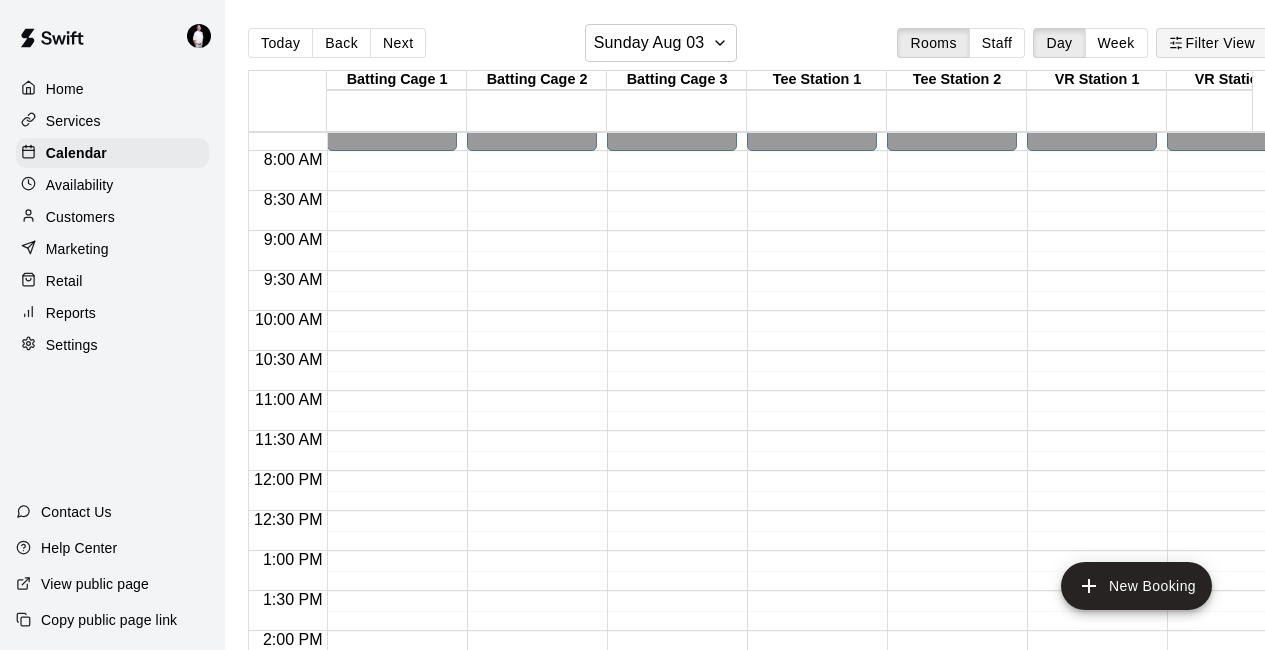 click on "Filter View" at bounding box center [1212, 43] 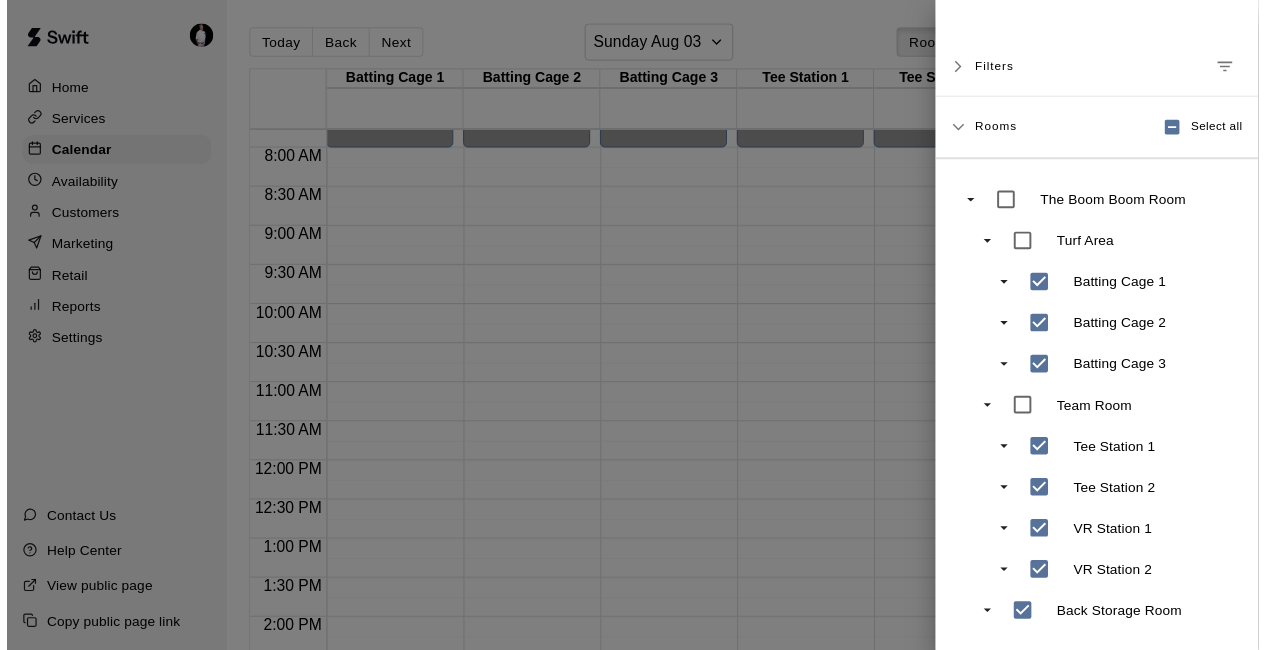 scroll, scrollTop: 0, scrollLeft: 0, axis: both 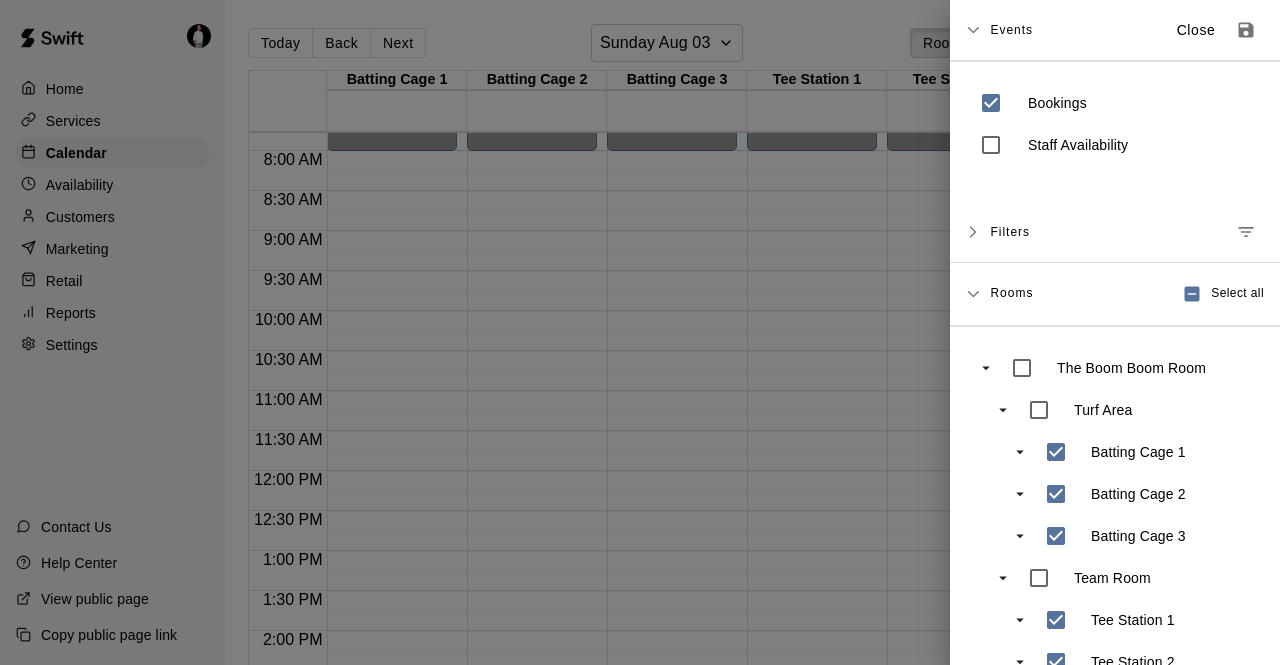 click on "Filters" at bounding box center [1127, 232] 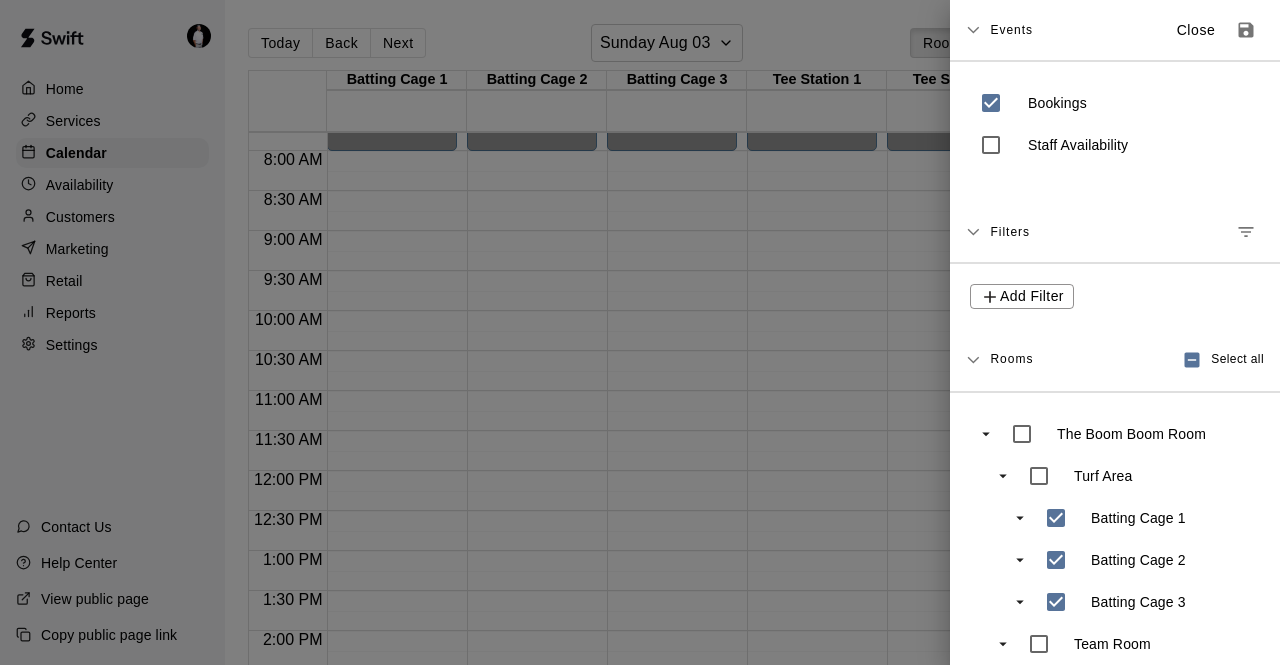 click 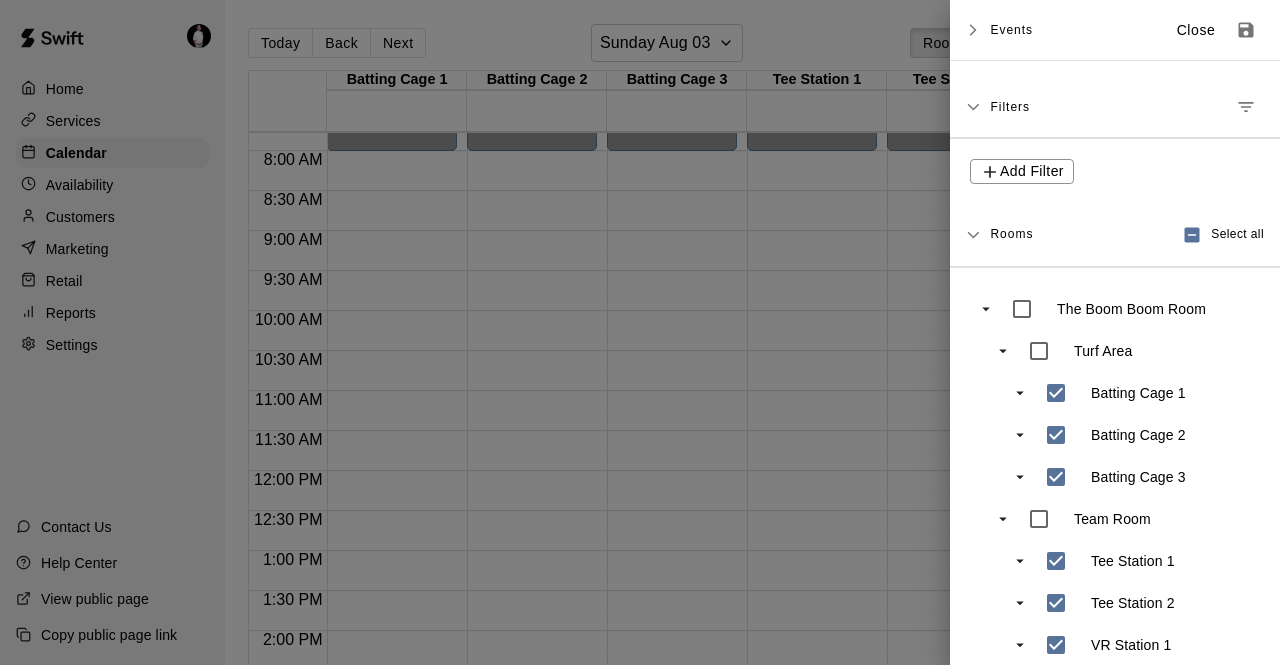 click at bounding box center [640, 332] 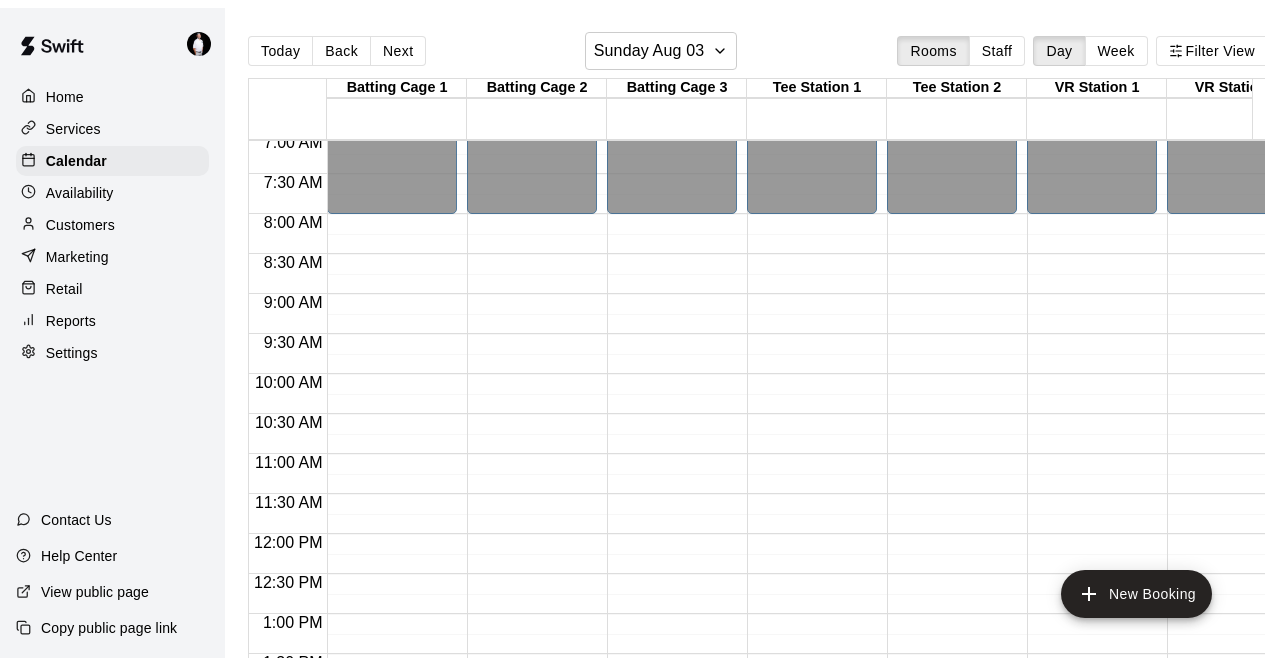 scroll, scrollTop: 566, scrollLeft: 0, axis: vertical 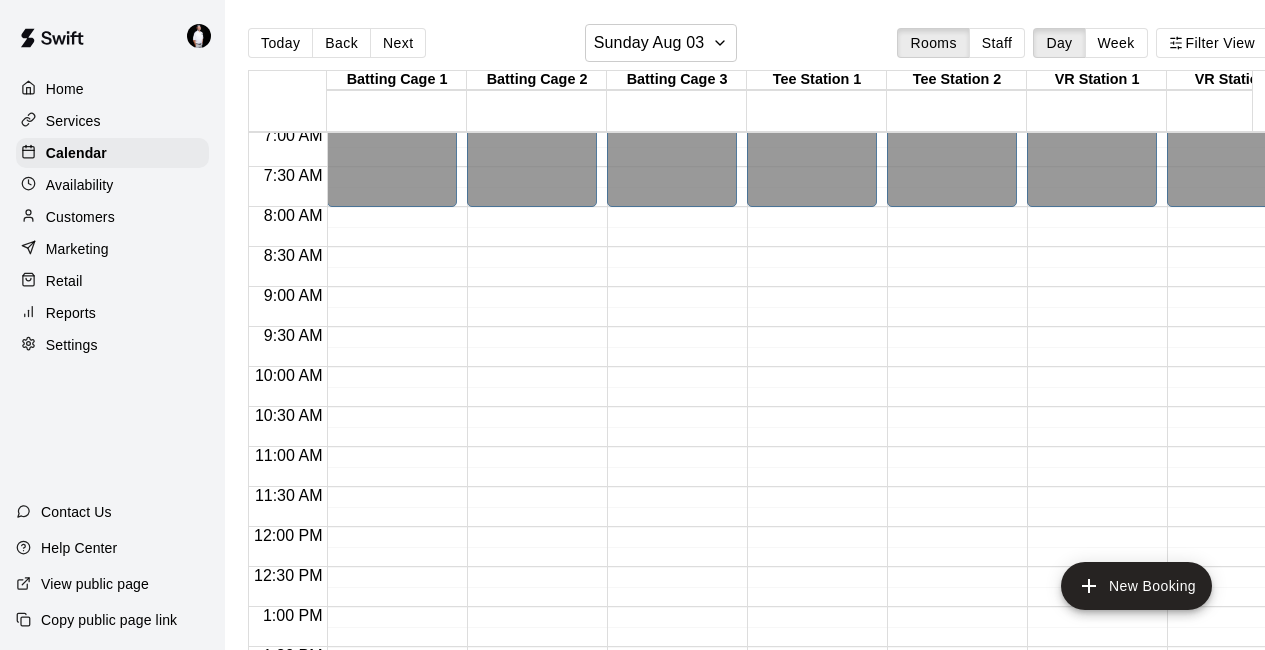 click on "Customers" at bounding box center [80, 217] 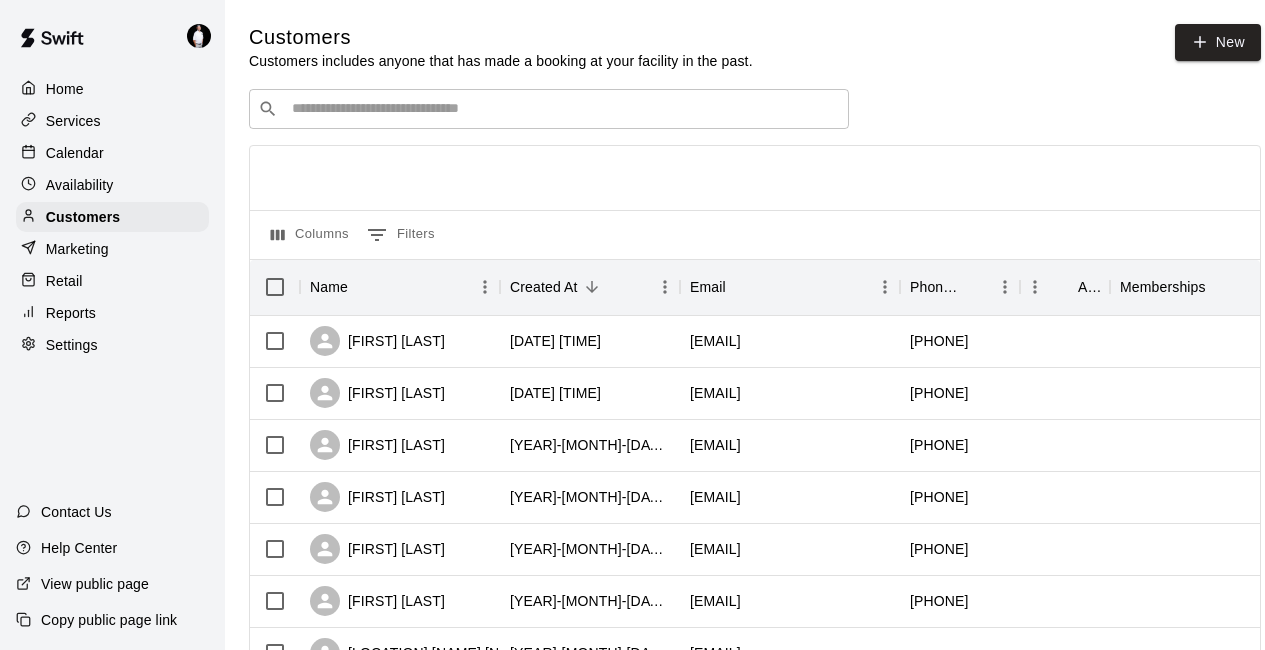 click at bounding box center (563, 109) 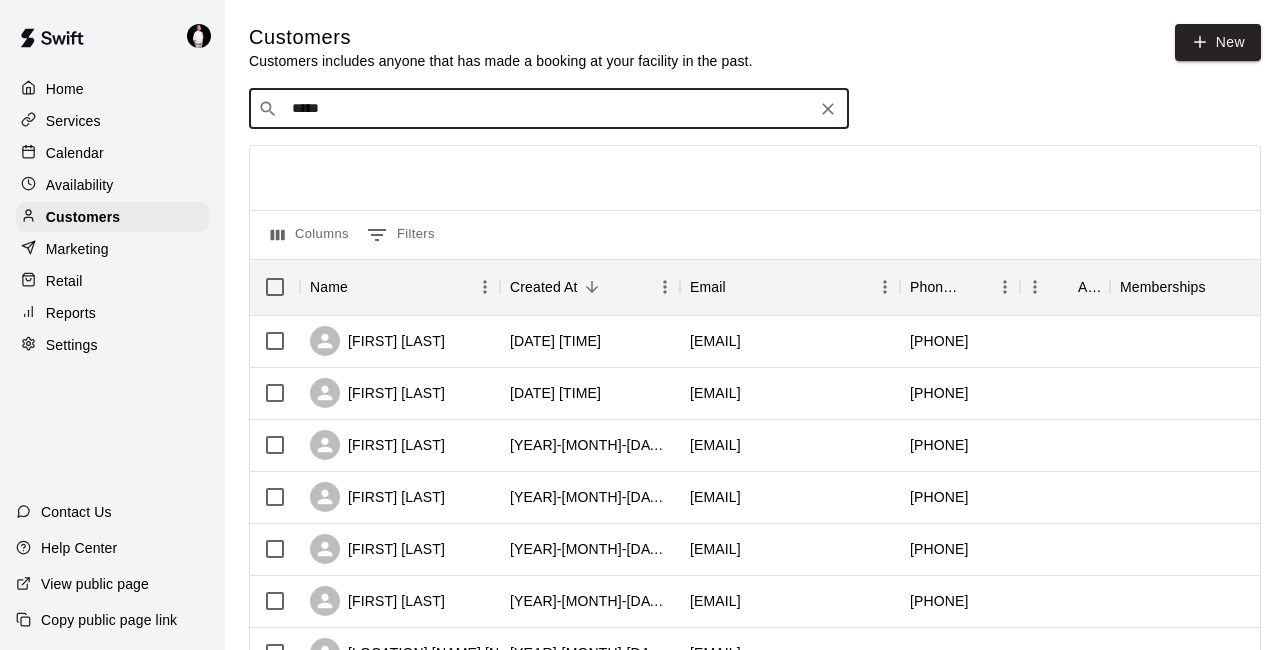 type on "******" 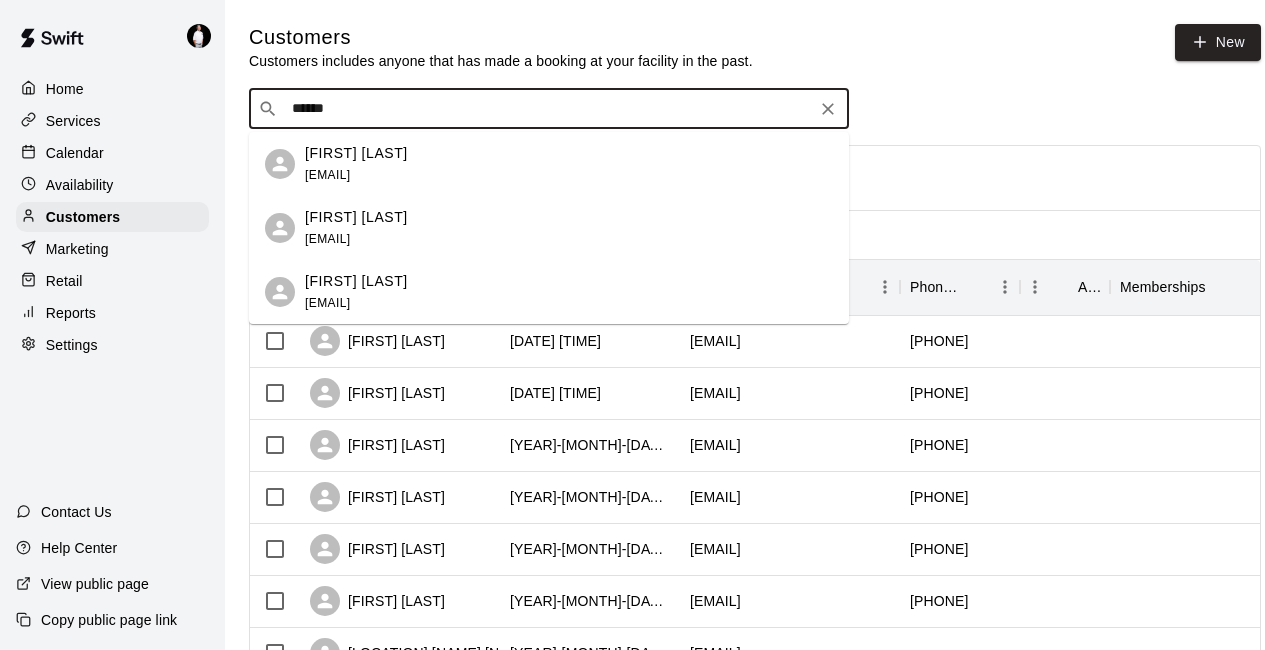 click on "Shelly Harker sharker1106@gmail.com" at bounding box center [569, 164] 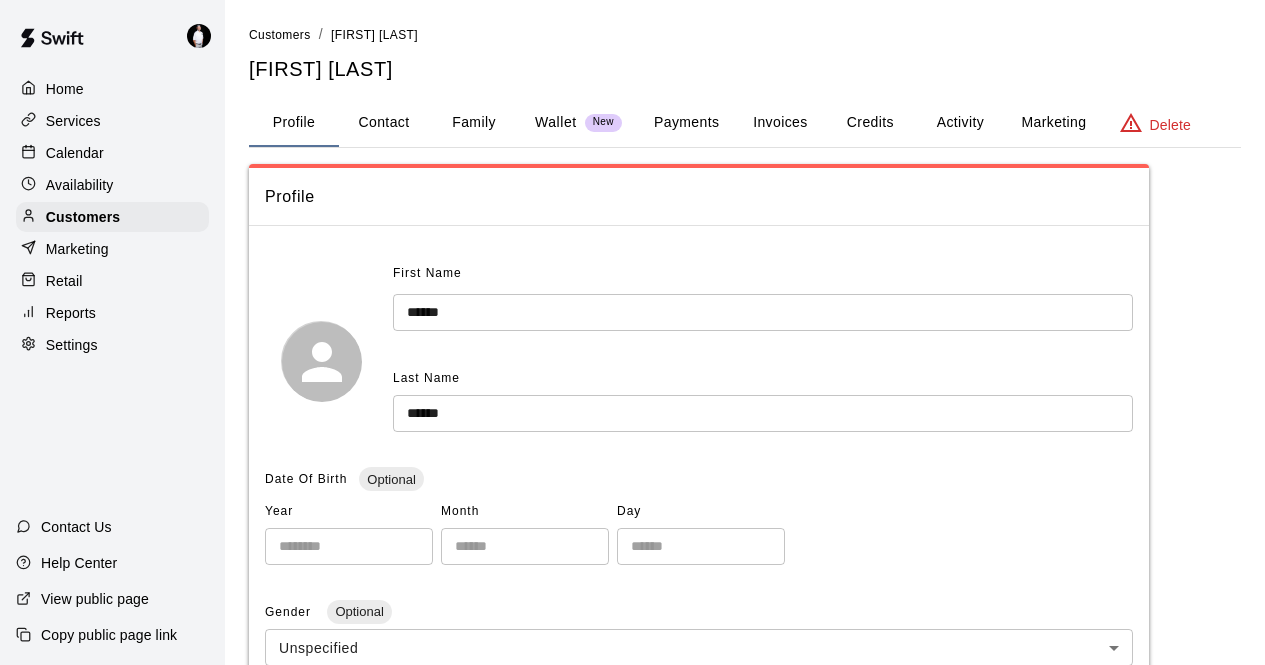 click on "Payments" at bounding box center (686, 123) 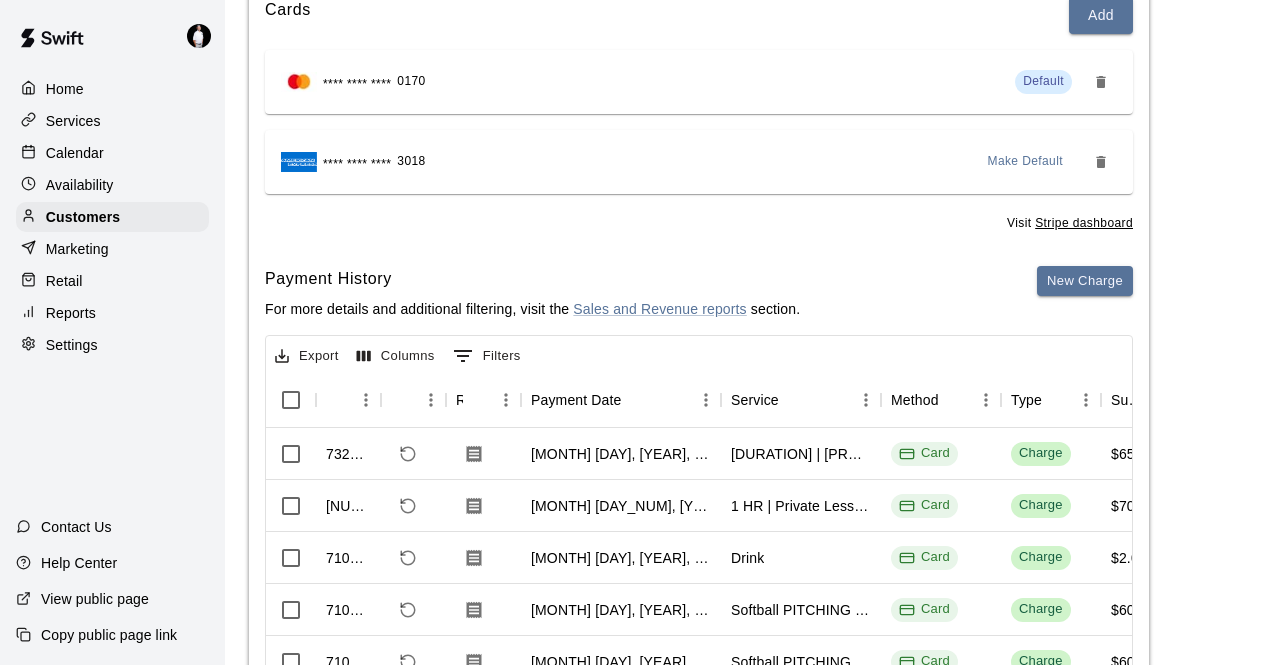 scroll, scrollTop: 262, scrollLeft: 0, axis: vertical 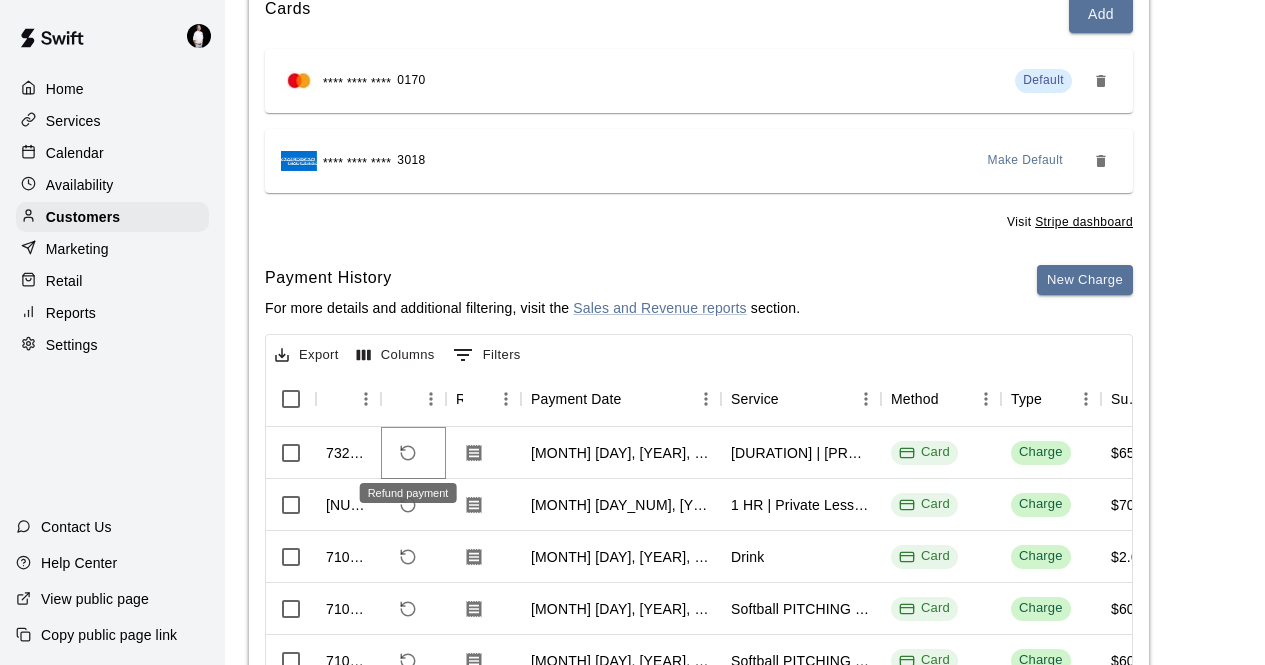 click 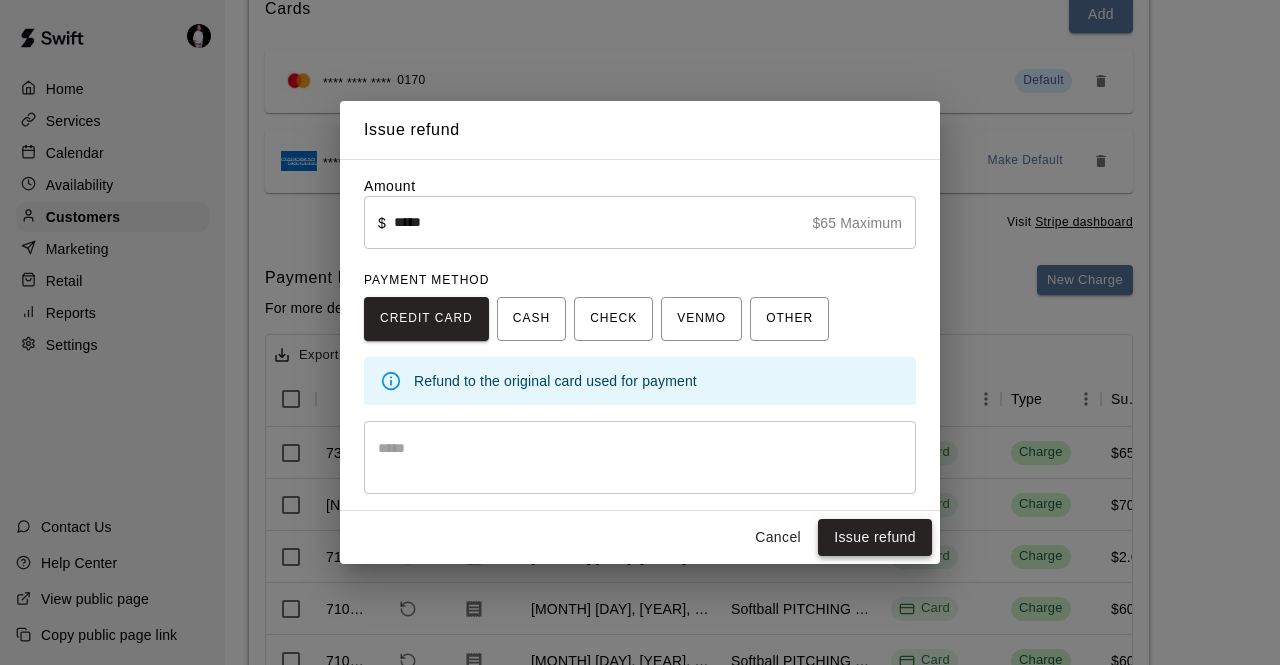 click on "Issue refund" at bounding box center (875, 537) 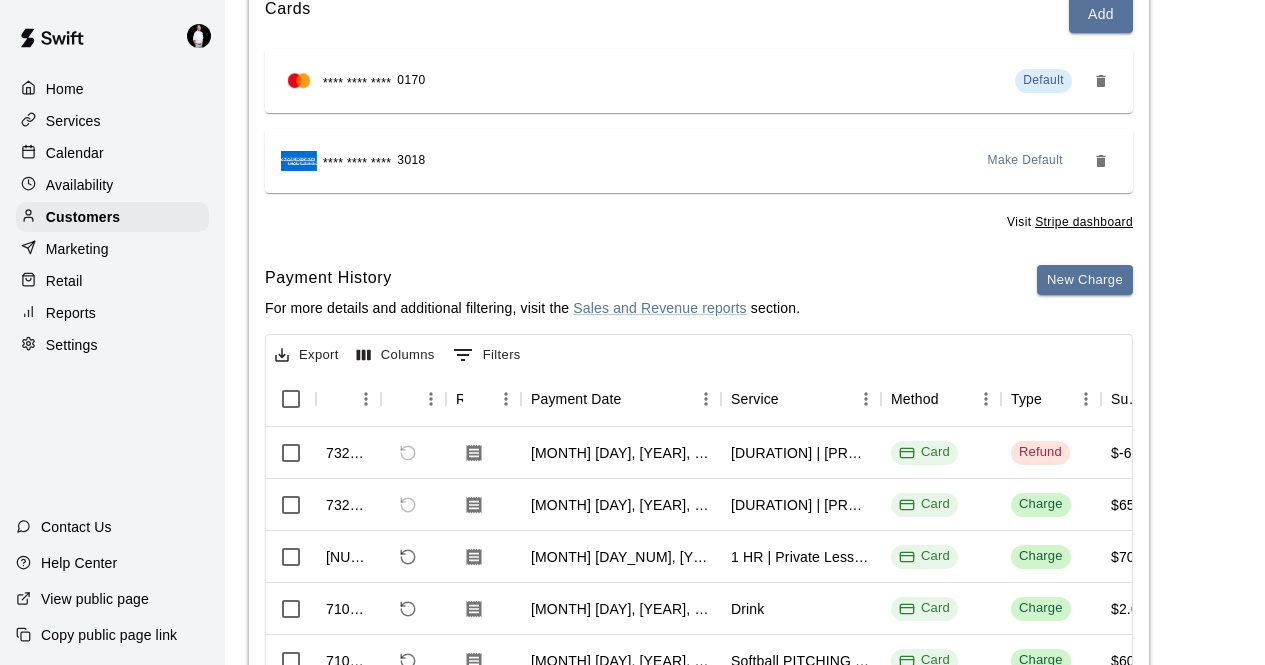 click on "Calendar" at bounding box center (75, 153) 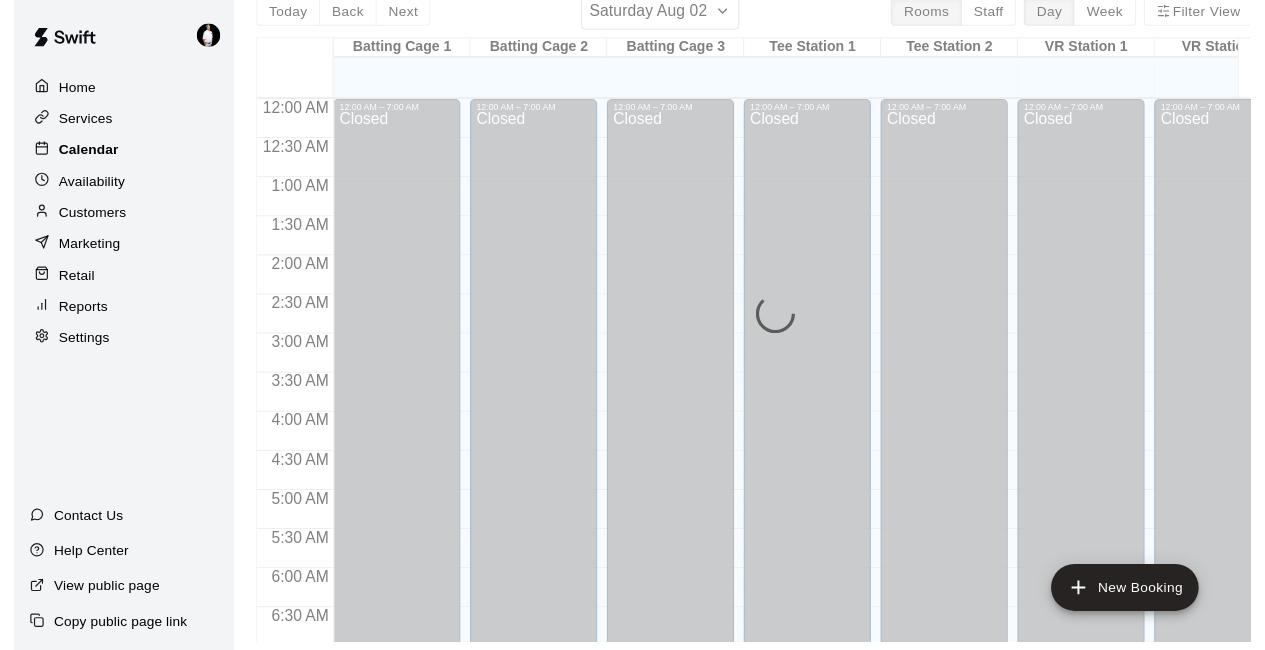 scroll, scrollTop: 0, scrollLeft: 0, axis: both 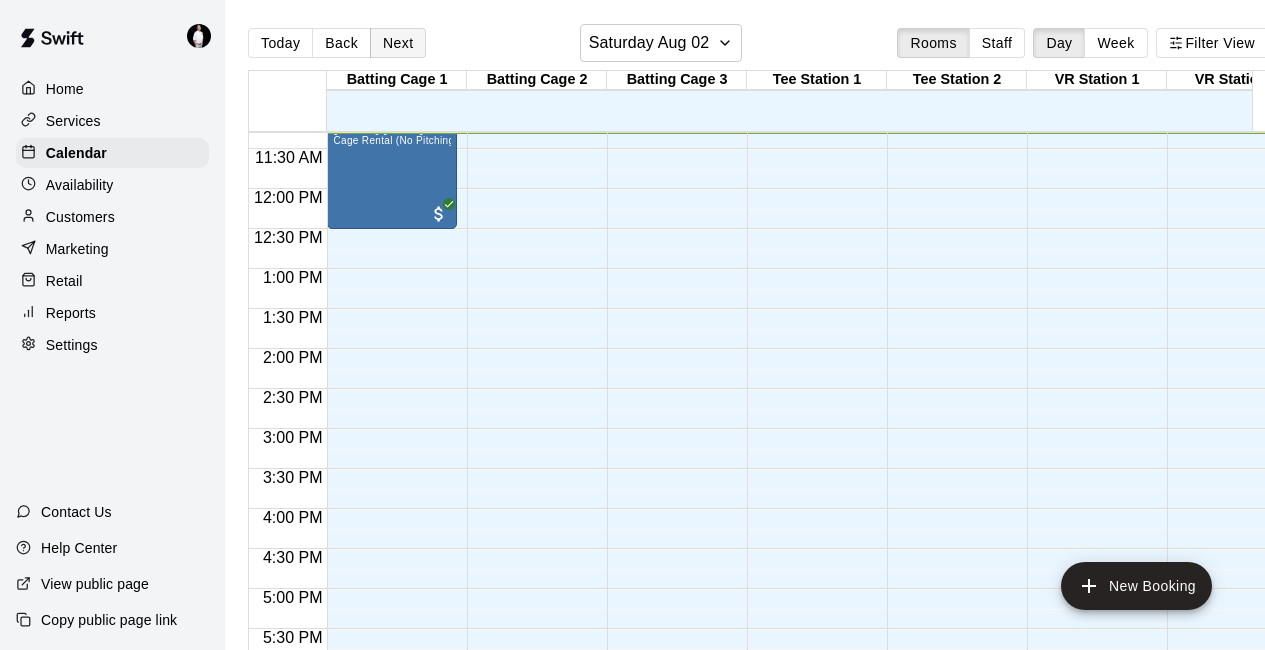 click on "Next" at bounding box center [398, 43] 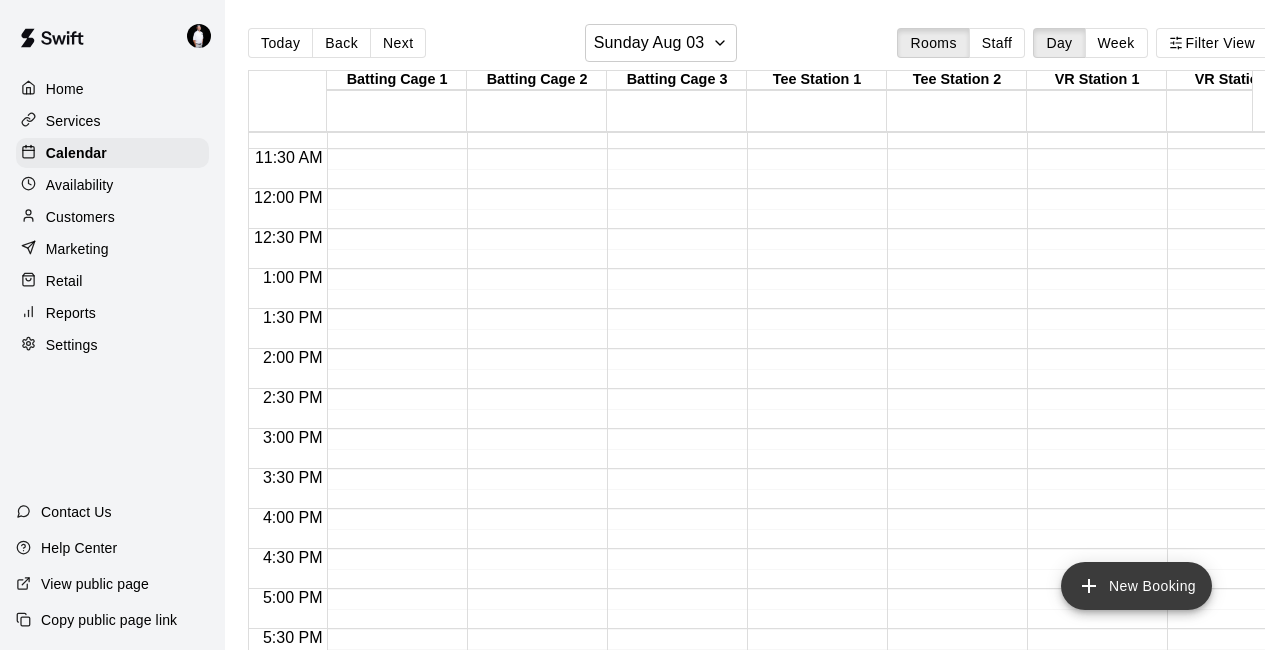 click 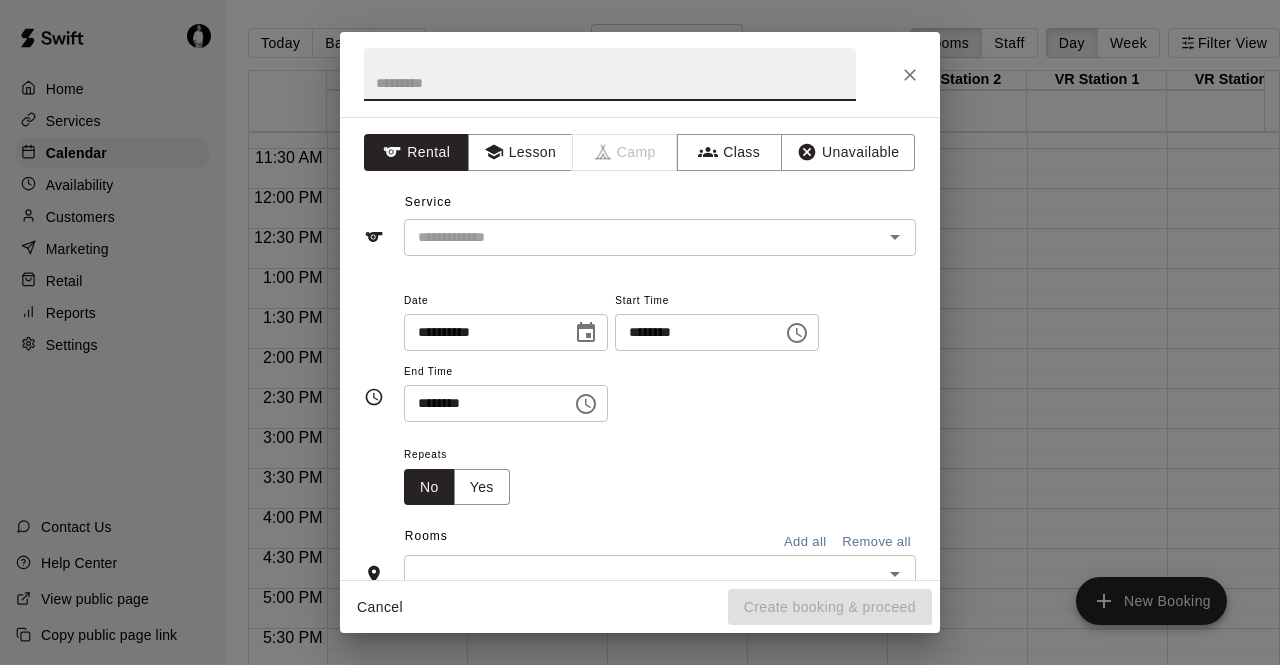 click on "********" at bounding box center [481, 403] 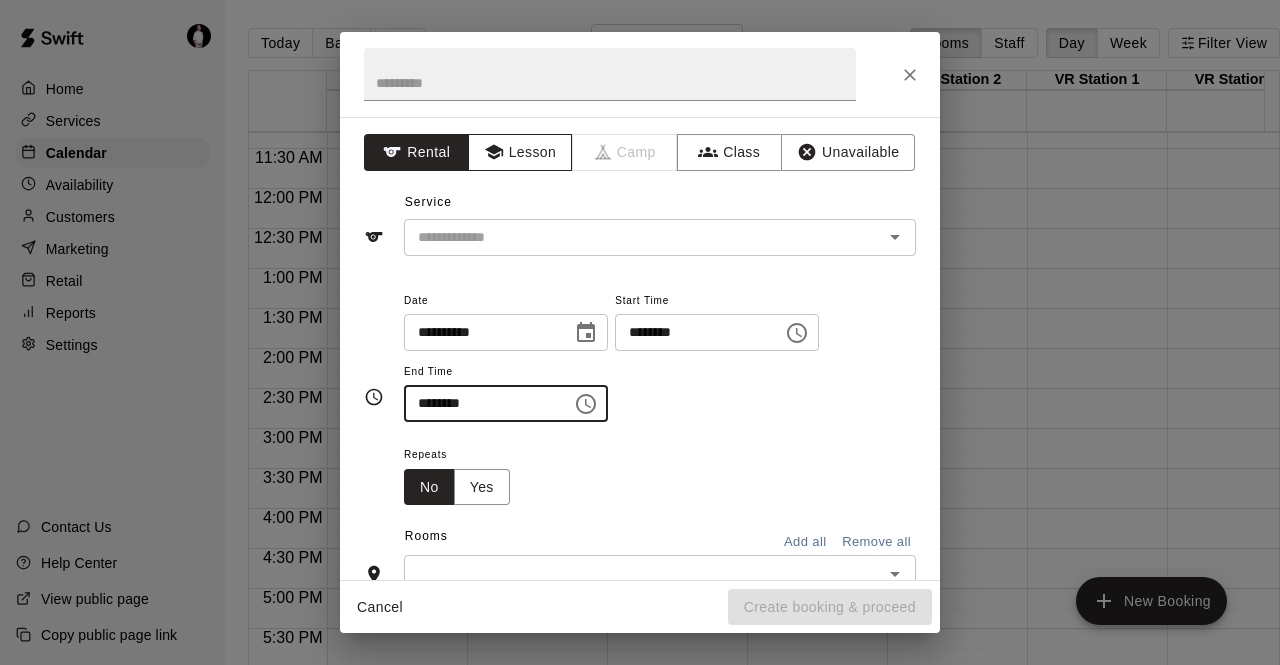 type on "********" 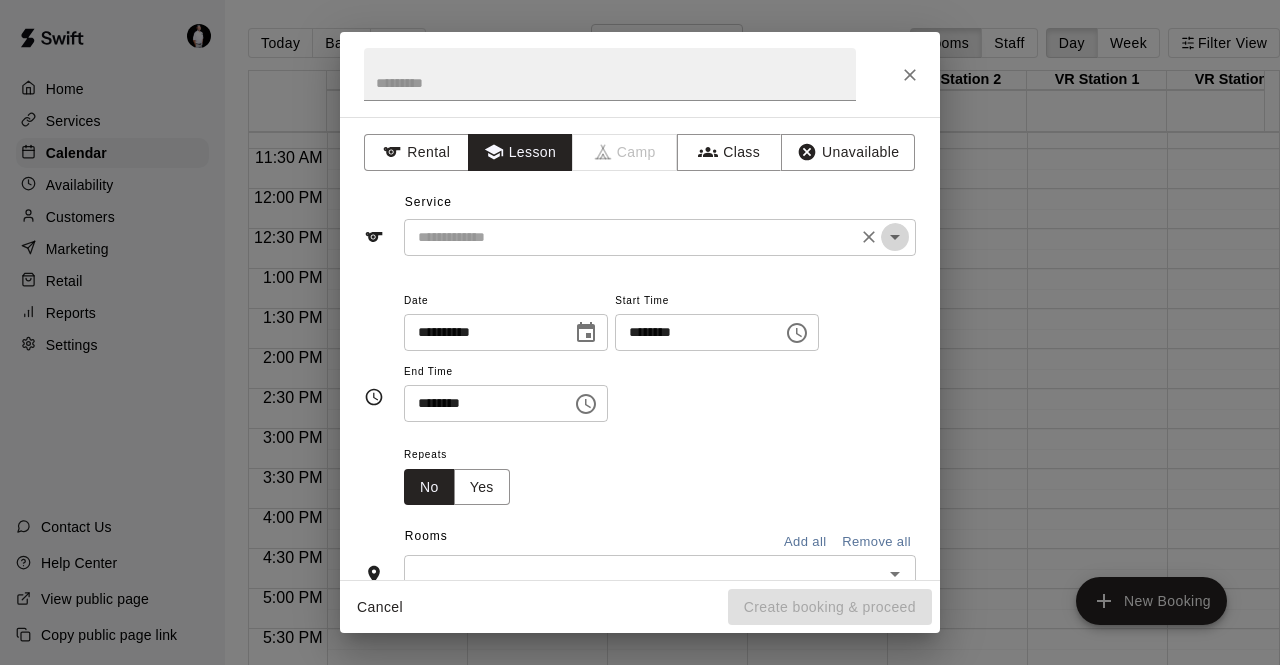 click 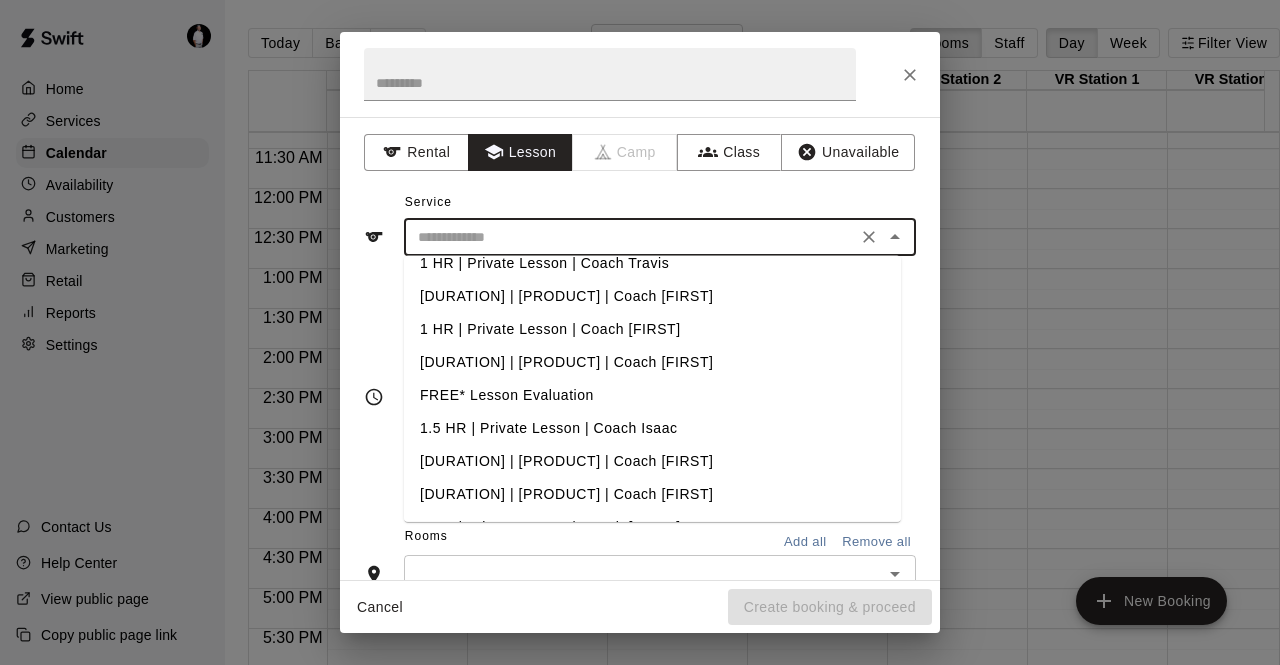 scroll, scrollTop: 124, scrollLeft: 0, axis: vertical 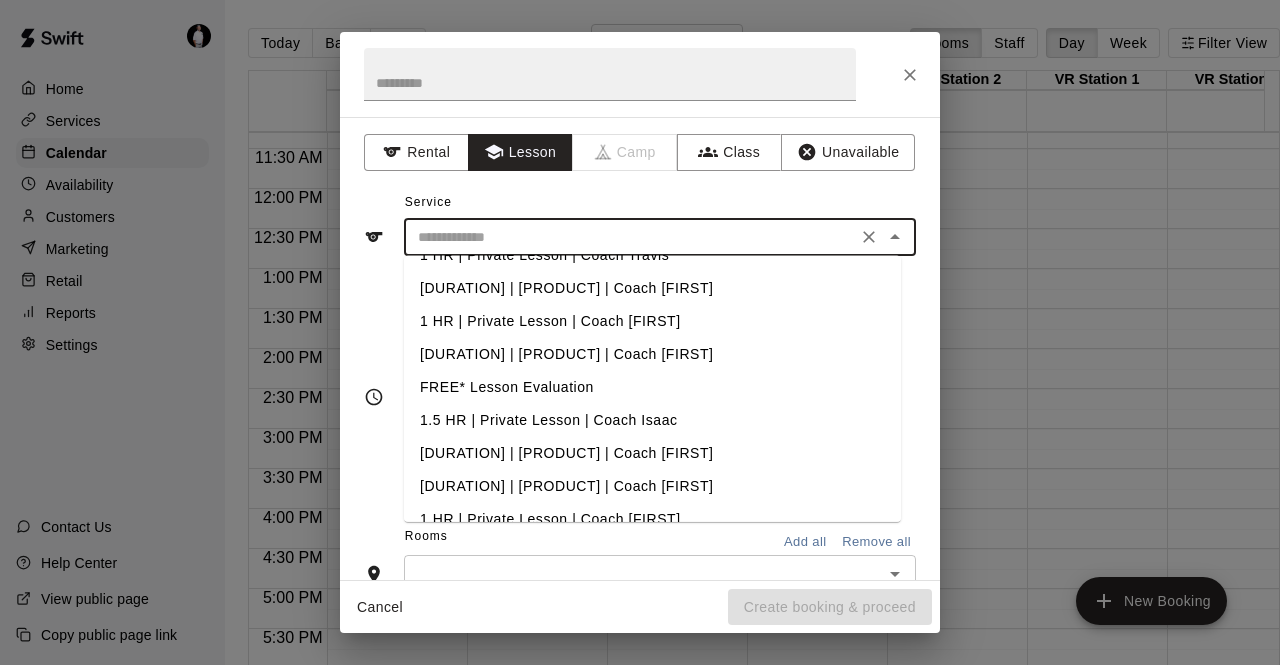 click on "1 HR | Private Lesson | Coach [LAST]" at bounding box center [652, 486] 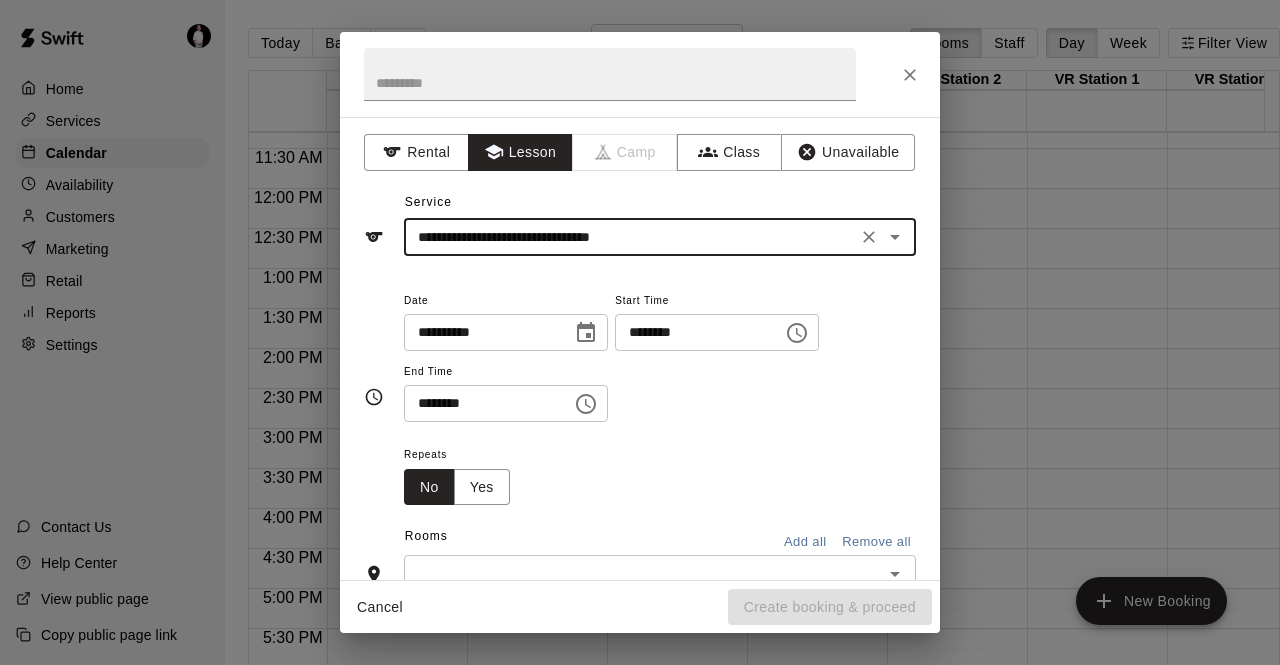 scroll, scrollTop: 150, scrollLeft: 0, axis: vertical 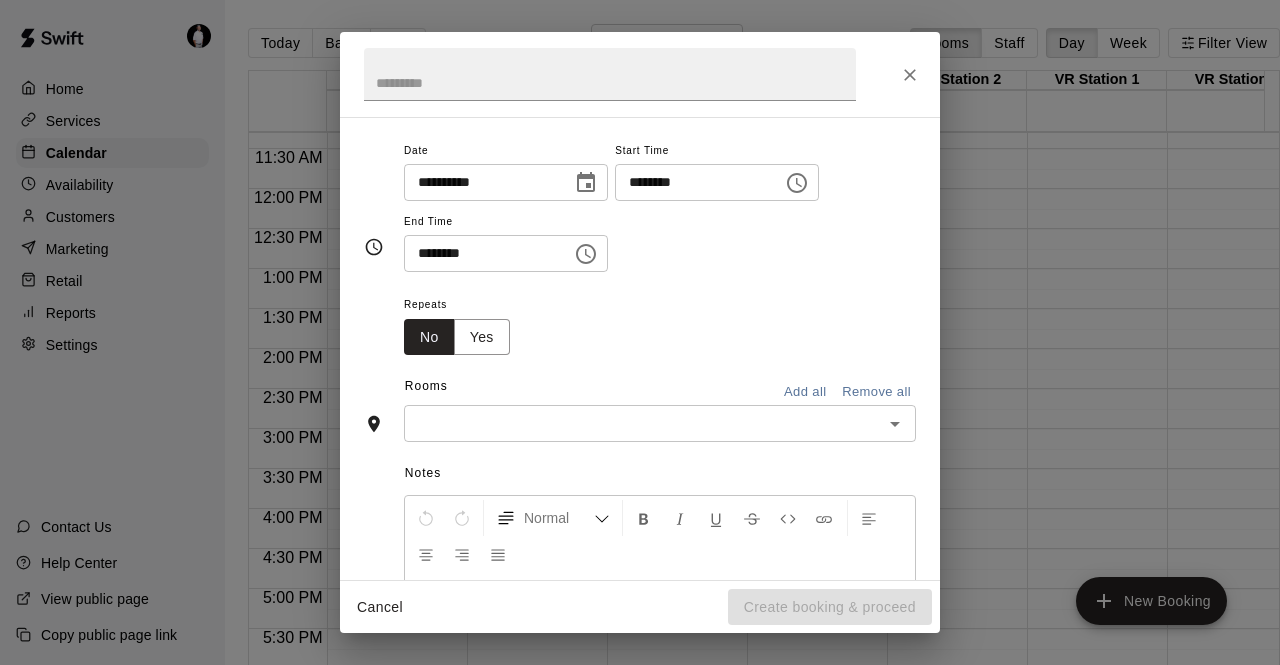 click 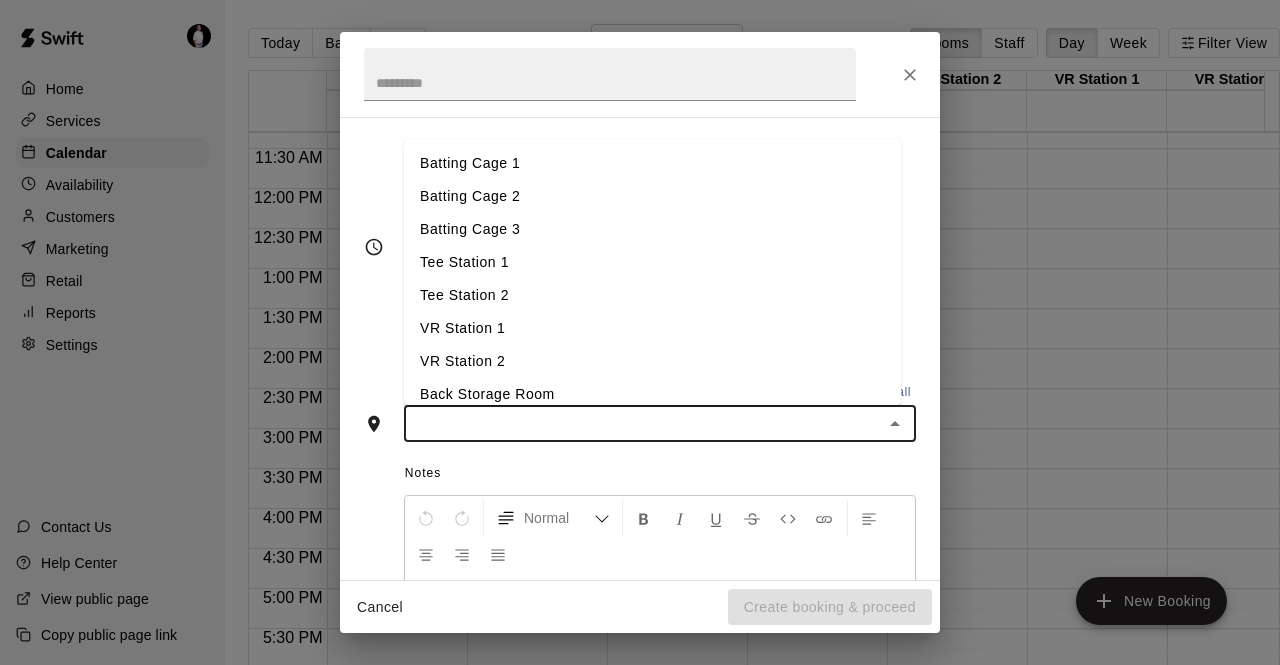 click on "Batting Cage 1" at bounding box center (652, 163) 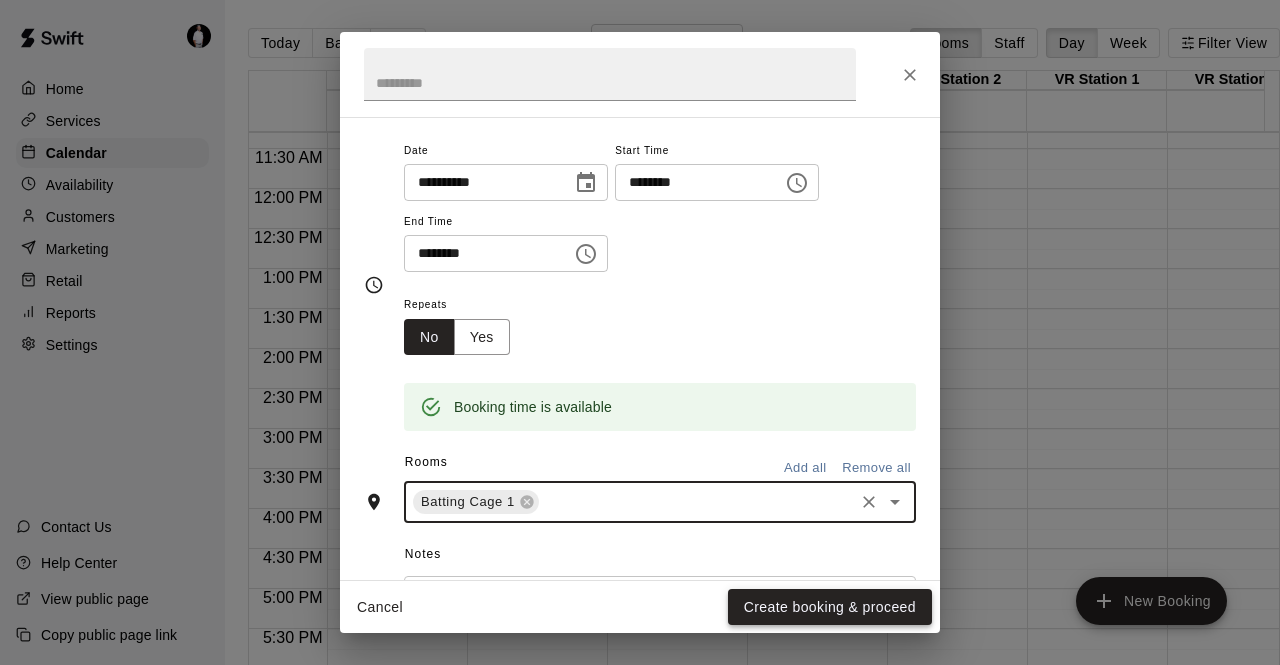 click on "Create booking & proceed" at bounding box center (830, 607) 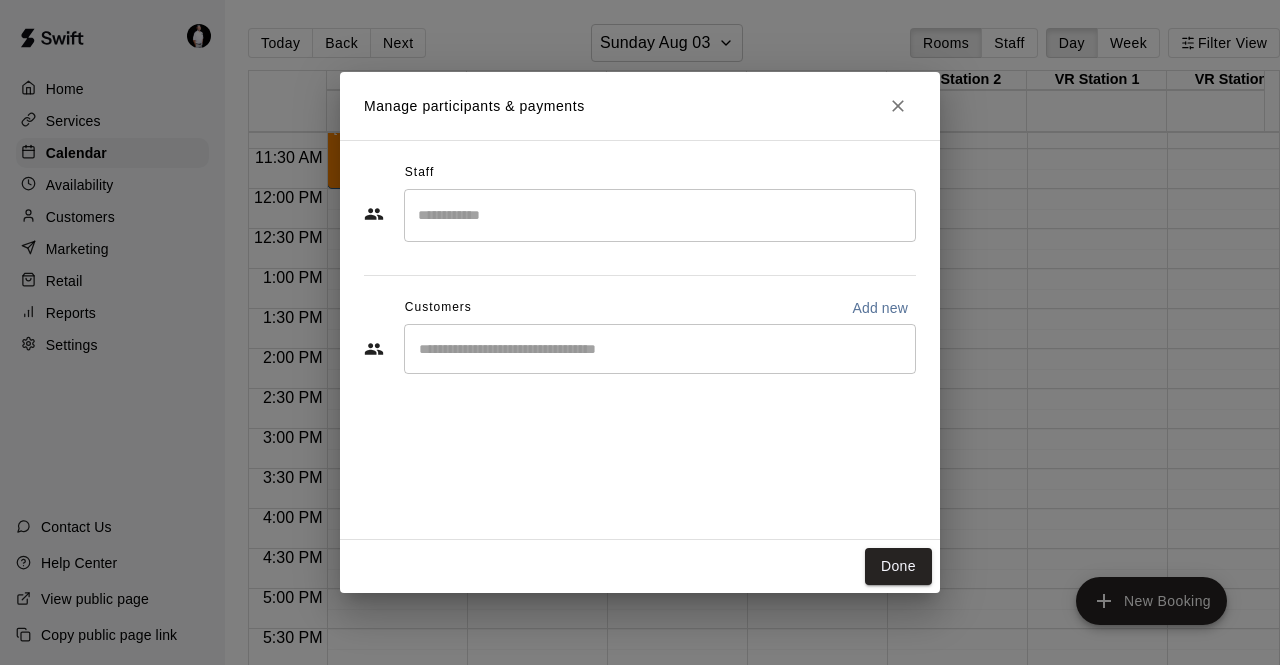 click at bounding box center [660, 215] 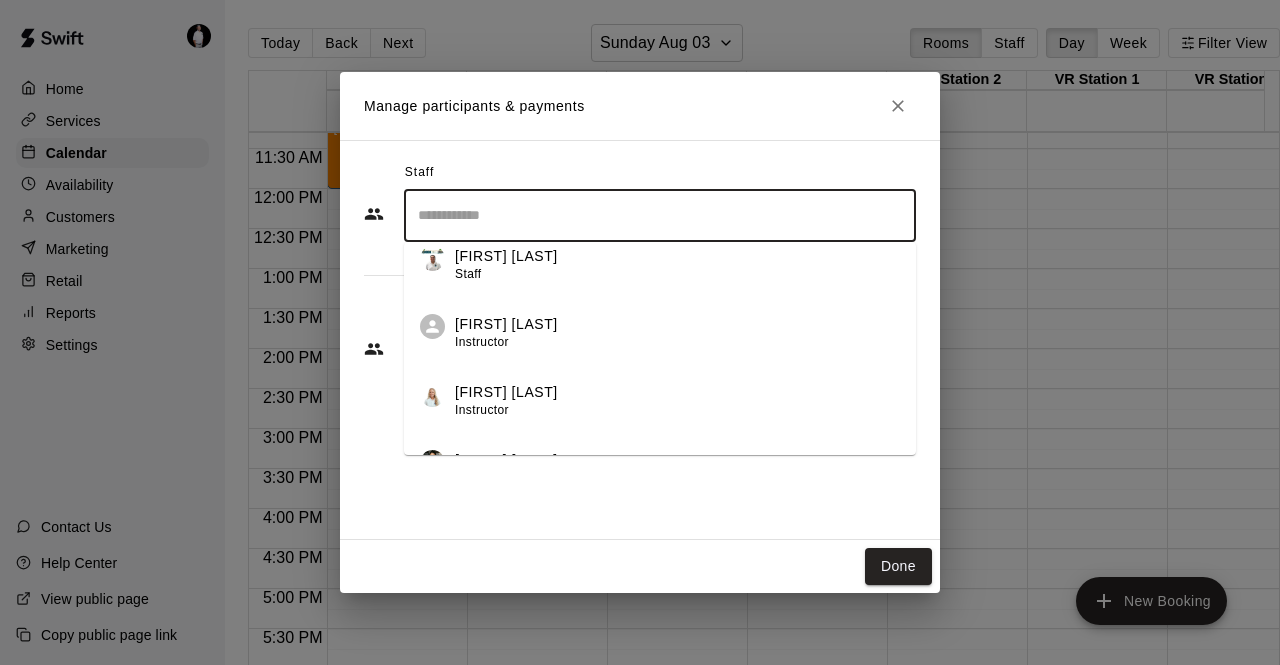 scroll, scrollTop: 295, scrollLeft: 0, axis: vertical 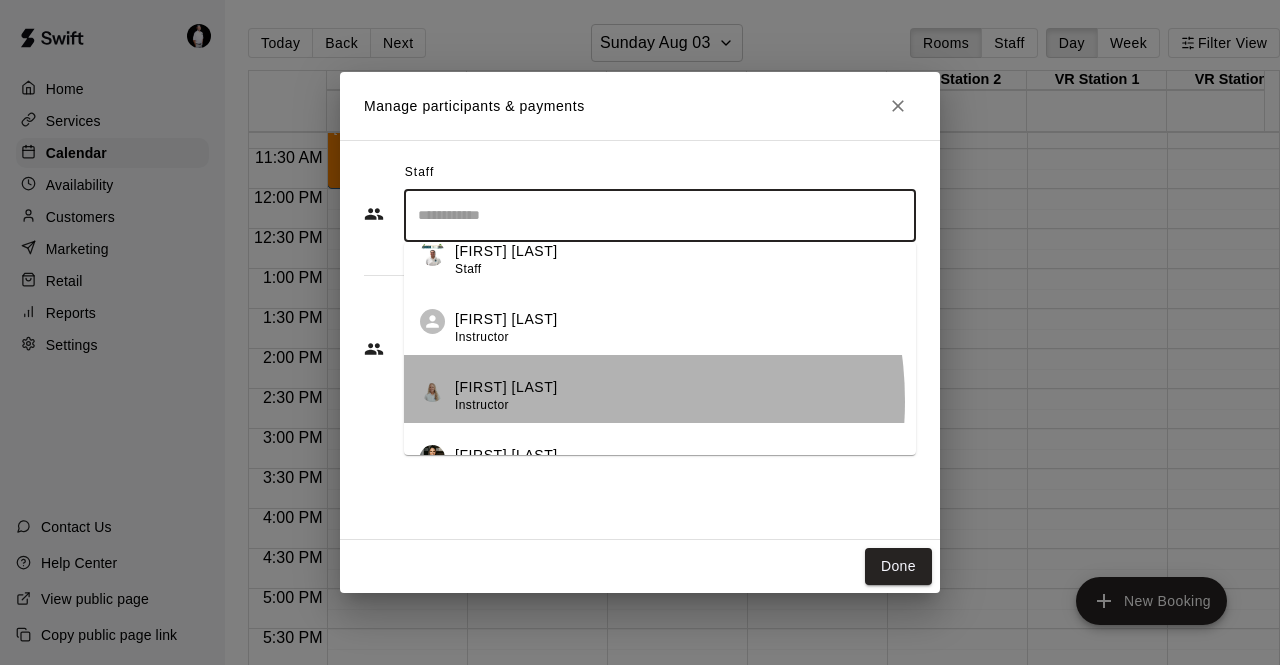 click on "[FIRST] [LAST] Instructor" at bounding box center [677, 396] 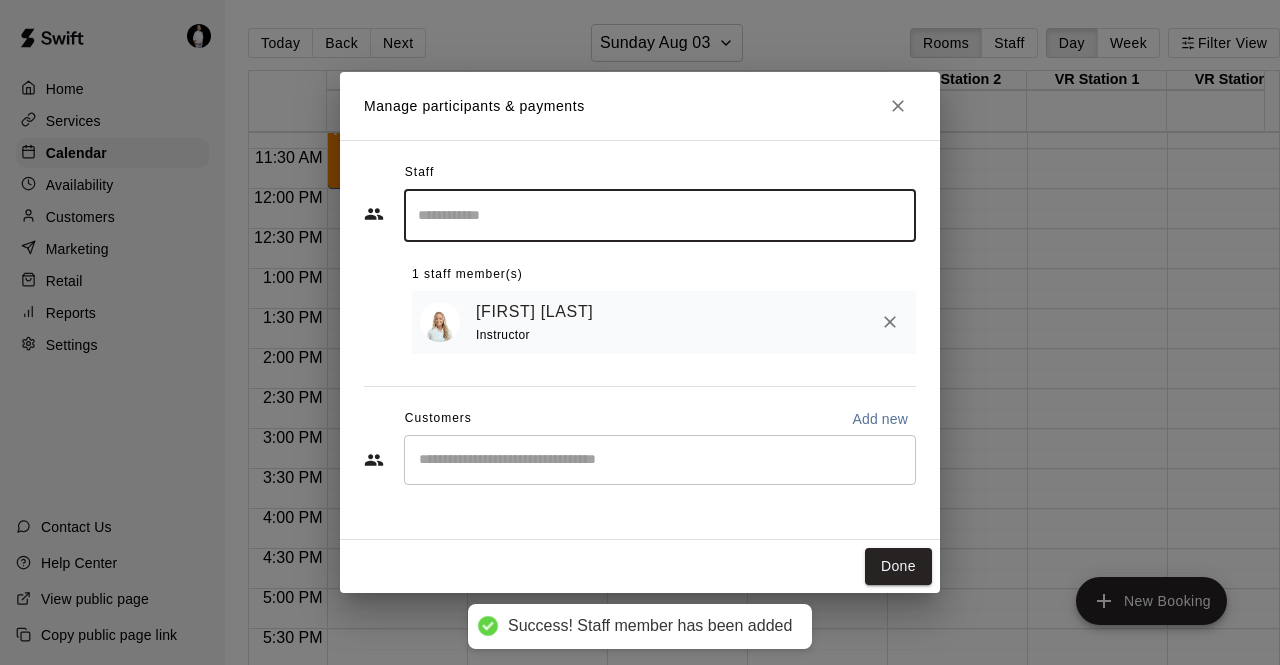 click at bounding box center (660, 460) 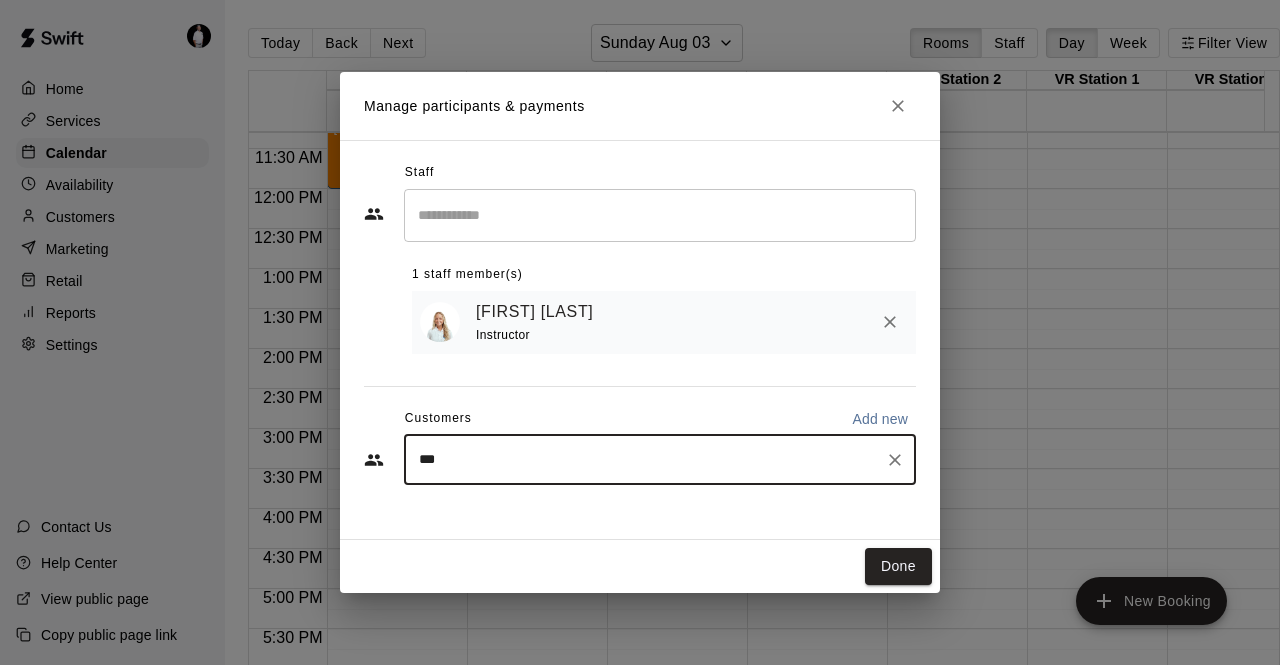 type on "****" 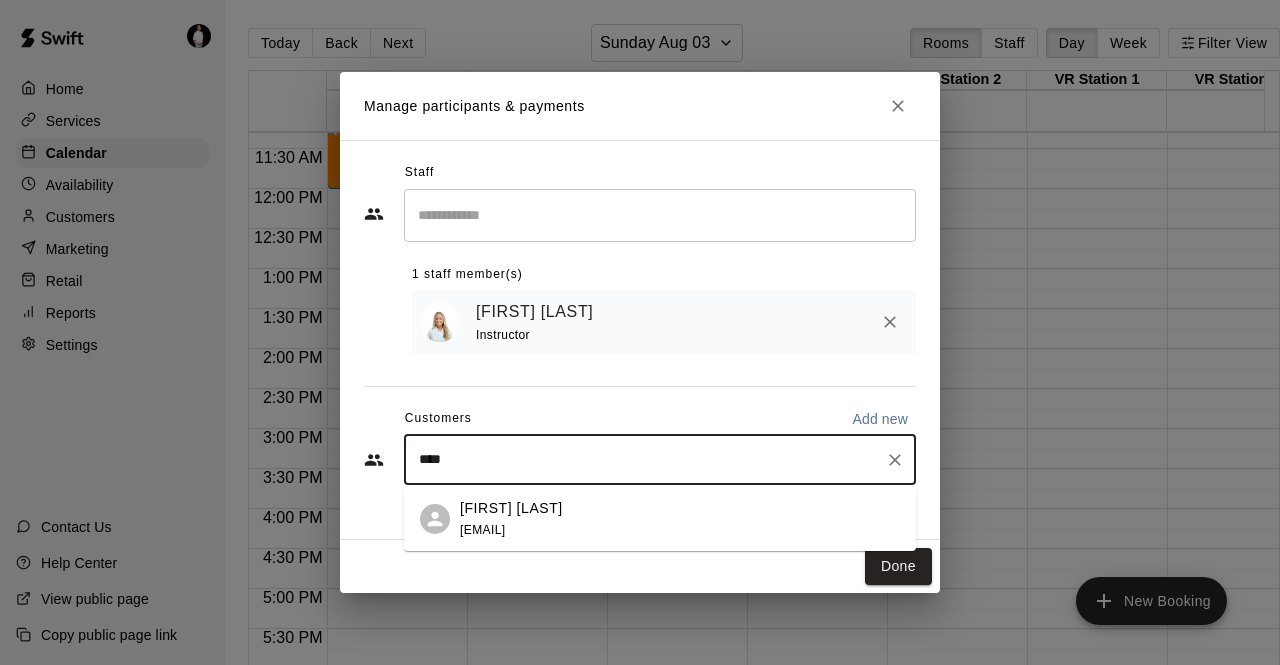 click on "Zoey Harker  sharker1106@gmail.com" at bounding box center [680, 519] 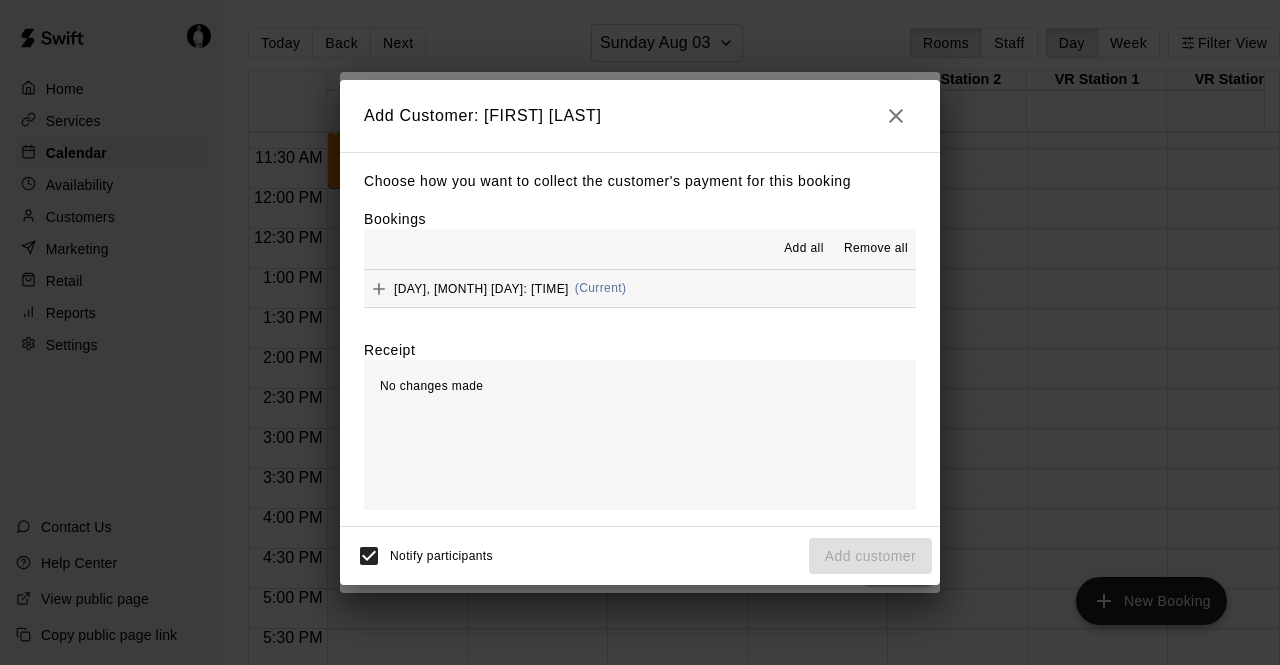 click on "Sunday, August 03: 11:00 AM (Current)" at bounding box center [640, 288] 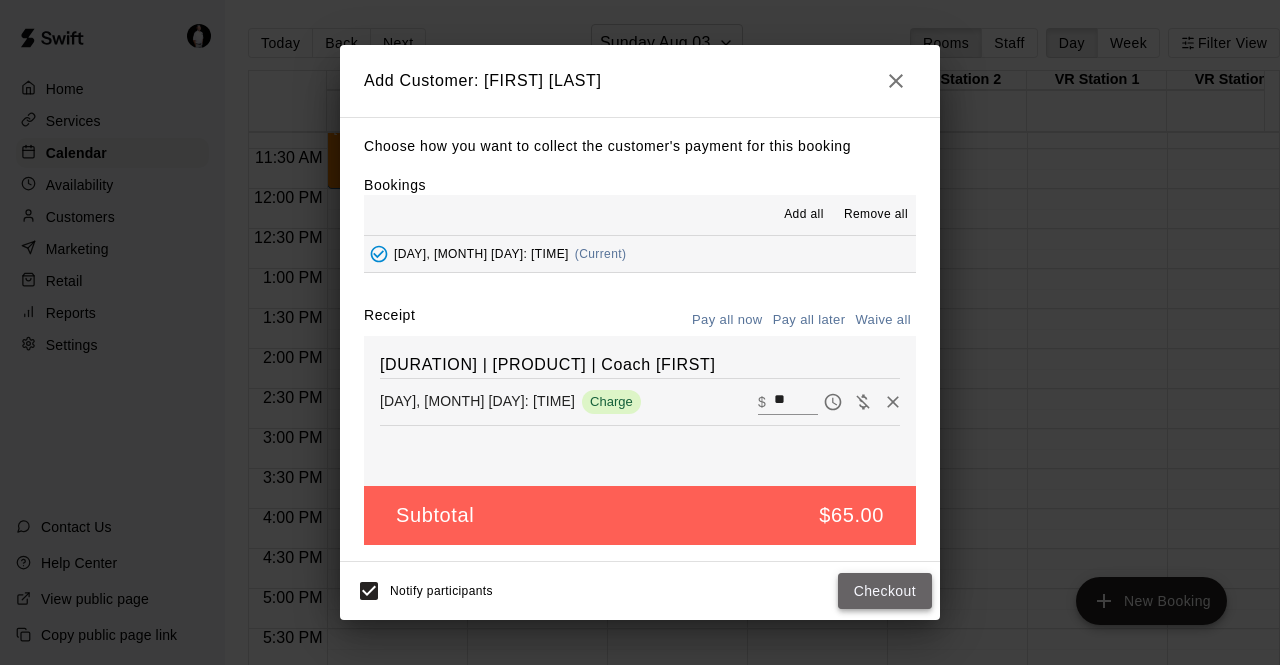 click on "Checkout" at bounding box center [885, 591] 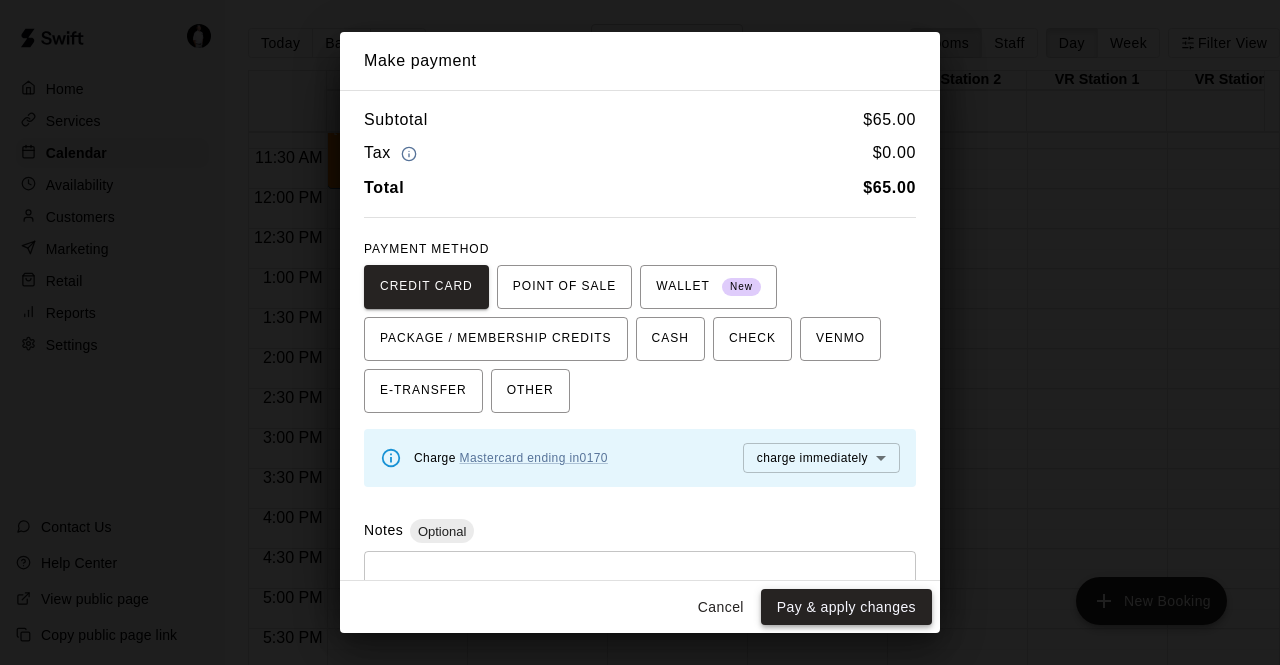 click on "Pay & apply changes" at bounding box center [846, 607] 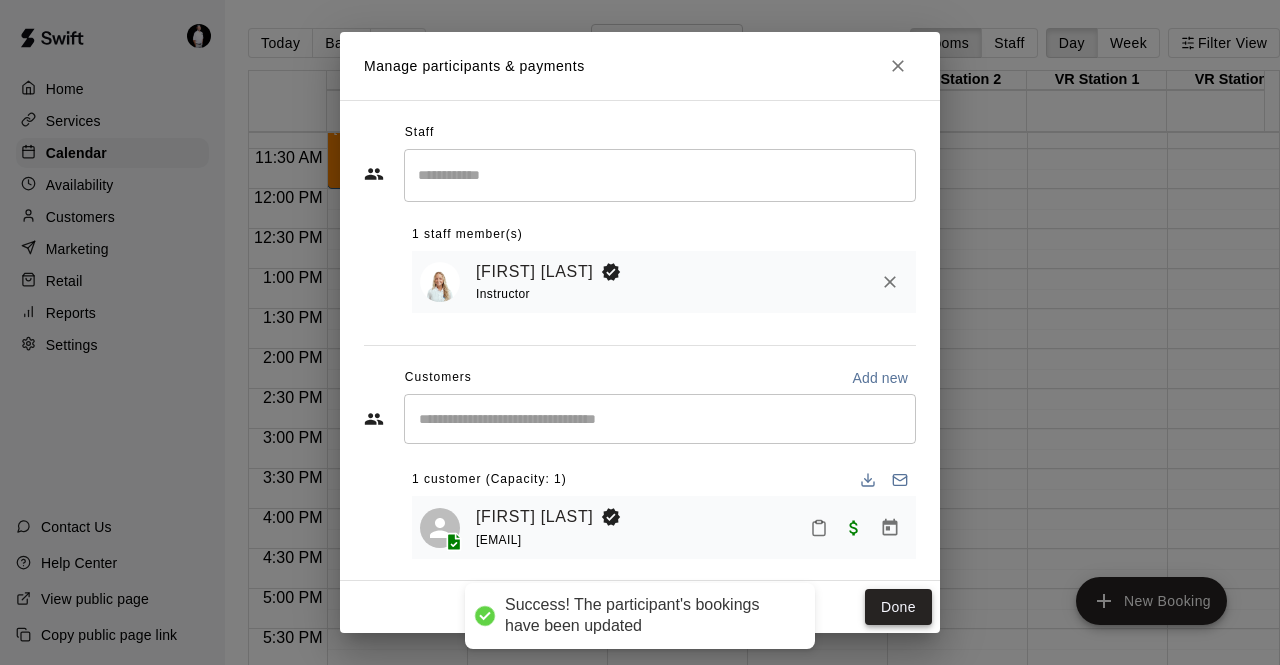 click on "Done" at bounding box center [898, 607] 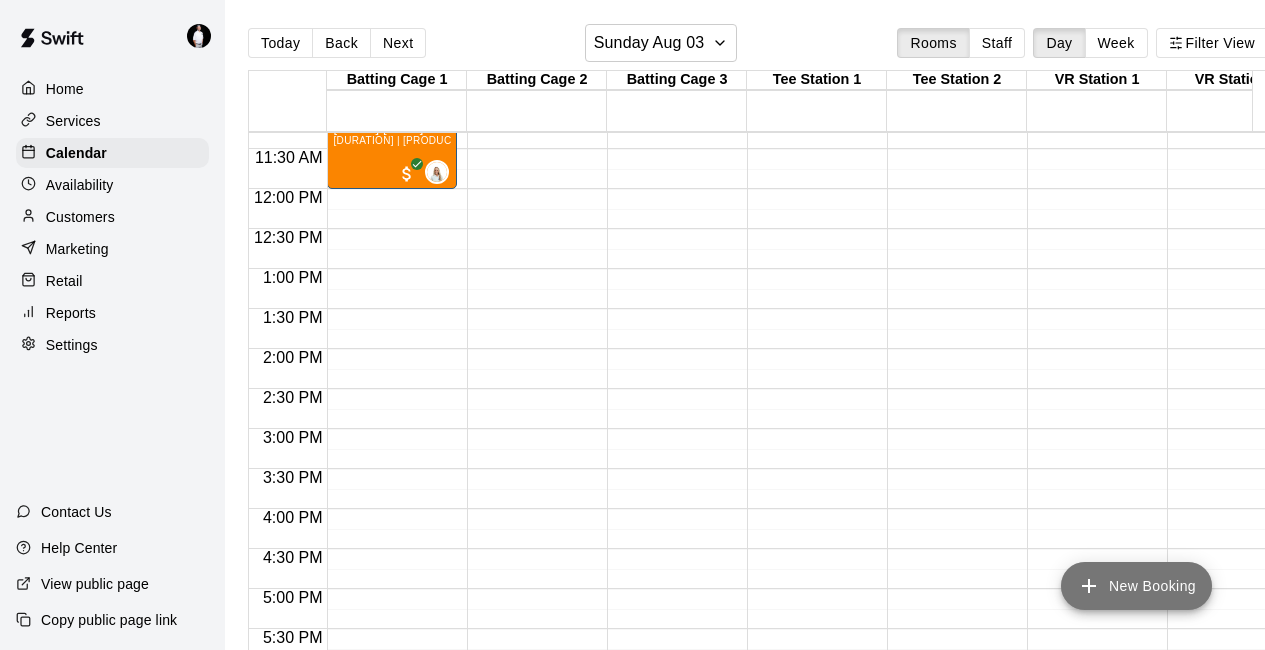 click on "New Booking" at bounding box center (1136, 586) 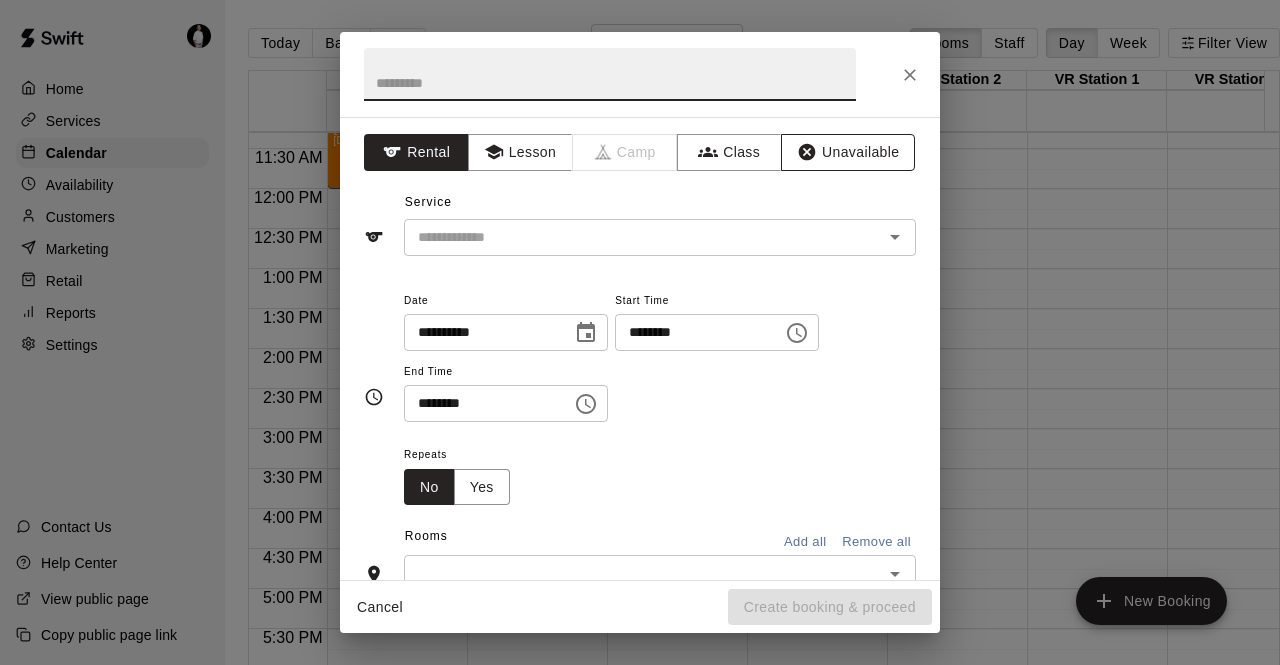 click on "Unavailable" at bounding box center (848, 152) 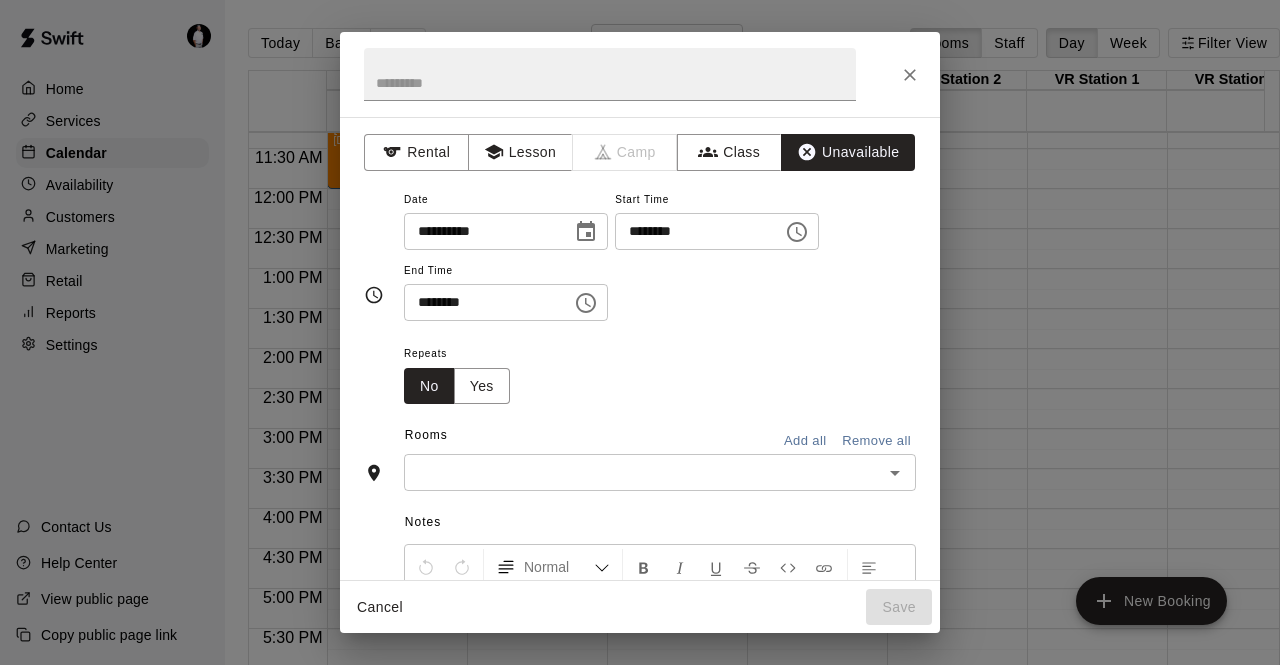 click on "********" at bounding box center [692, 231] 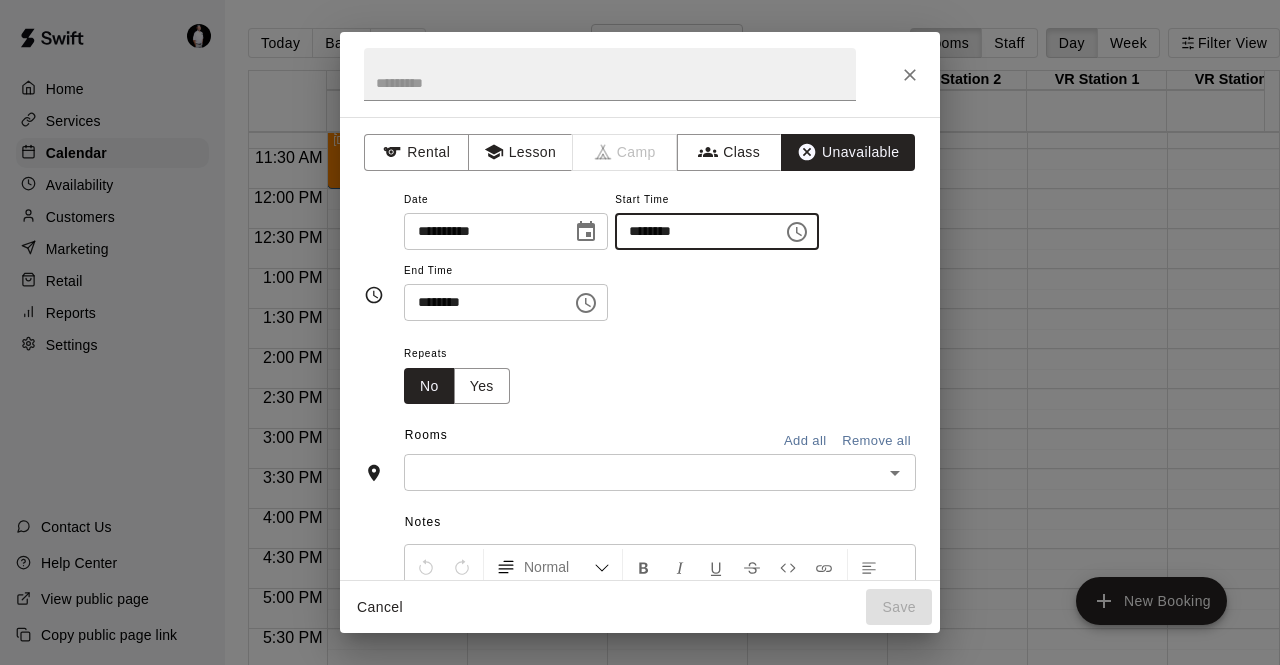 type on "********" 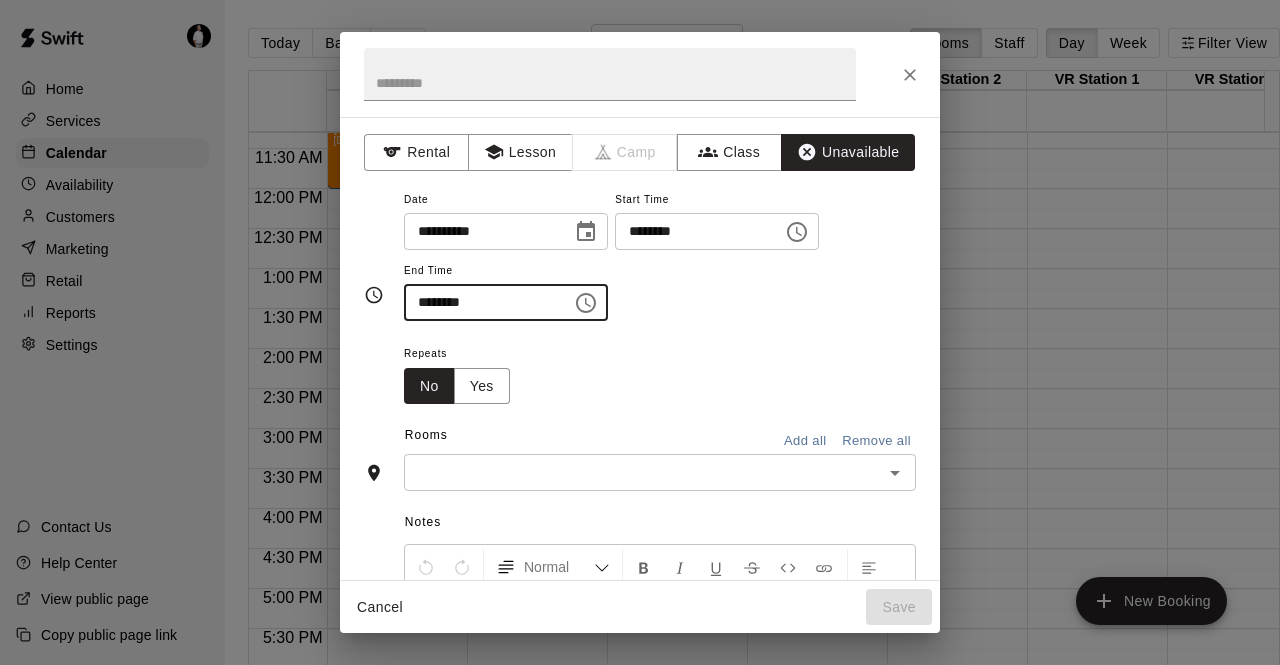 click 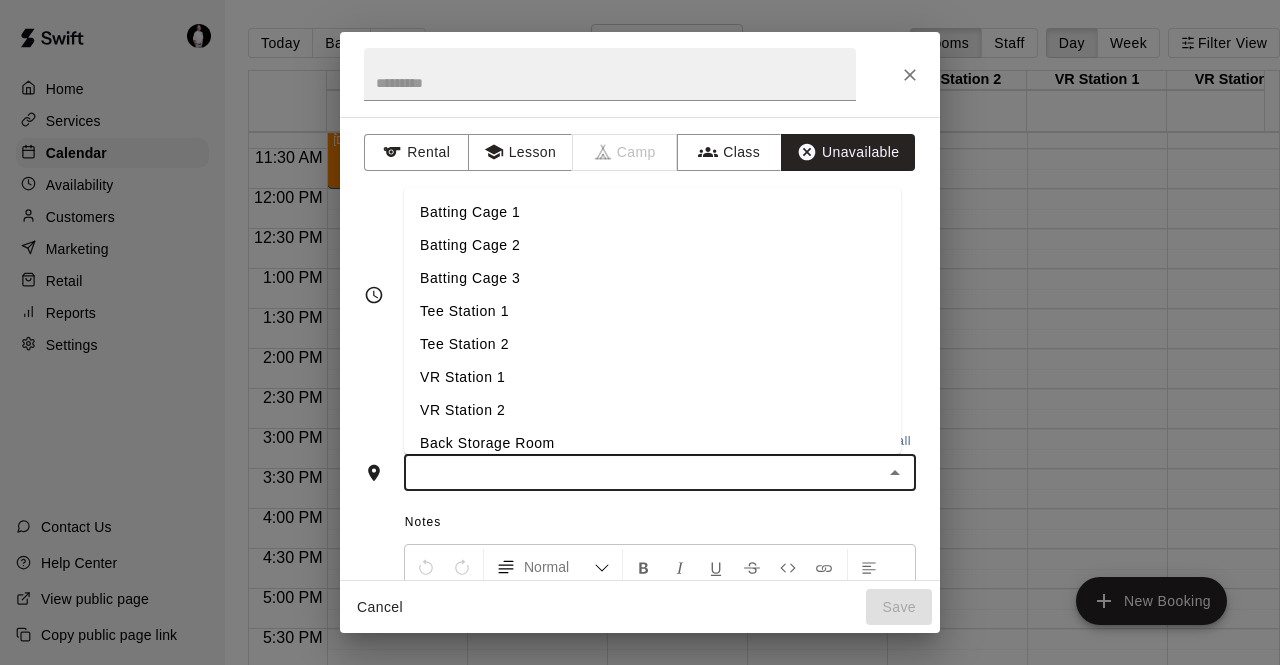 click on "Batting Cage 1" at bounding box center (652, 212) 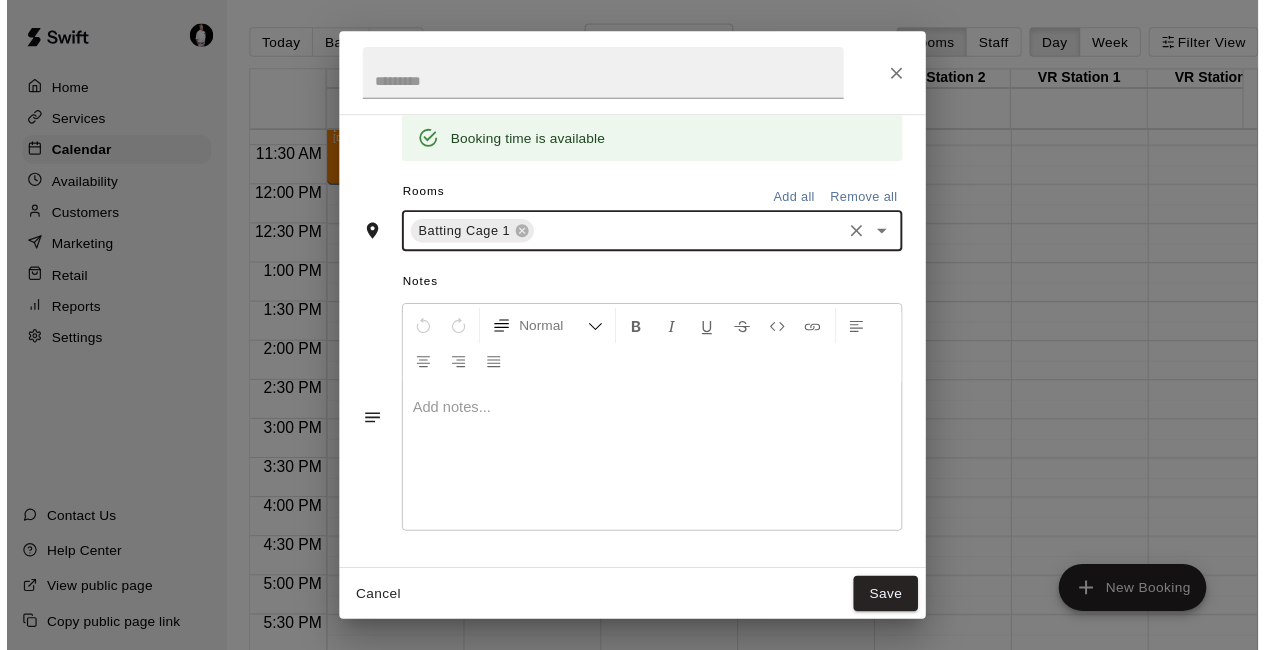 scroll, scrollTop: 313, scrollLeft: 0, axis: vertical 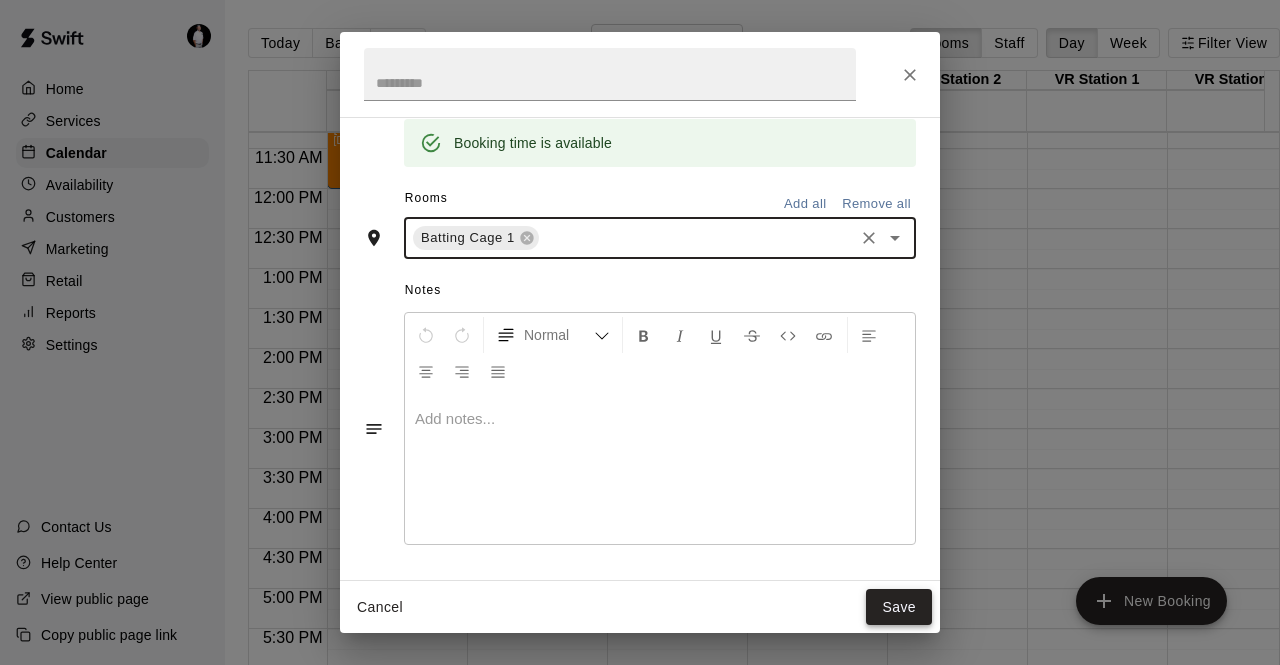 click on "Save" at bounding box center [899, 607] 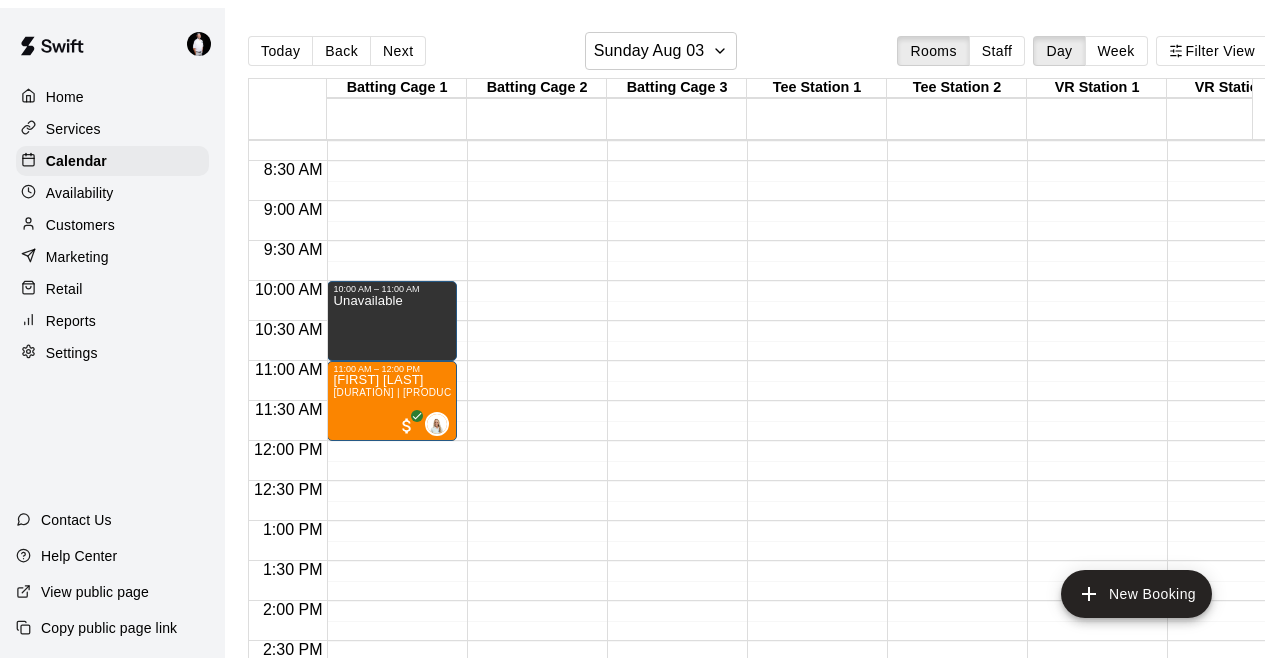 scroll, scrollTop: 658, scrollLeft: 0, axis: vertical 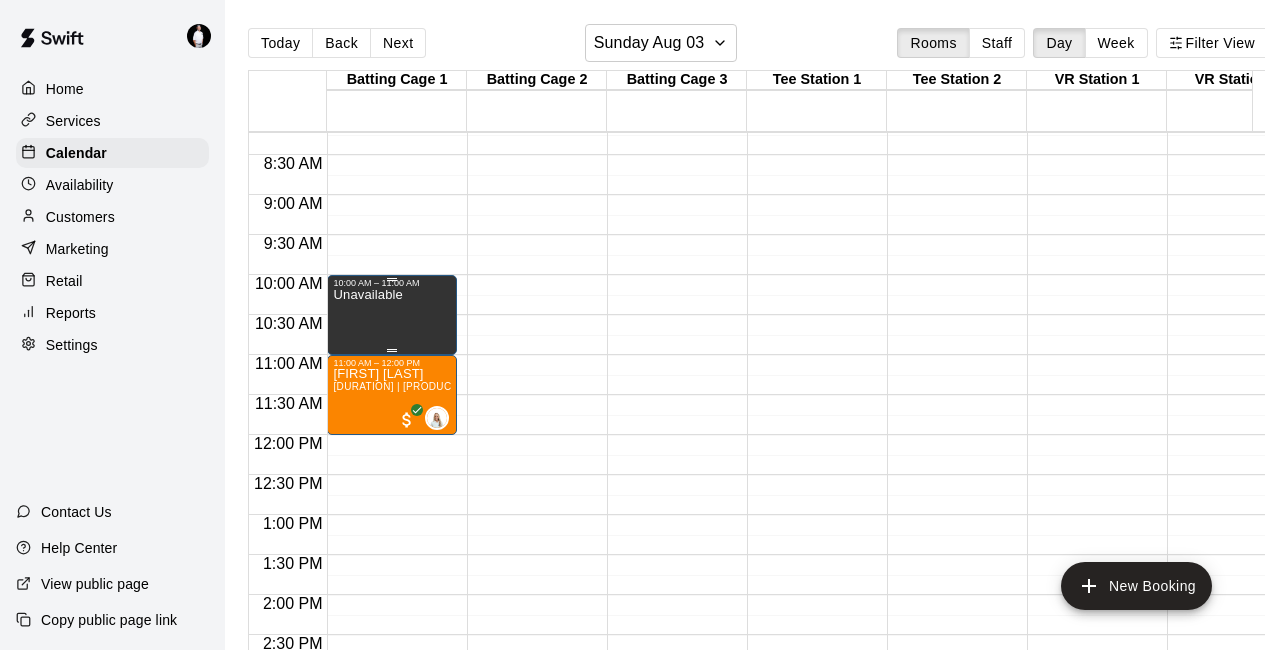 click on "Unavailable" at bounding box center (367, 295) 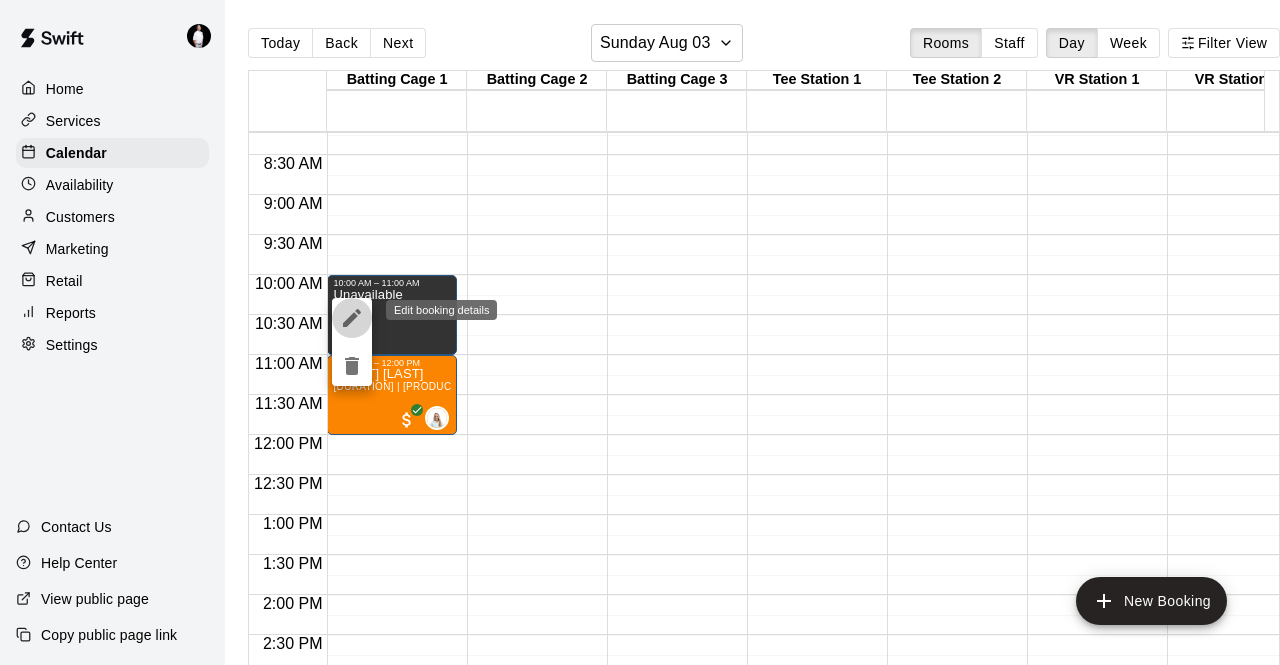 click at bounding box center (352, 318) 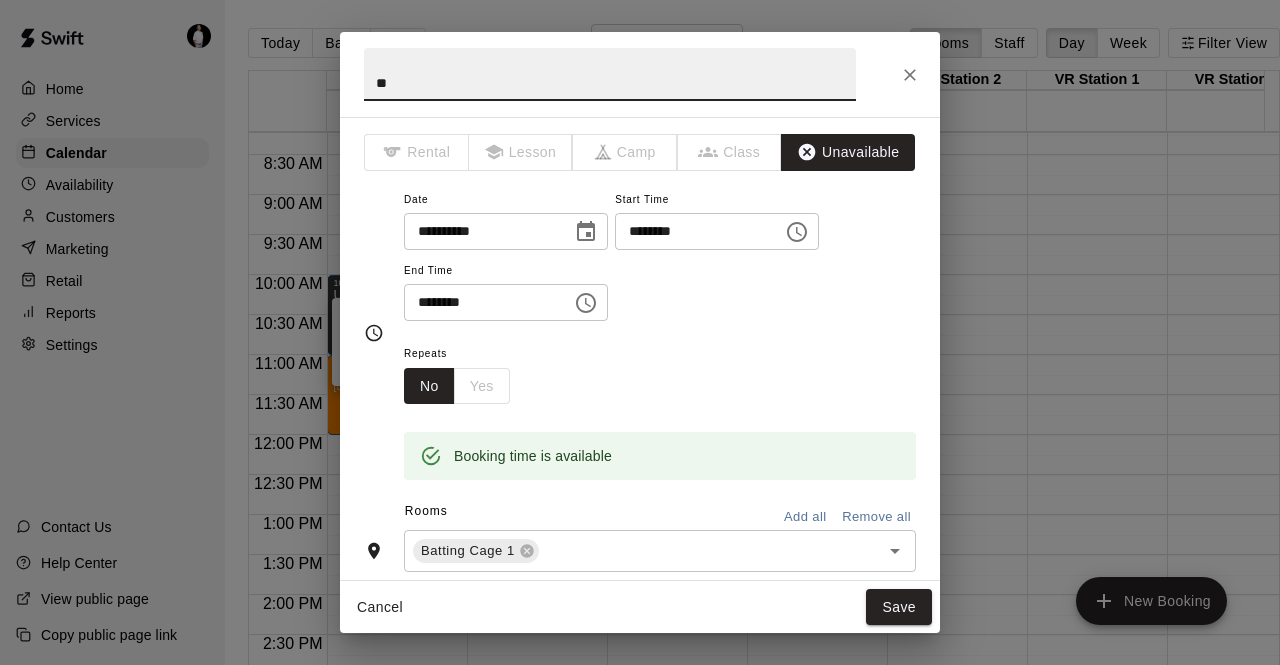 type on "*" 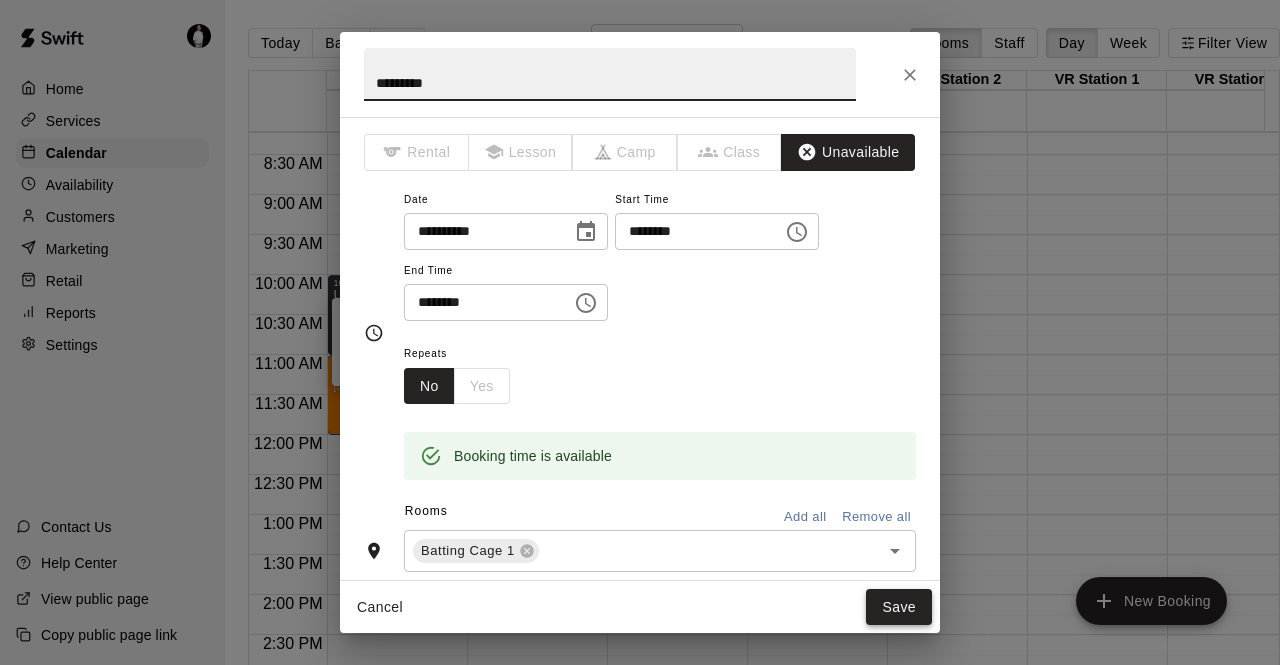 type on "*********" 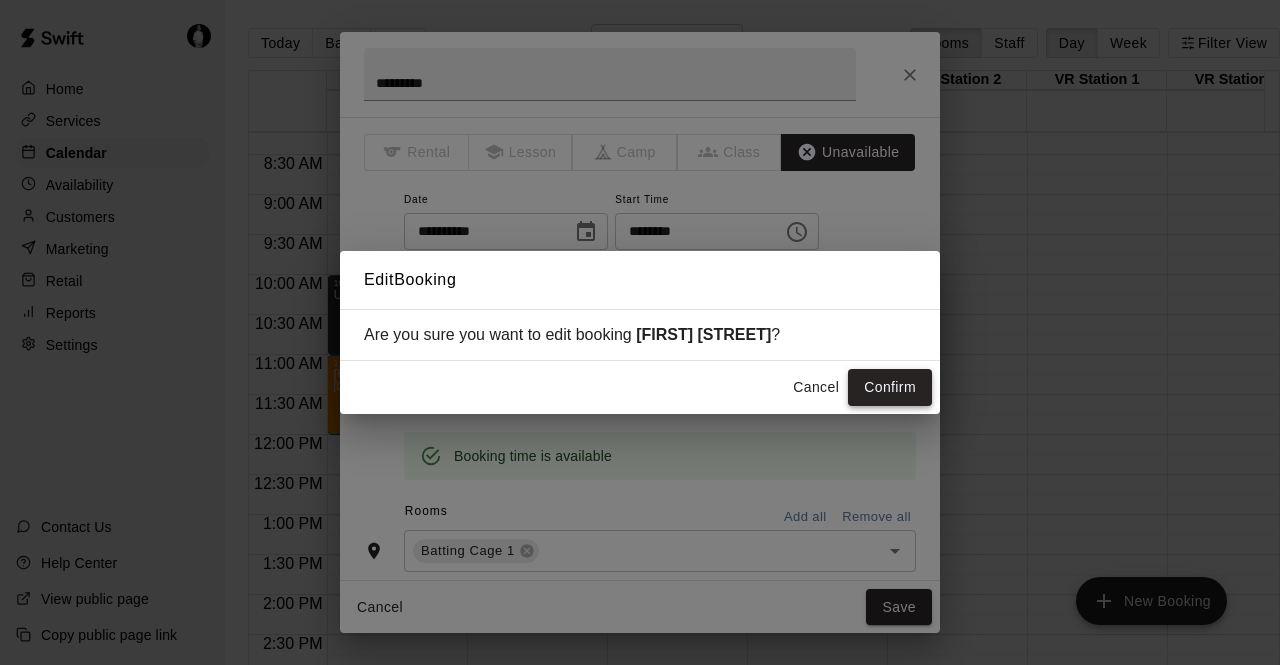click on "Confirm" at bounding box center [890, 387] 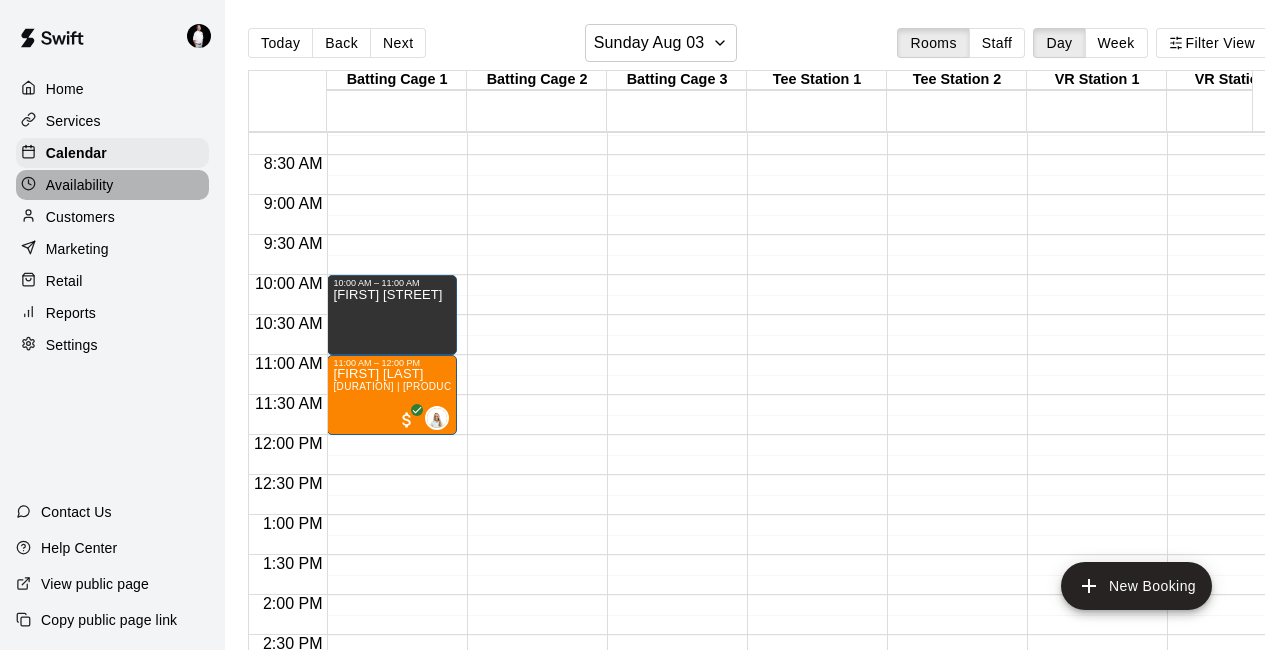 click on "Availability" at bounding box center (80, 185) 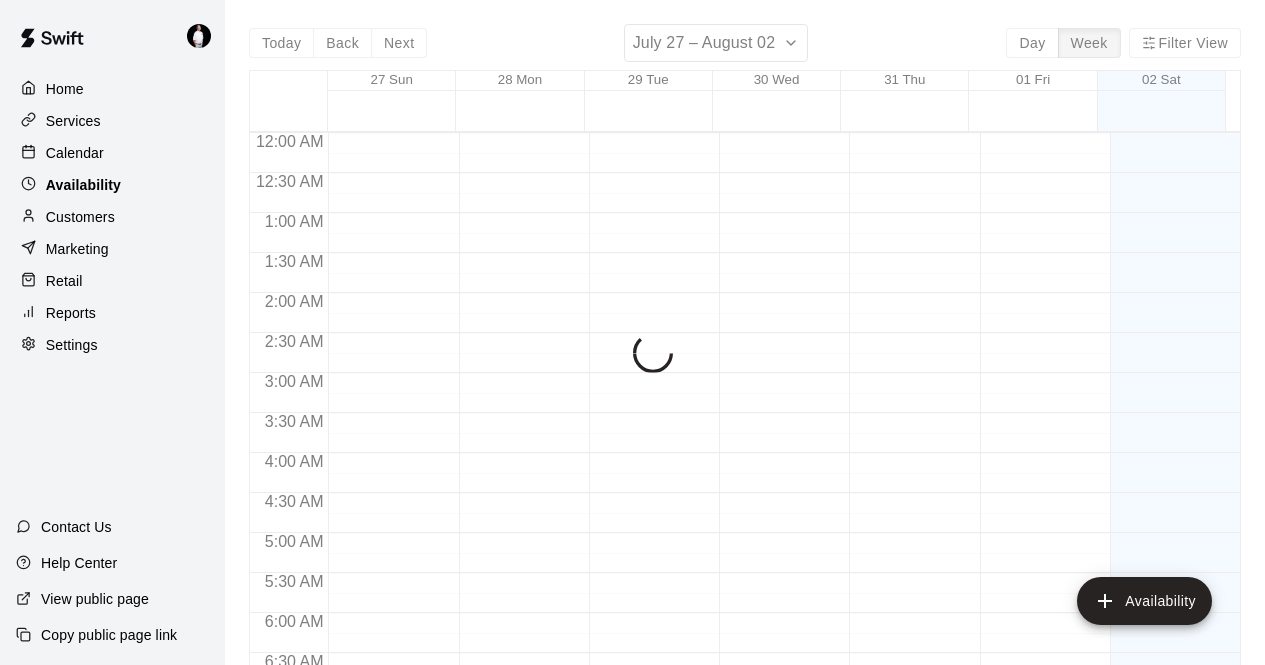 scroll, scrollTop: 907, scrollLeft: 0, axis: vertical 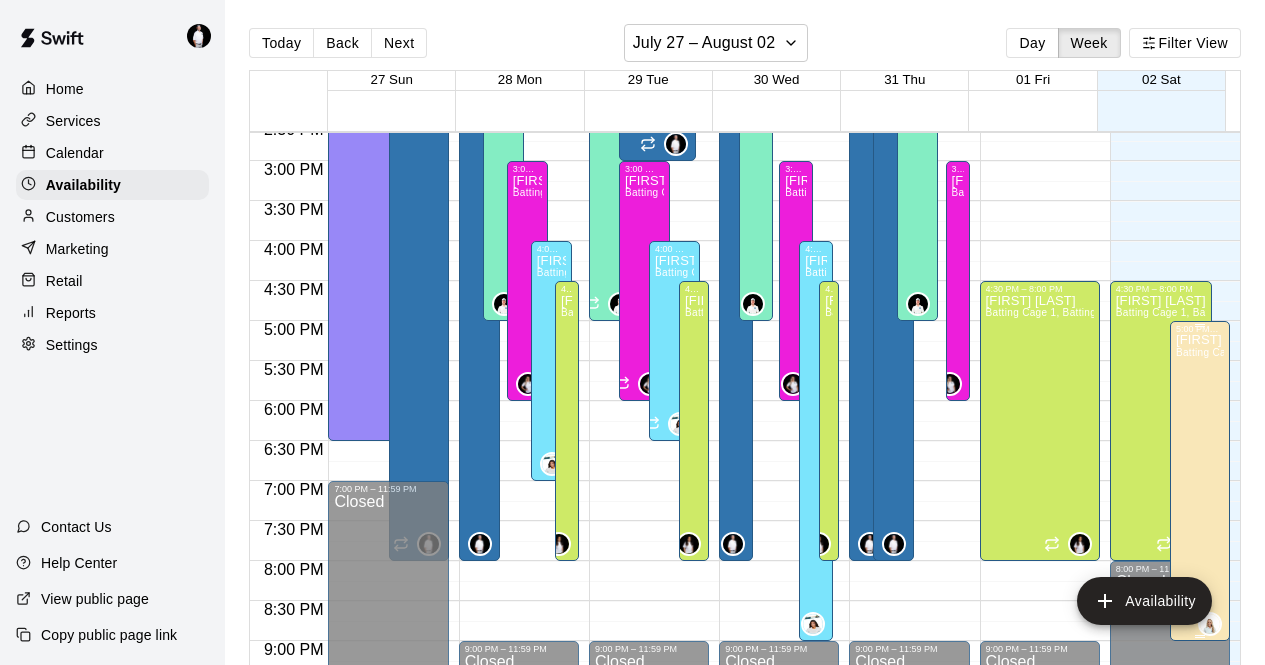 click on "Ella Troutt Batting Cage 1, Batting Cage 2, Batting Cage 3" at bounding box center (1200, 666) 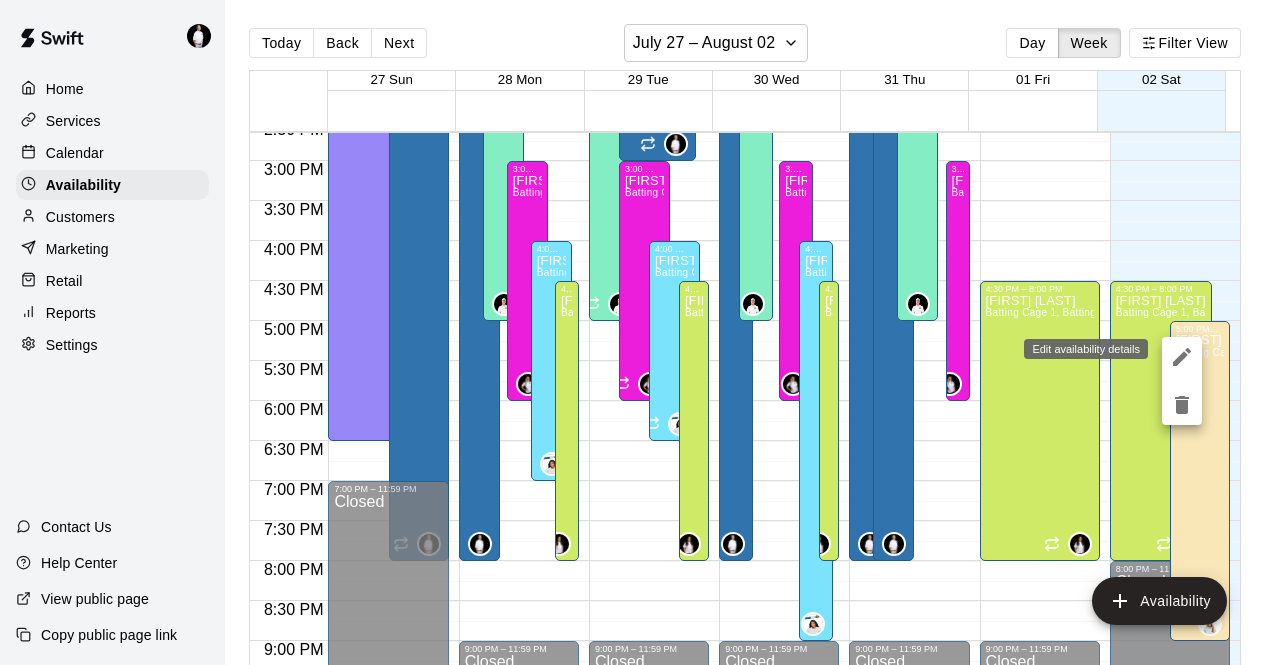 click 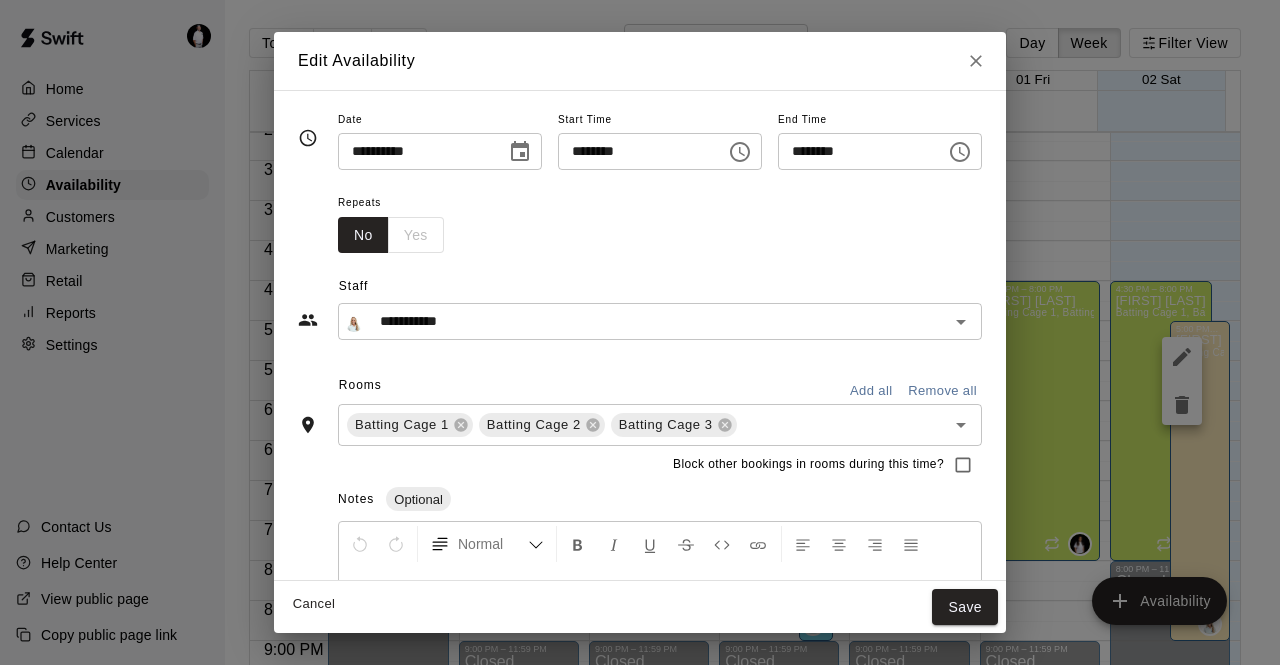 click 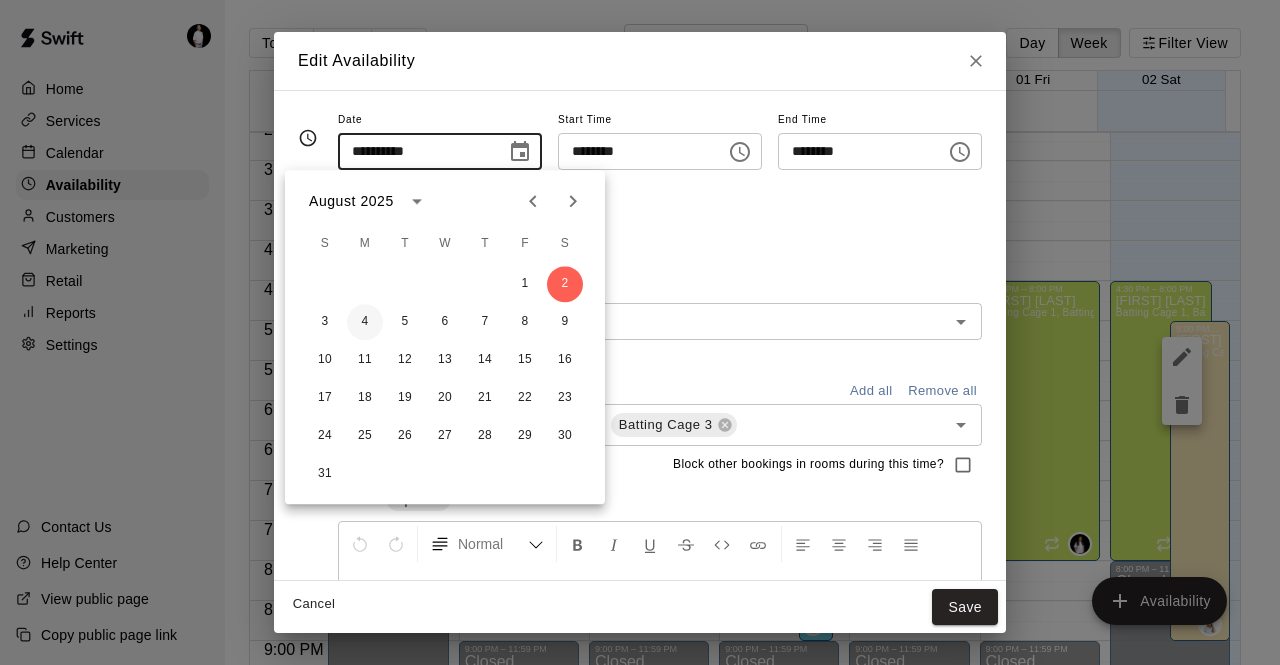 click on "4" at bounding box center [365, 322] 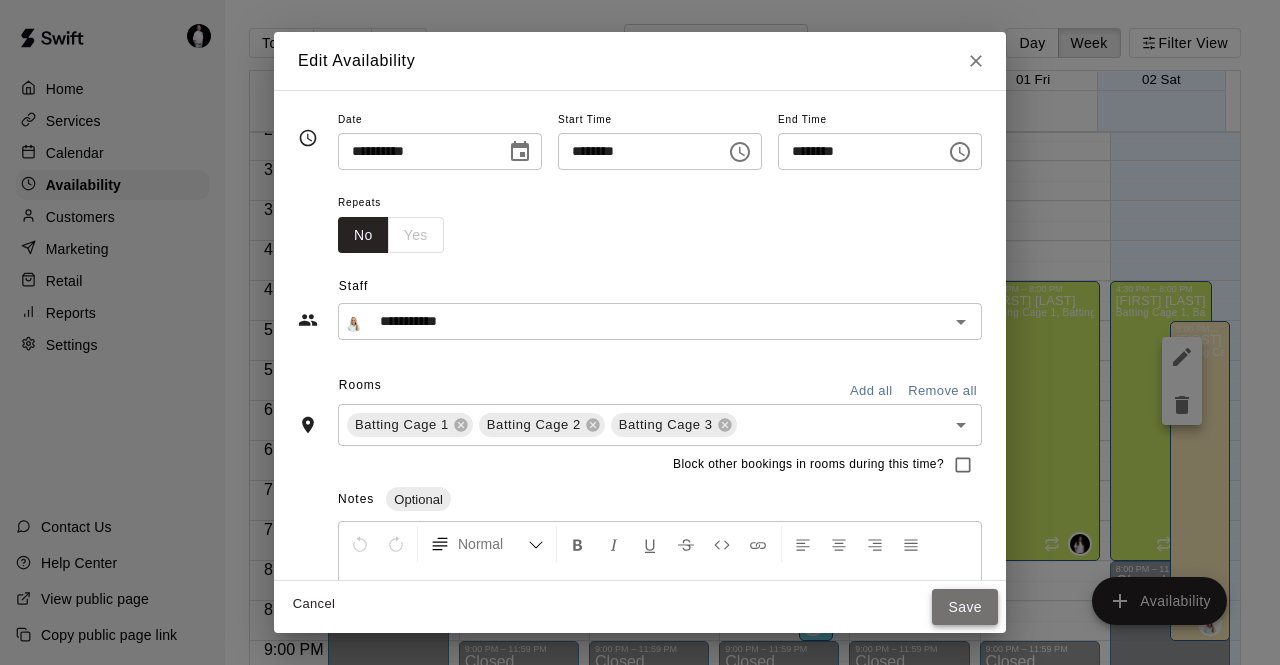 click on "Save" at bounding box center (965, 607) 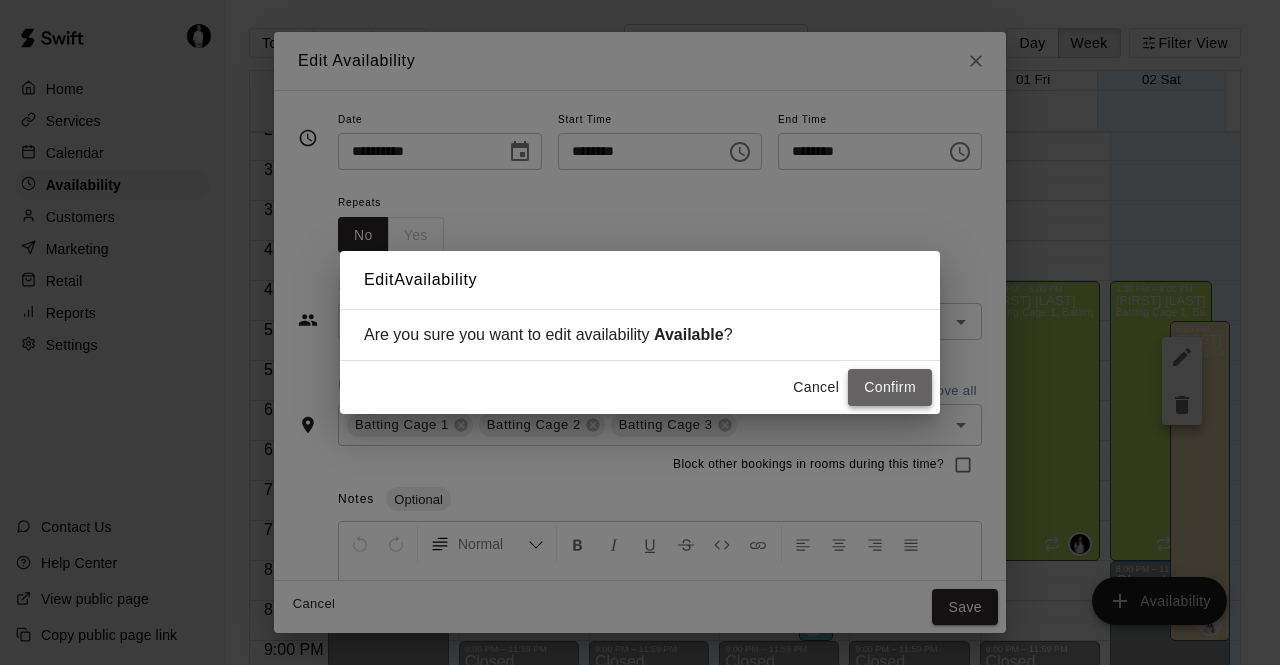 click on "Confirm" at bounding box center (890, 387) 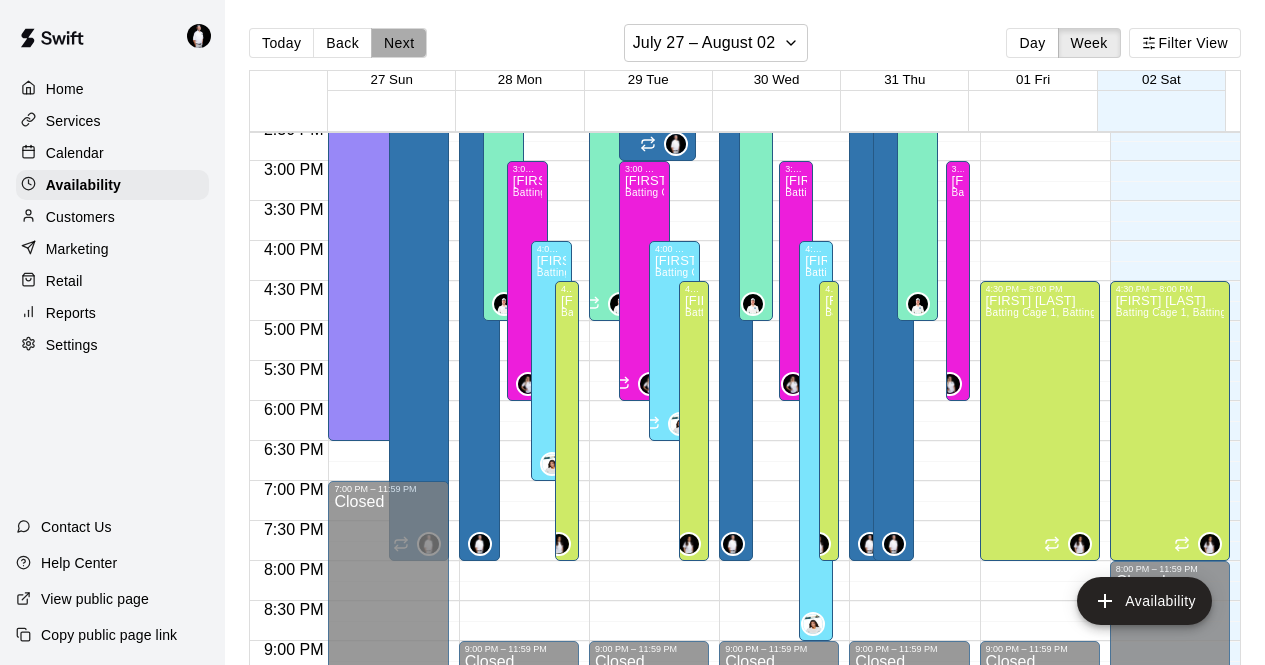 click on "Next" at bounding box center [399, 43] 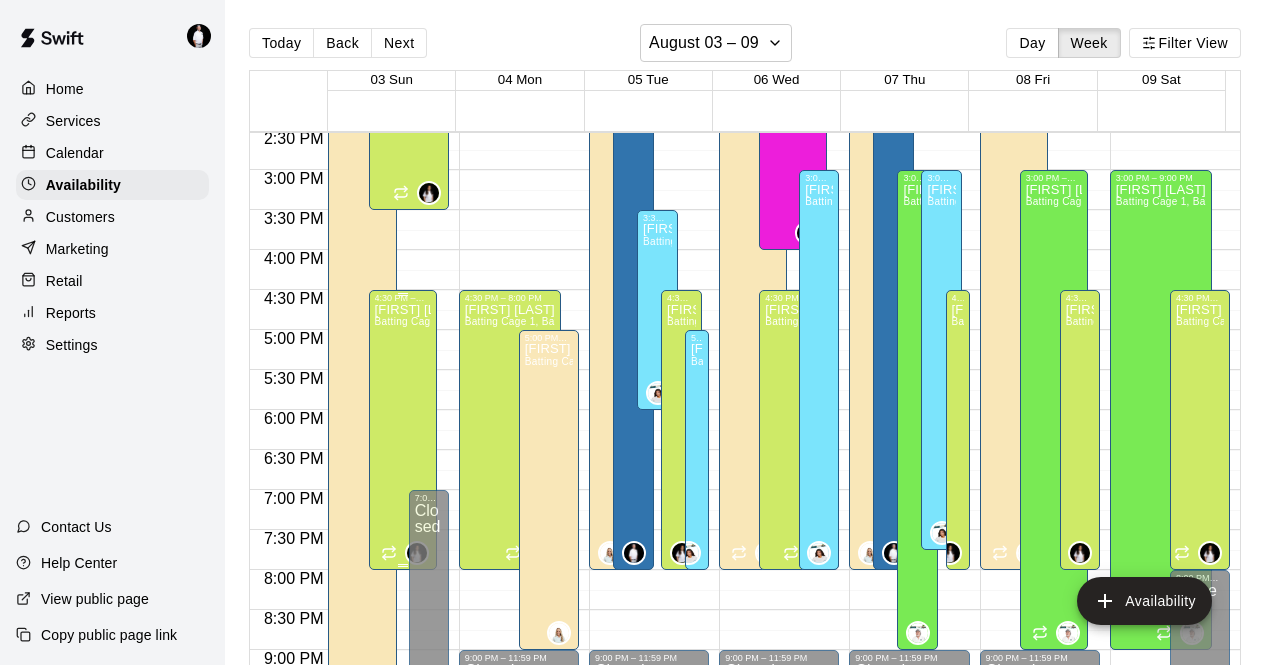 scroll, scrollTop: 1366, scrollLeft: 0, axis: vertical 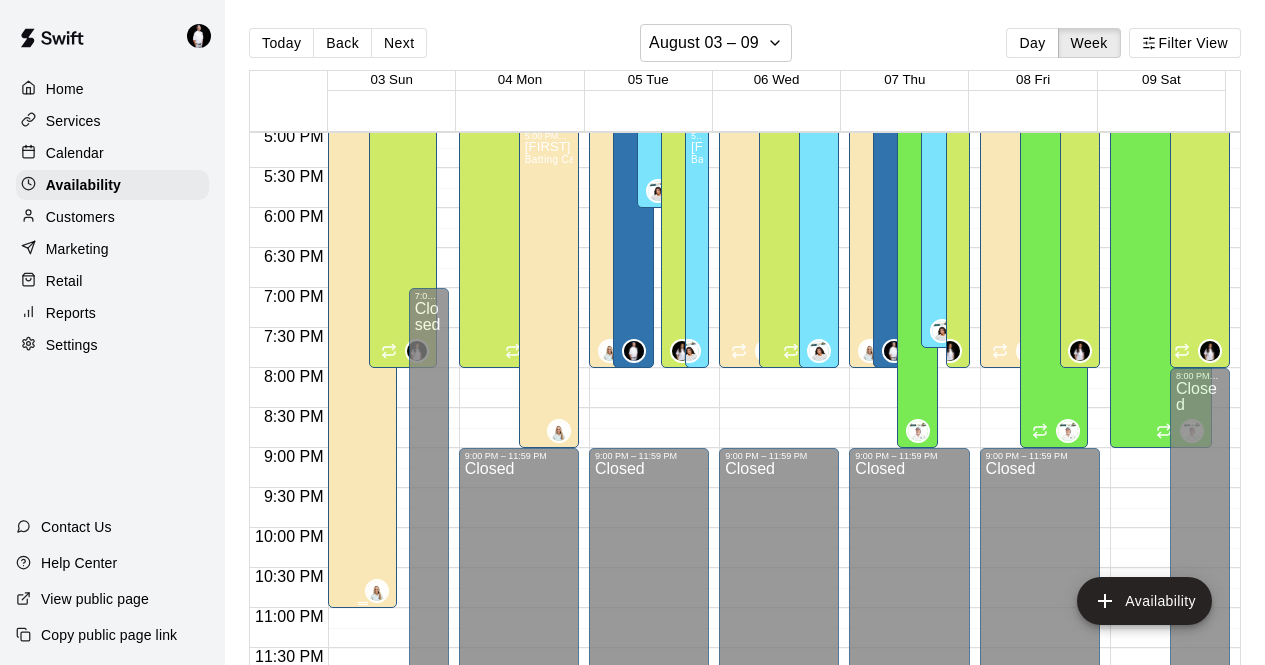 click on "Ella Troutt Batting Cage 1, Batting Cage 2, Batting Cage 3" at bounding box center (362, 98) 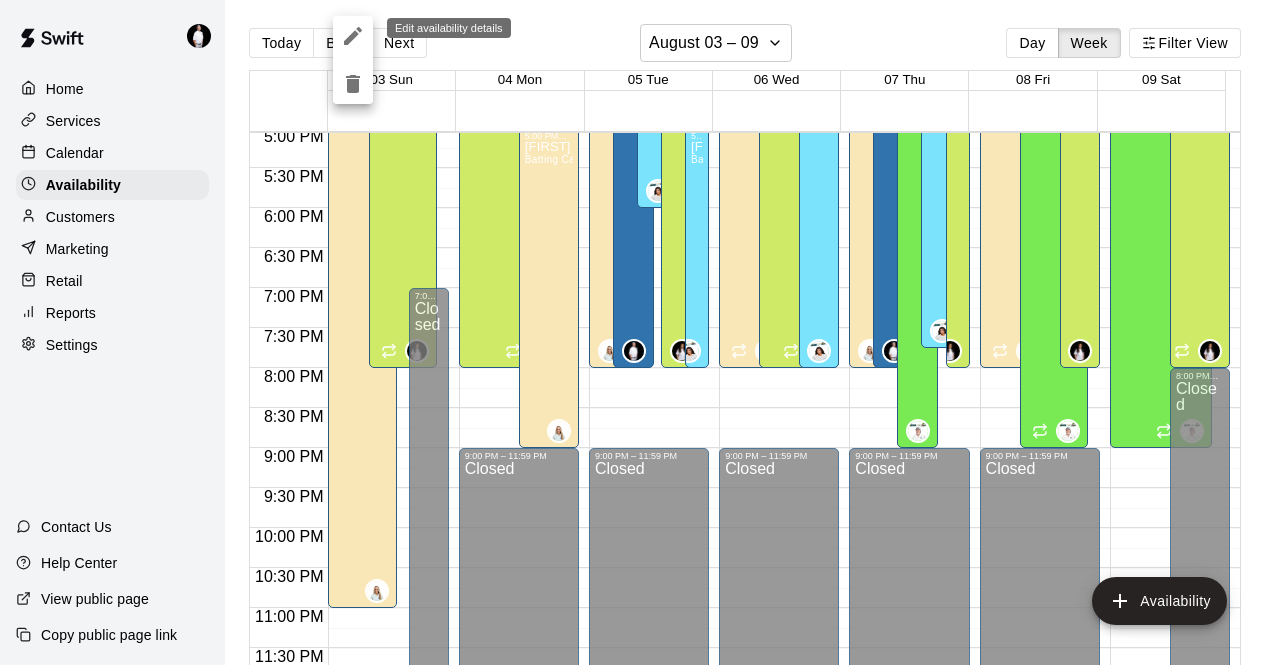 click 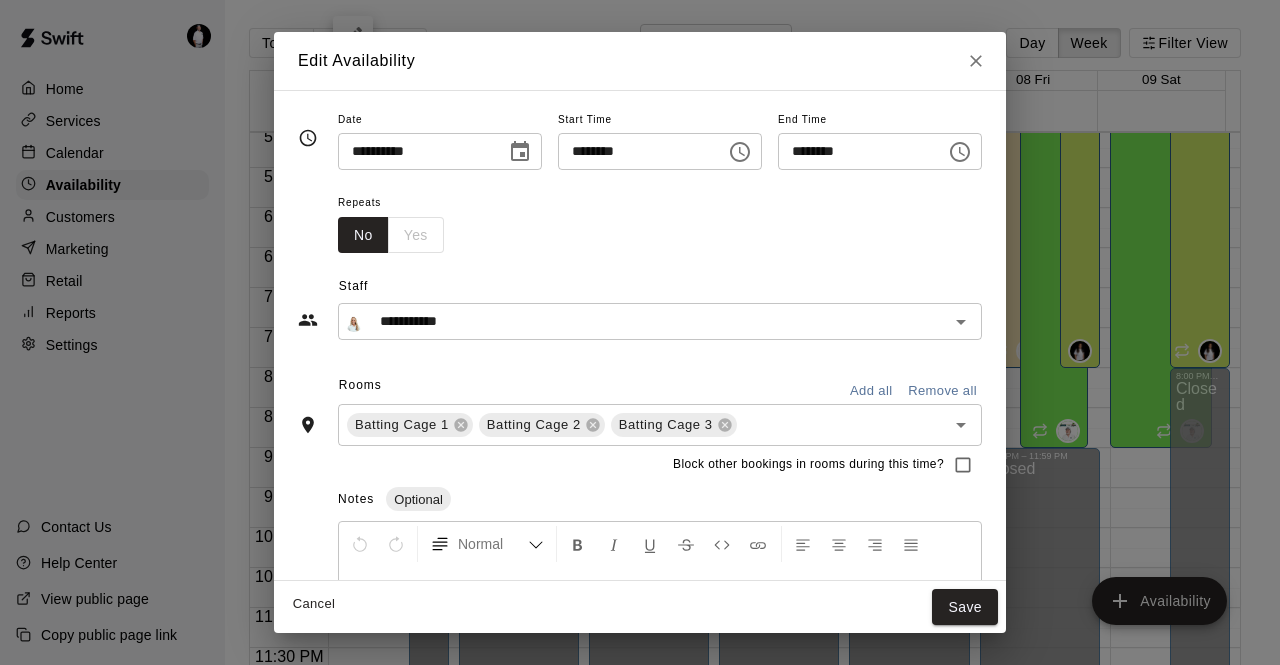 click on "********" at bounding box center (635, 151) 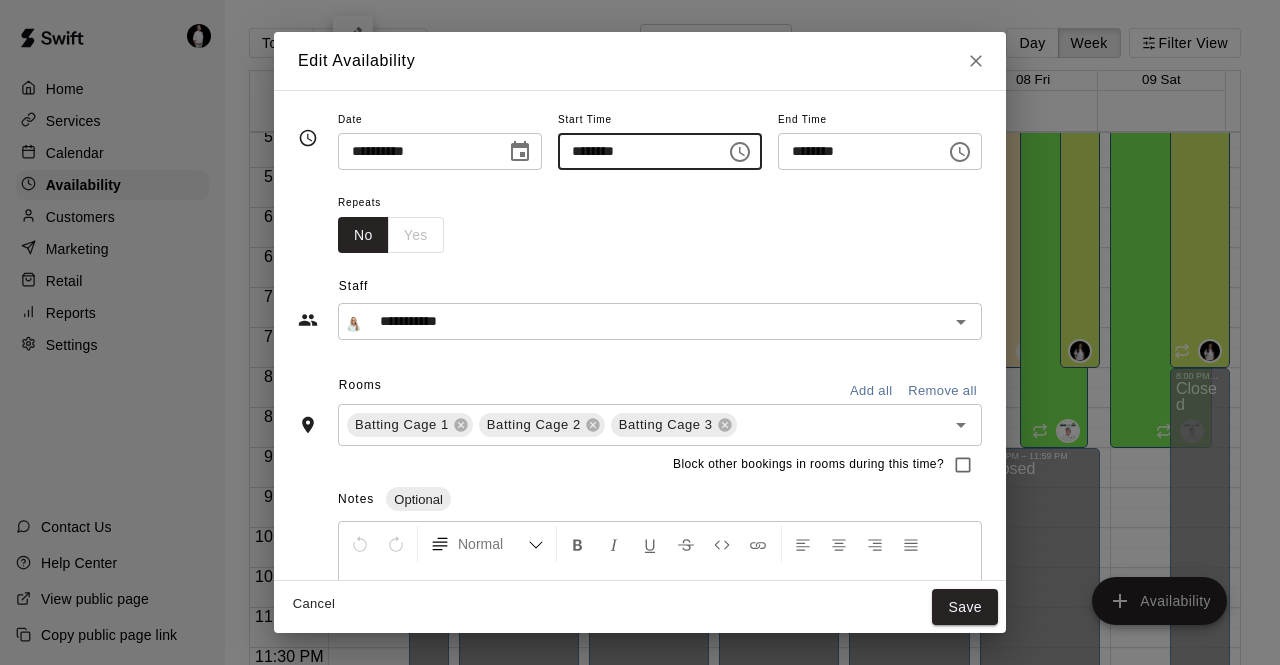 click on "********" at bounding box center (635, 151) 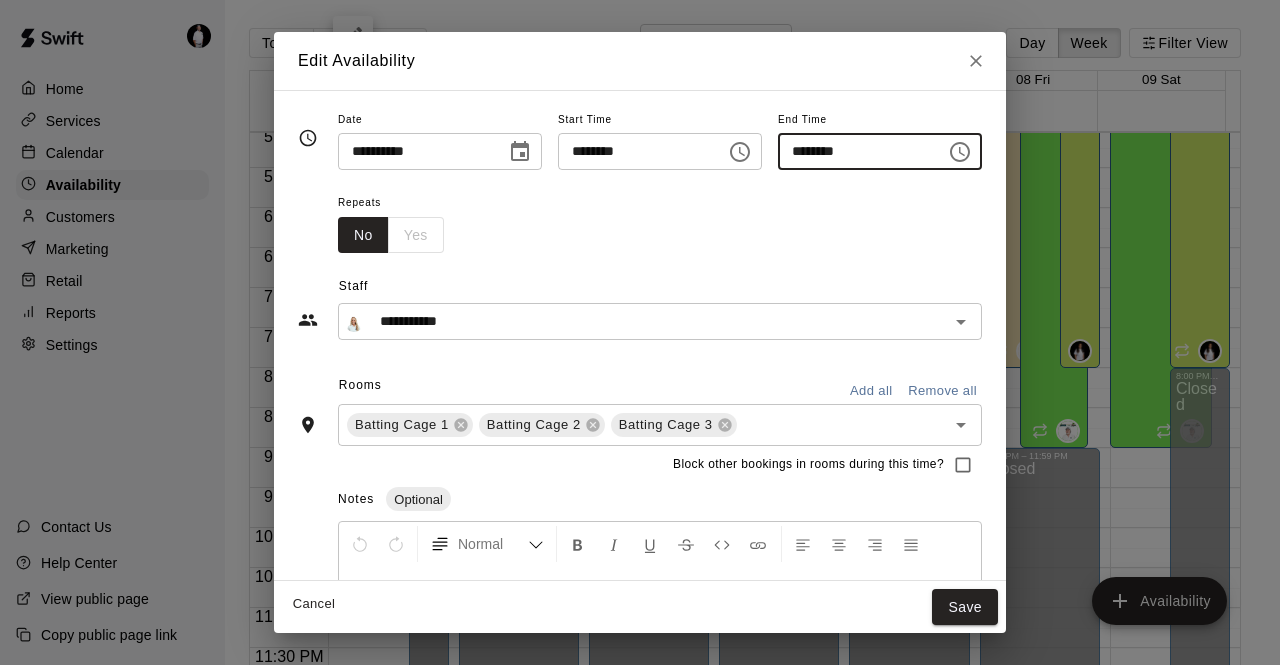 click on "********" at bounding box center (855, 151) 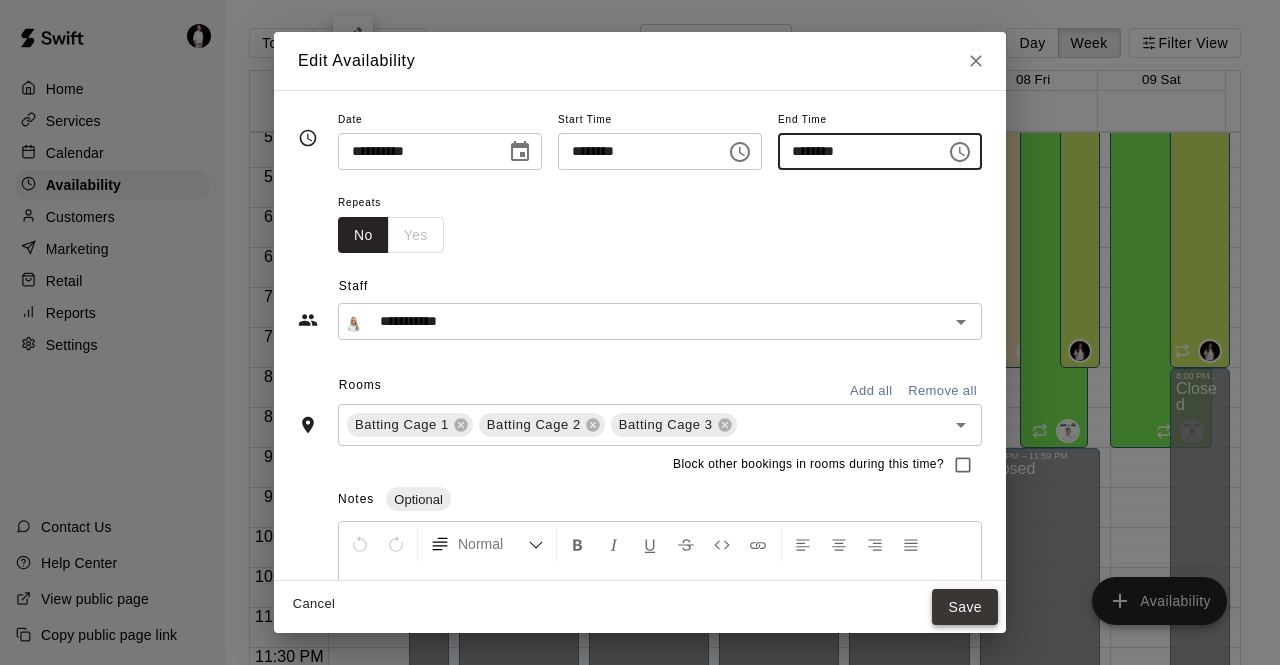 type on "********" 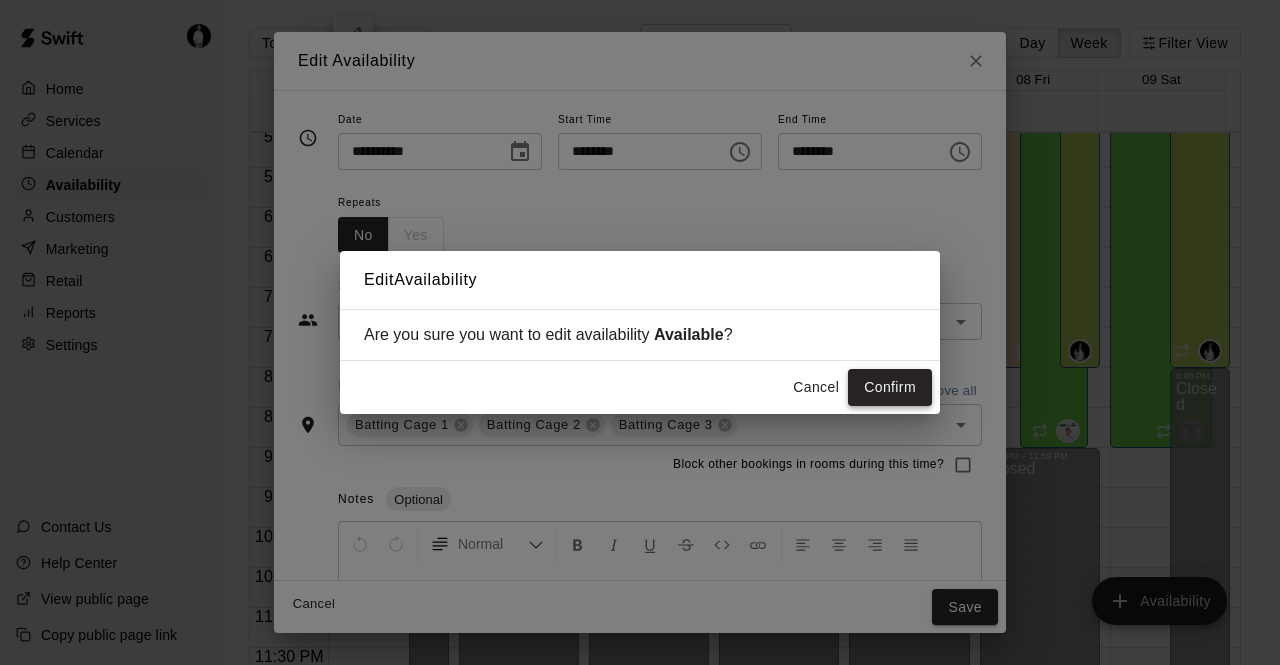 click on "Confirm" at bounding box center (890, 387) 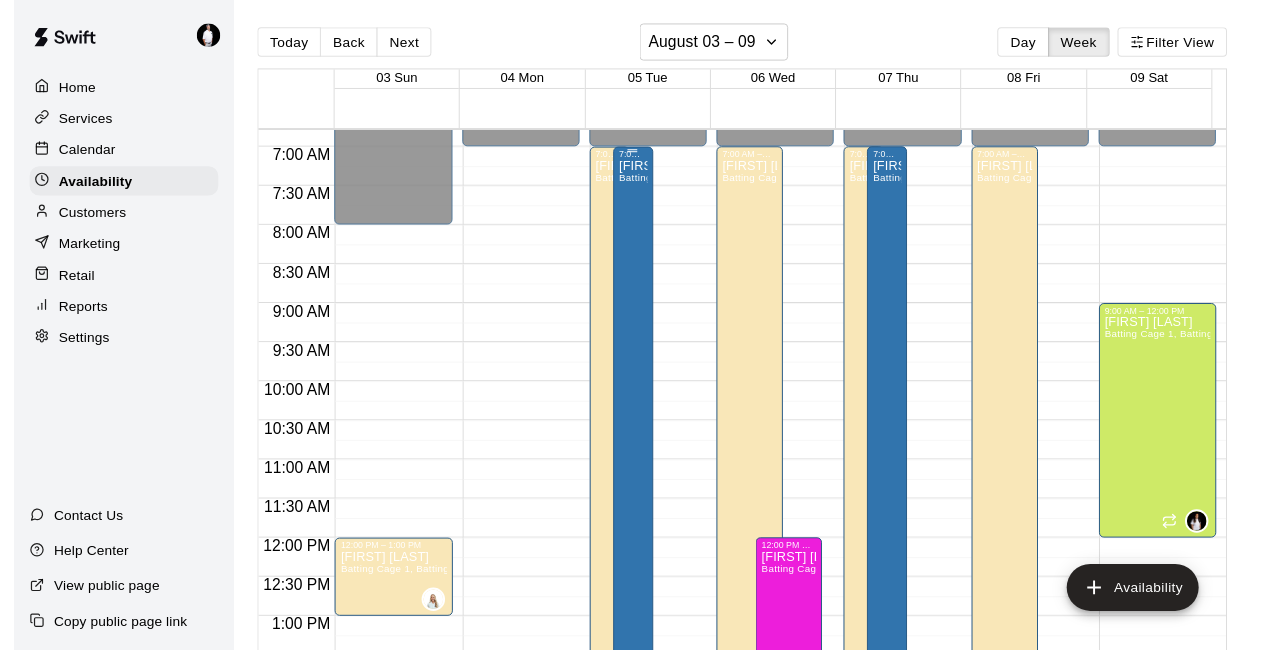 scroll, scrollTop: 517, scrollLeft: 0, axis: vertical 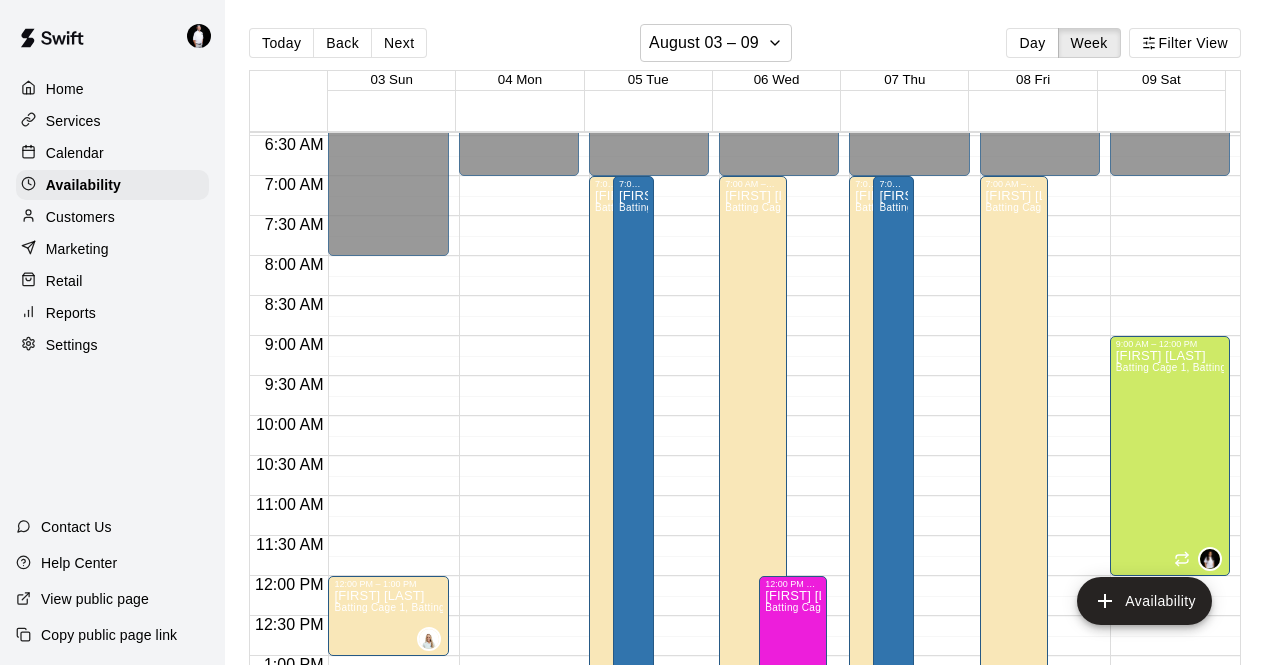 click at bounding box center (33, 153) 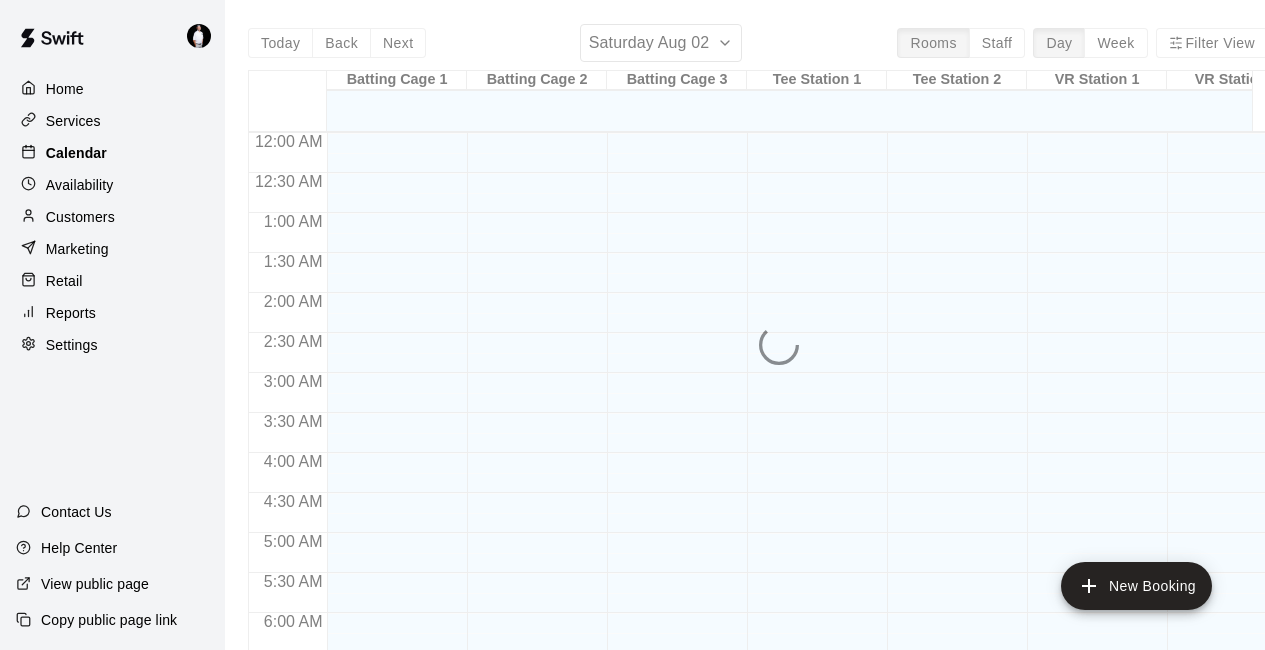 scroll, scrollTop: 933, scrollLeft: 0, axis: vertical 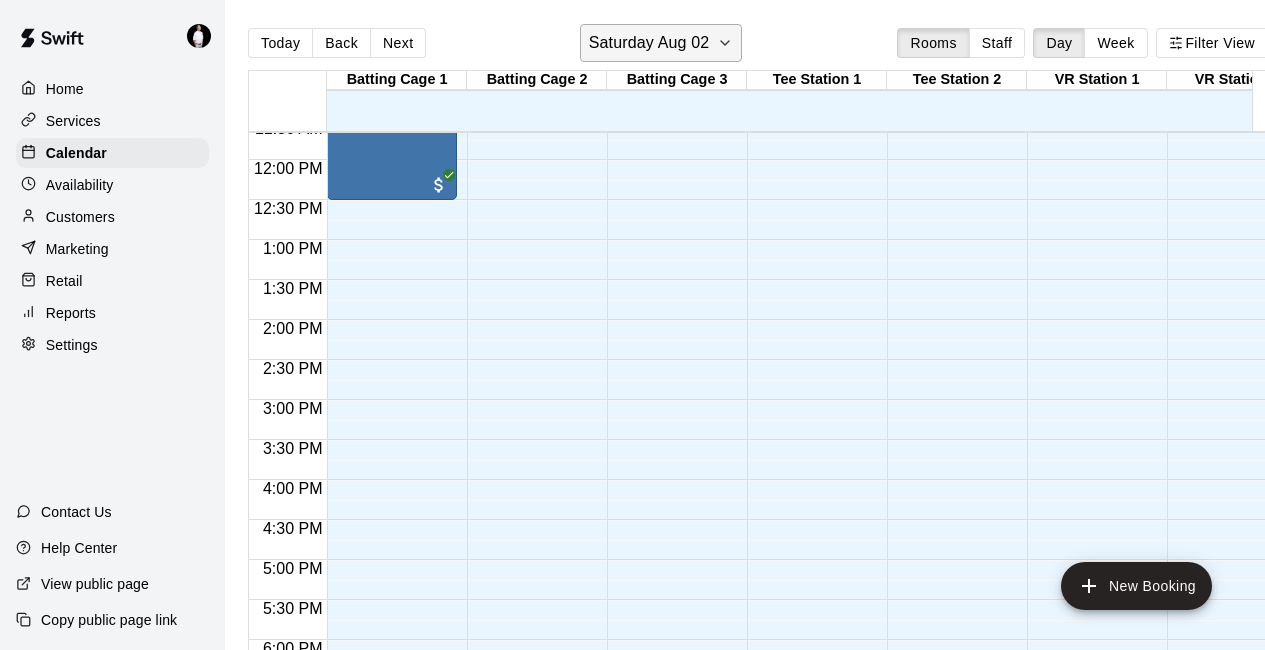 click 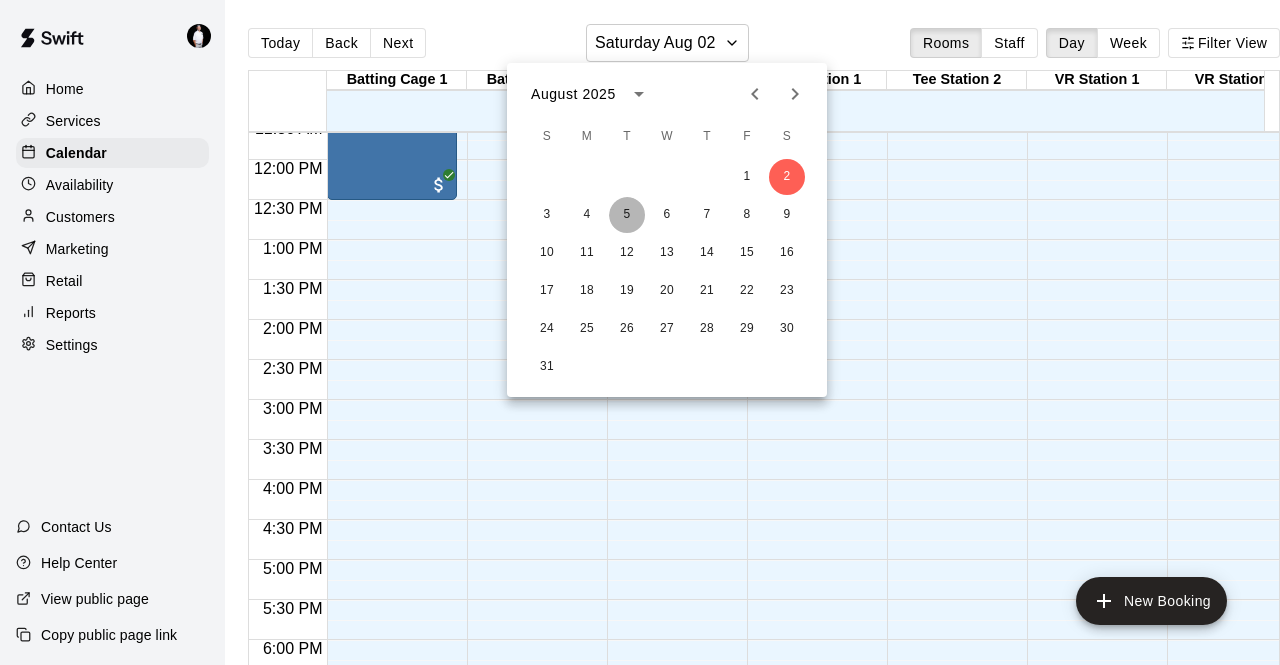 click on "5" at bounding box center [627, 215] 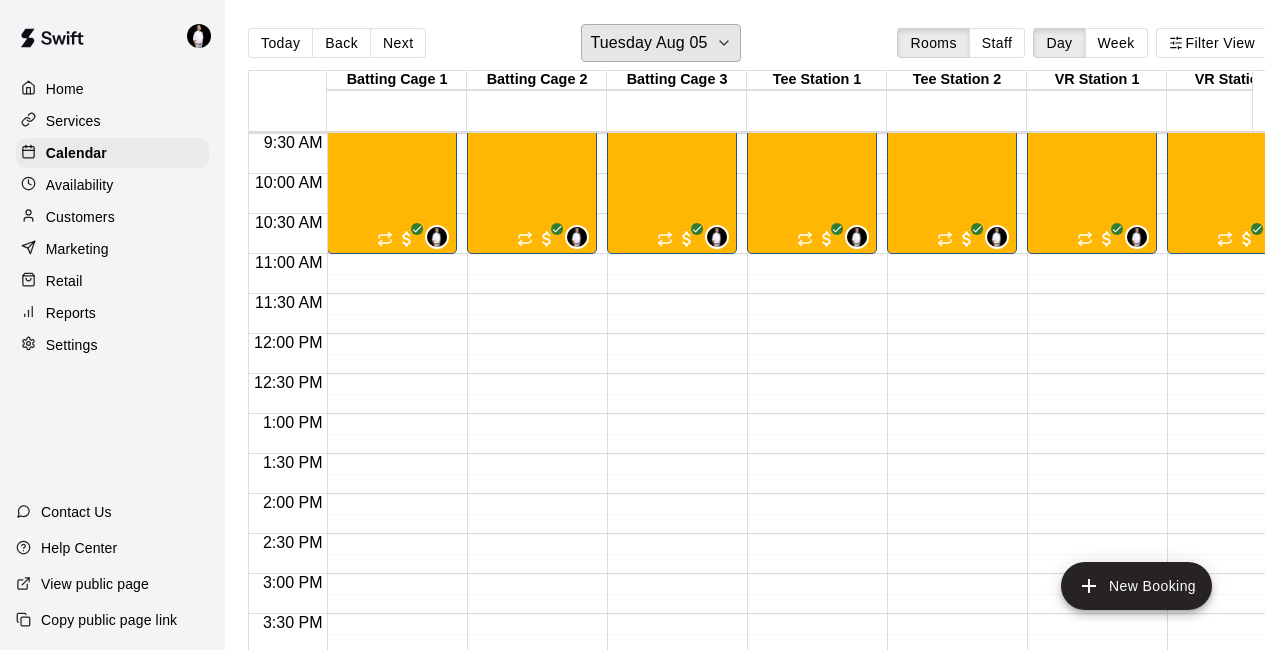 scroll, scrollTop: 760, scrollLeft: 0, axis: vertical 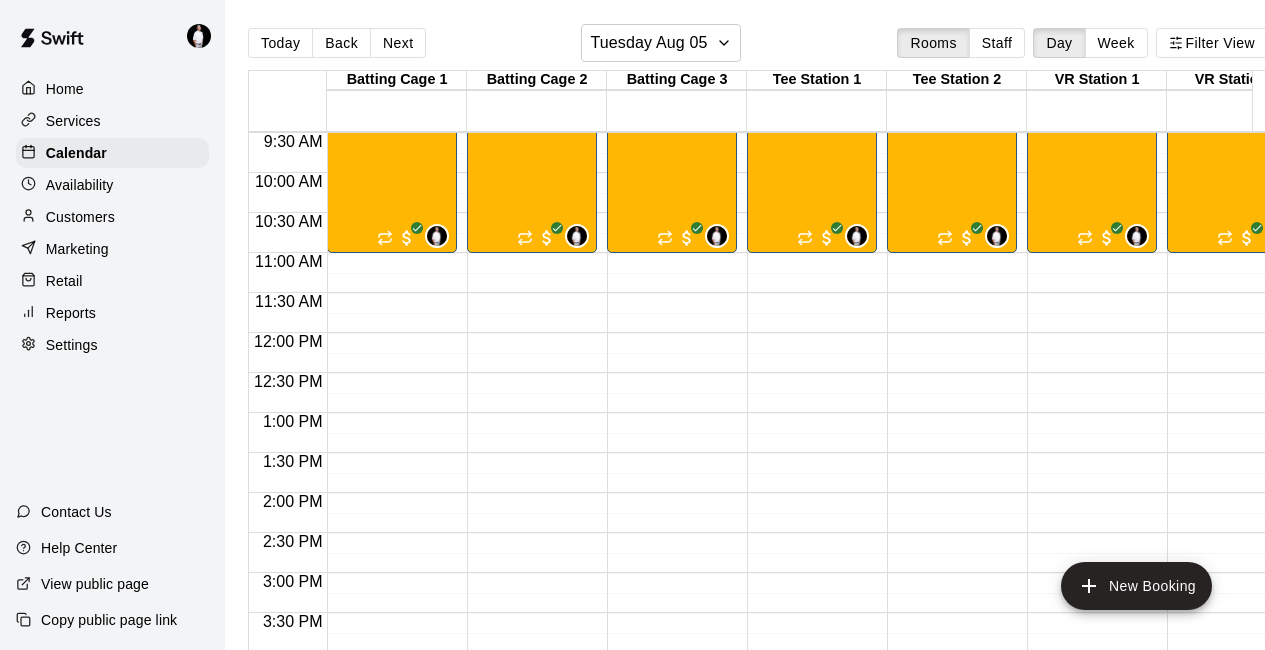 click on "Services" at bounding box center [112, 121] 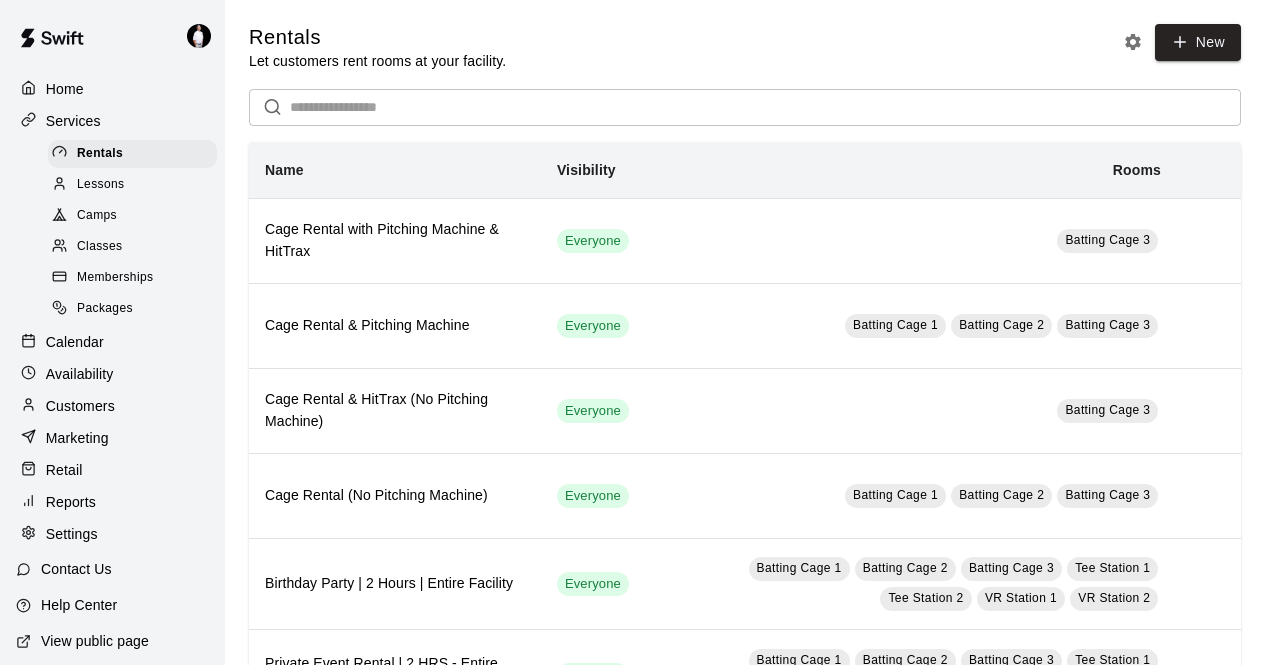 click on "Camps" at bounding box center (132, 216) 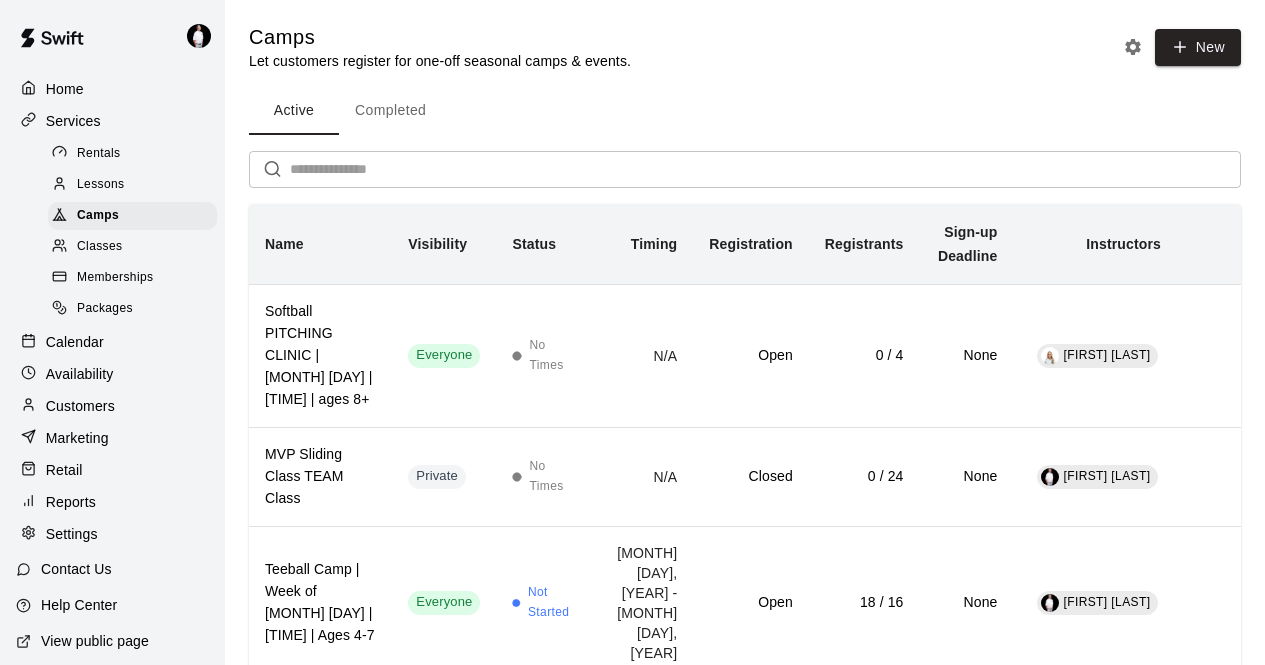click on "Completed" at bounding box center (390, 111) 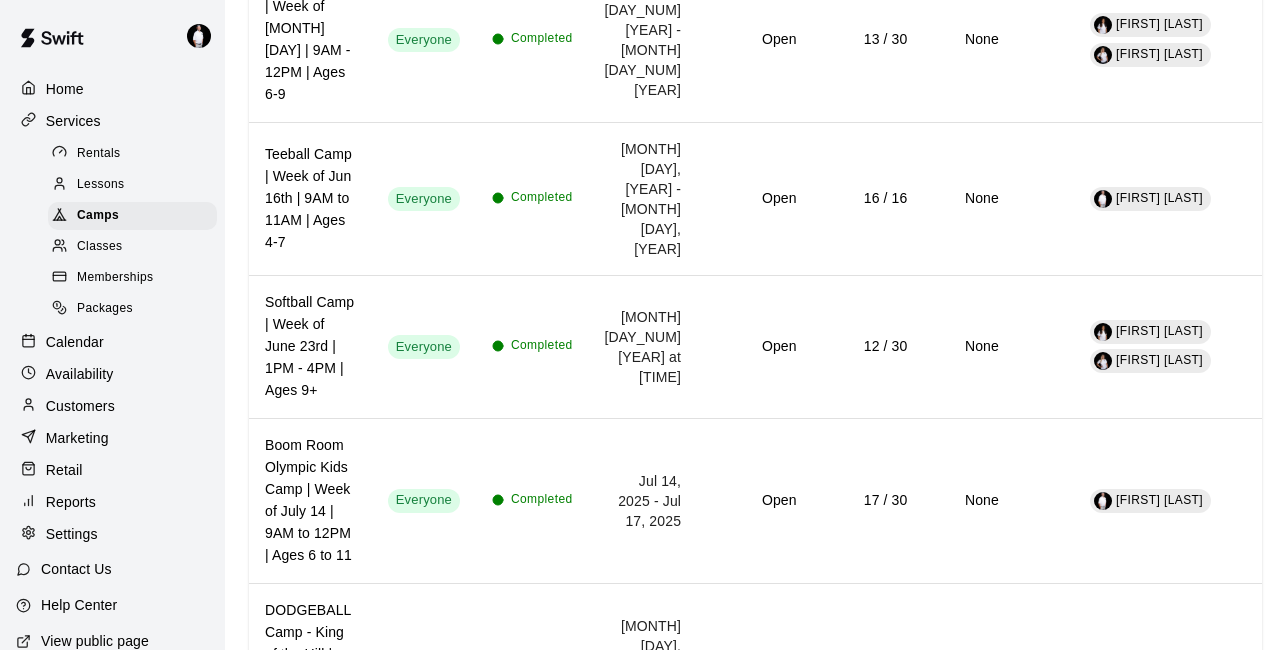 scroll, scrollTop: 2337, scrollLeft: 0, axis: vertical 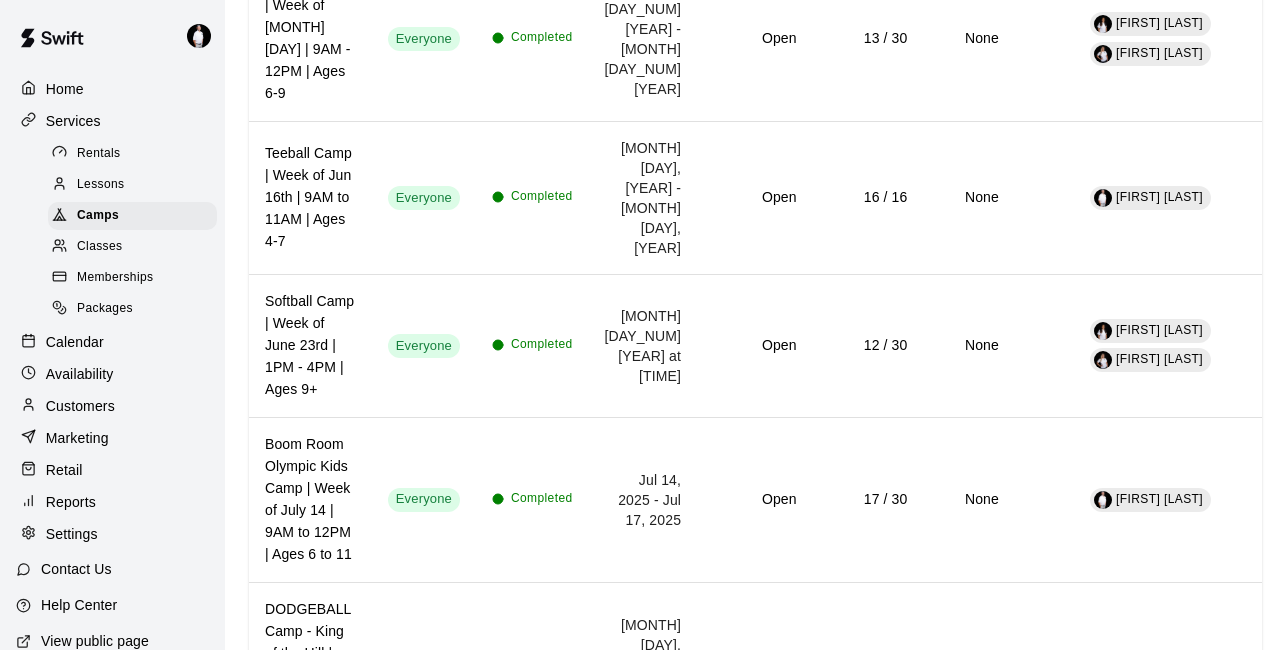 click on "Everyone" at bounding box center [424, 675] 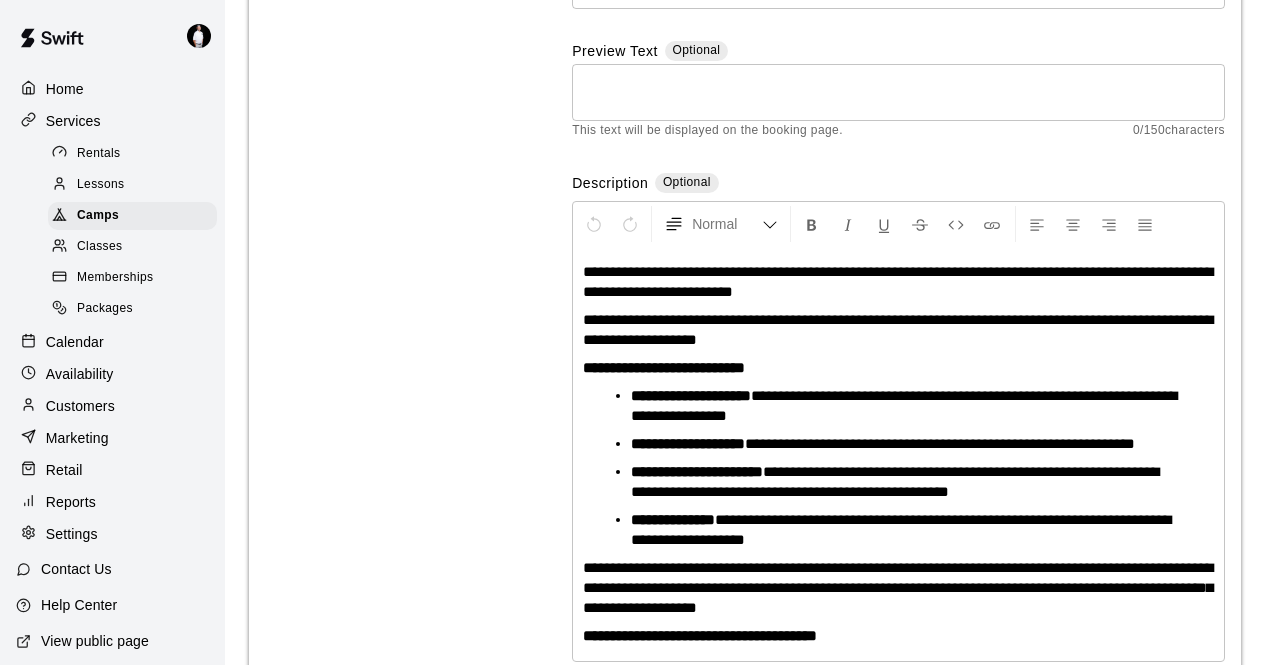 scroll, scrollTop: 0, scrollLeft: 0, axis: both 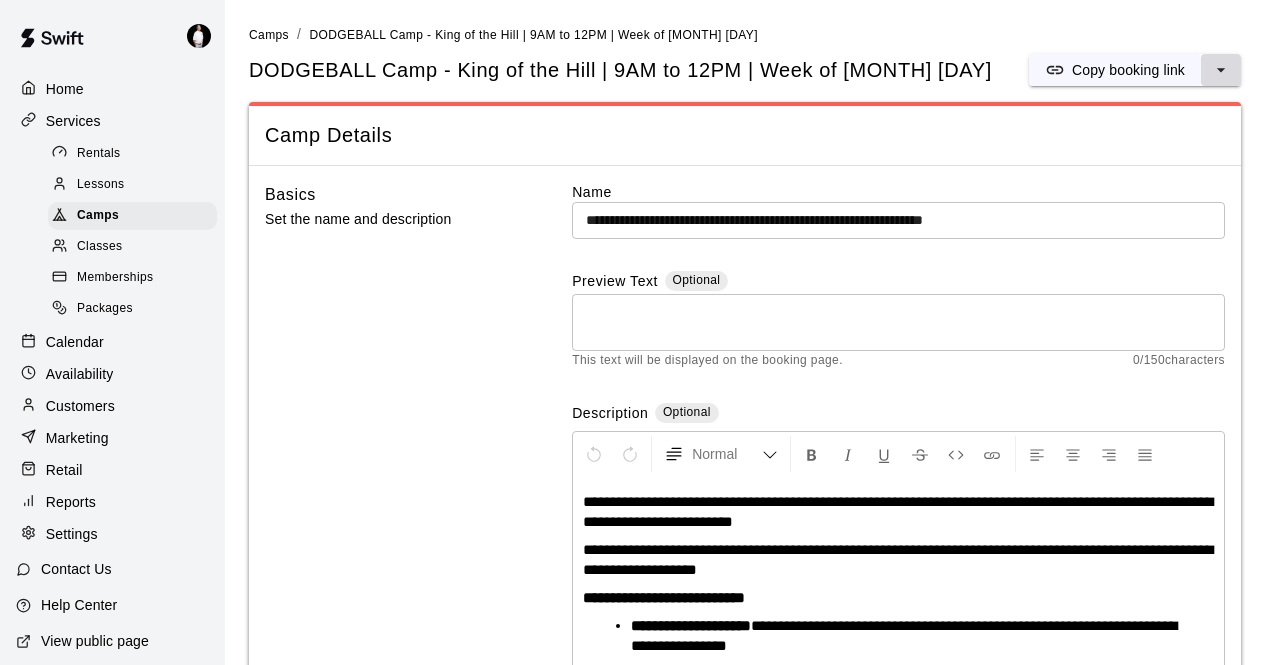 click 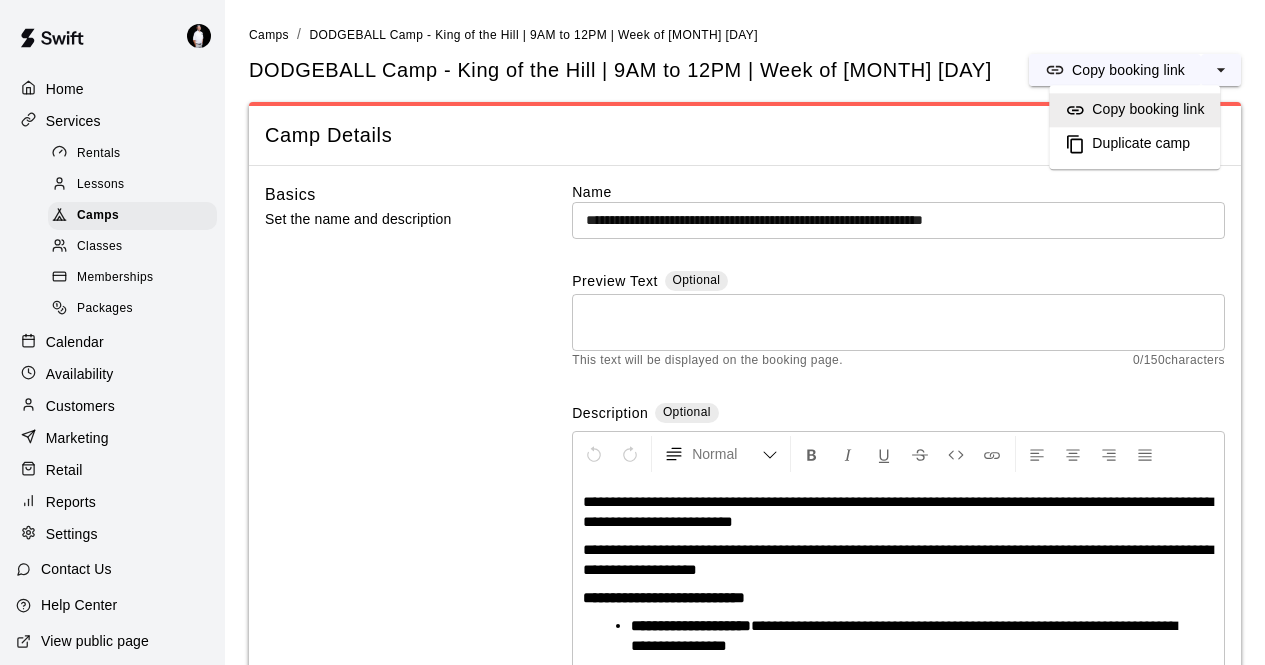 click on "Duplicate camp" at bounding box center [1141, 144] 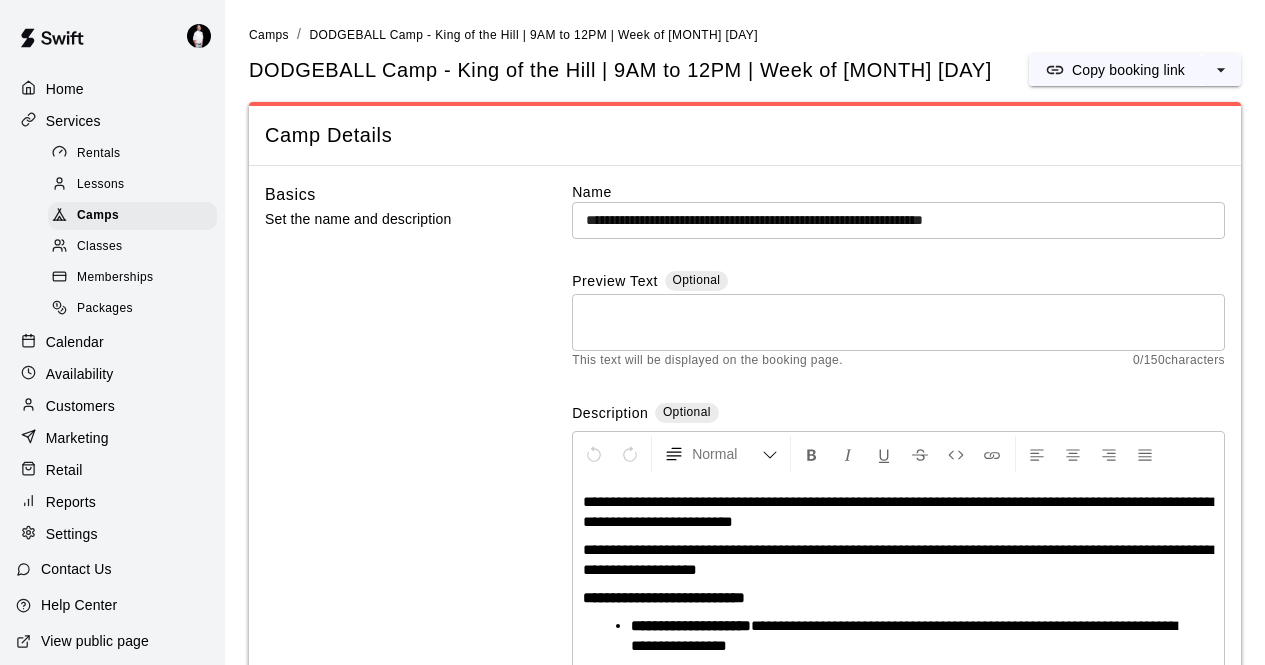 scroll, scrollTop: 225, scrollLeft: 0, axis: vertical 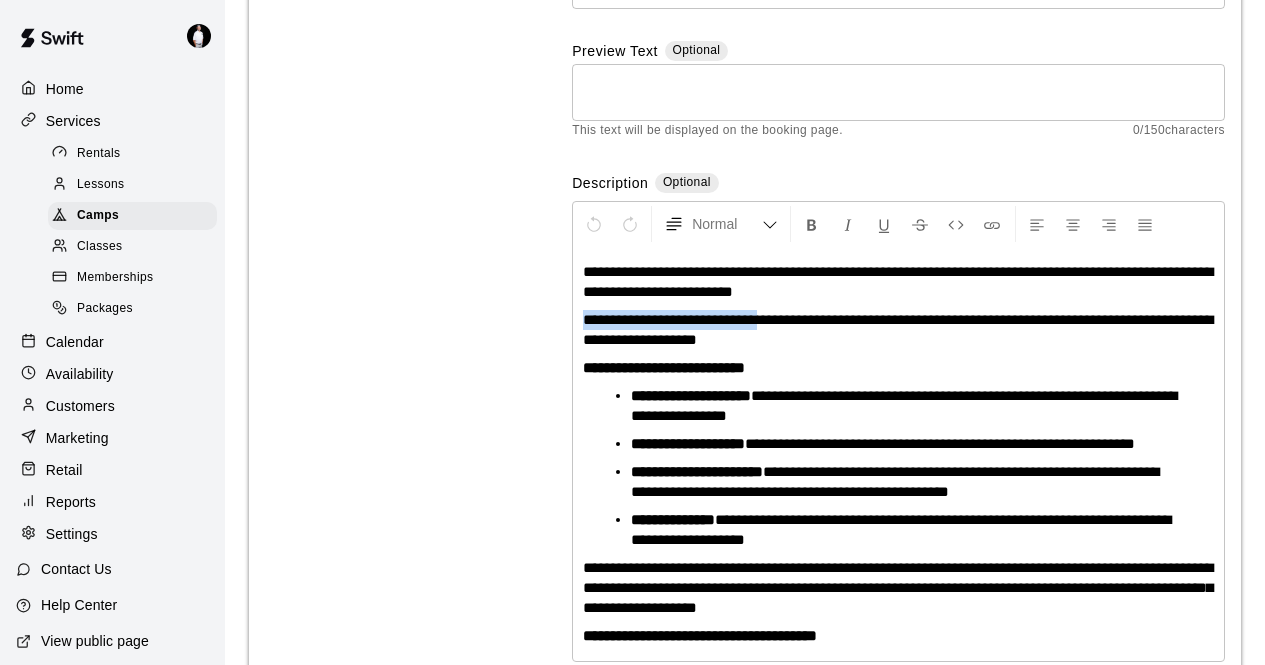 drag, startPoint x: 786, startPoint y: 321, endPoint x: 567, endPoint y: 328, distance: 219.11185 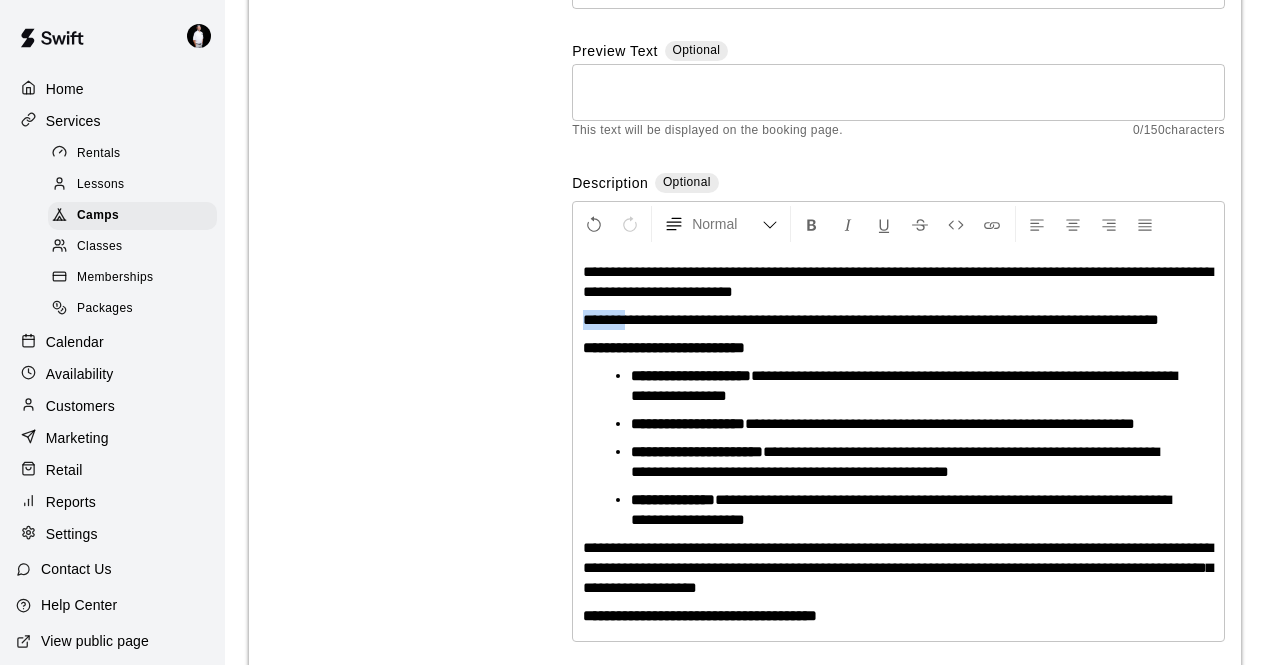 drag, startPoint x: 620, startPoint y: 320, endPoint x: 561, endPoint y: 316, distance: 59.135437 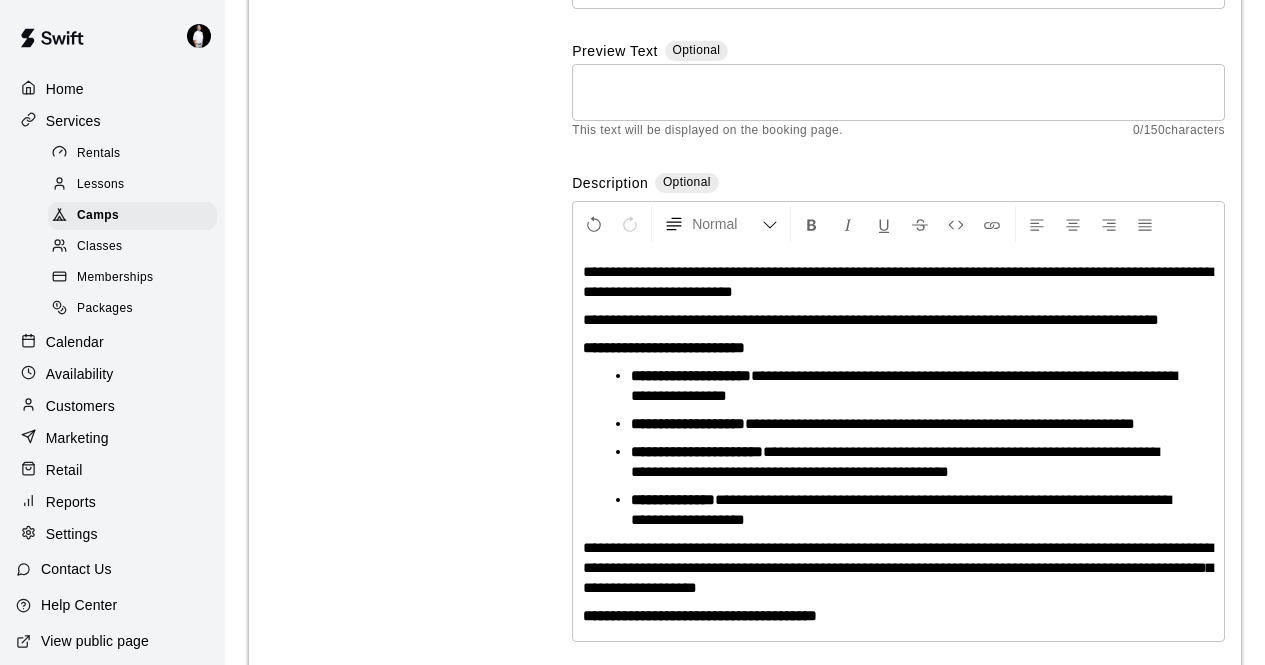 type 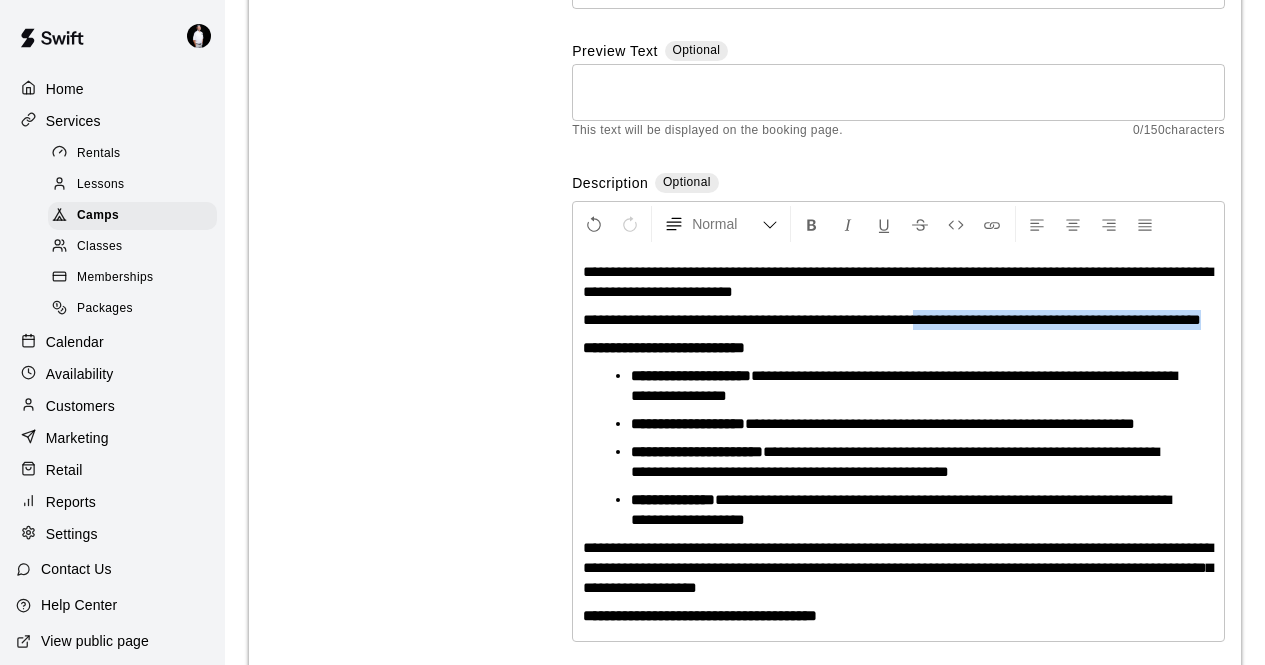 drag, startPoint x: 672, startPoint y: 340, endPoint x: 931, endPoint y: 318, distance: 259.93268 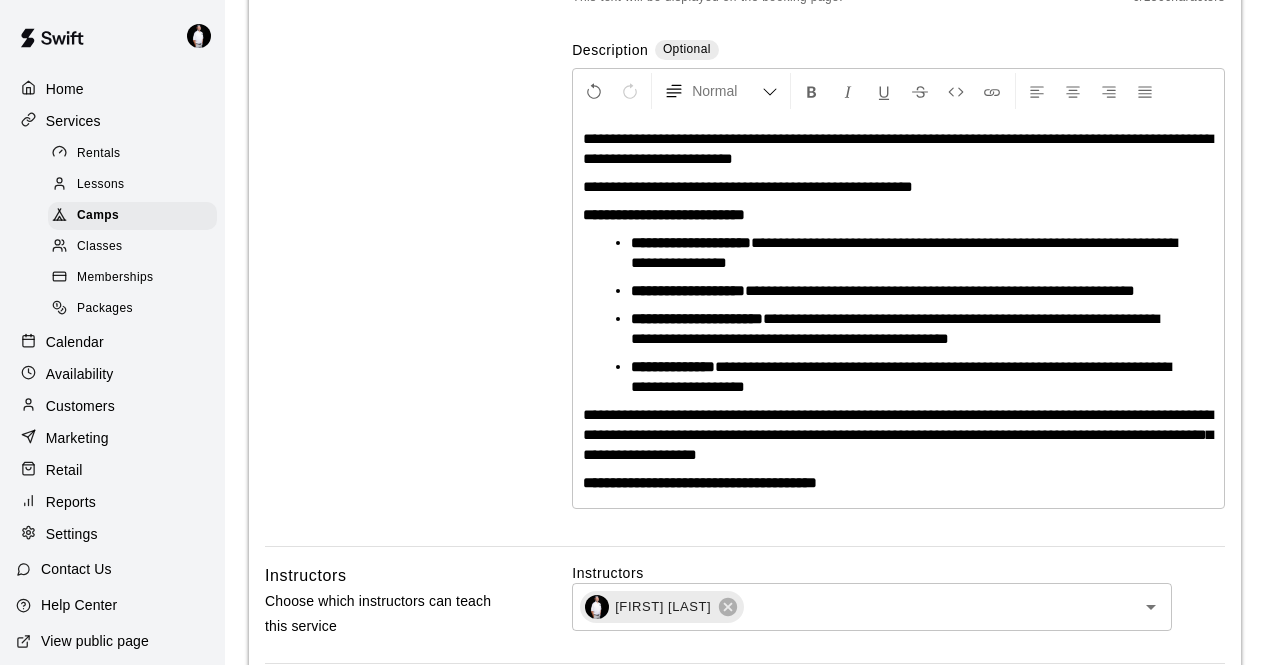 scroll, scrollTop: 369, scrollLeft: 0, axis: vertical 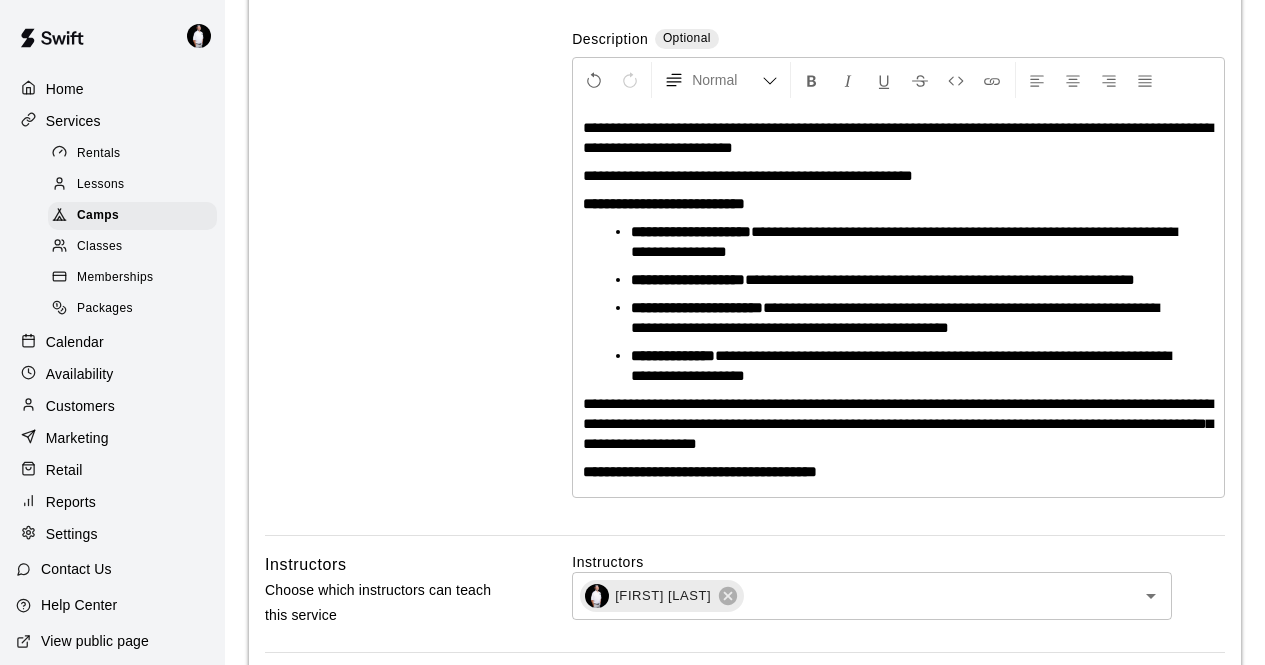 click on "**********" at bounding box center (898, 423) 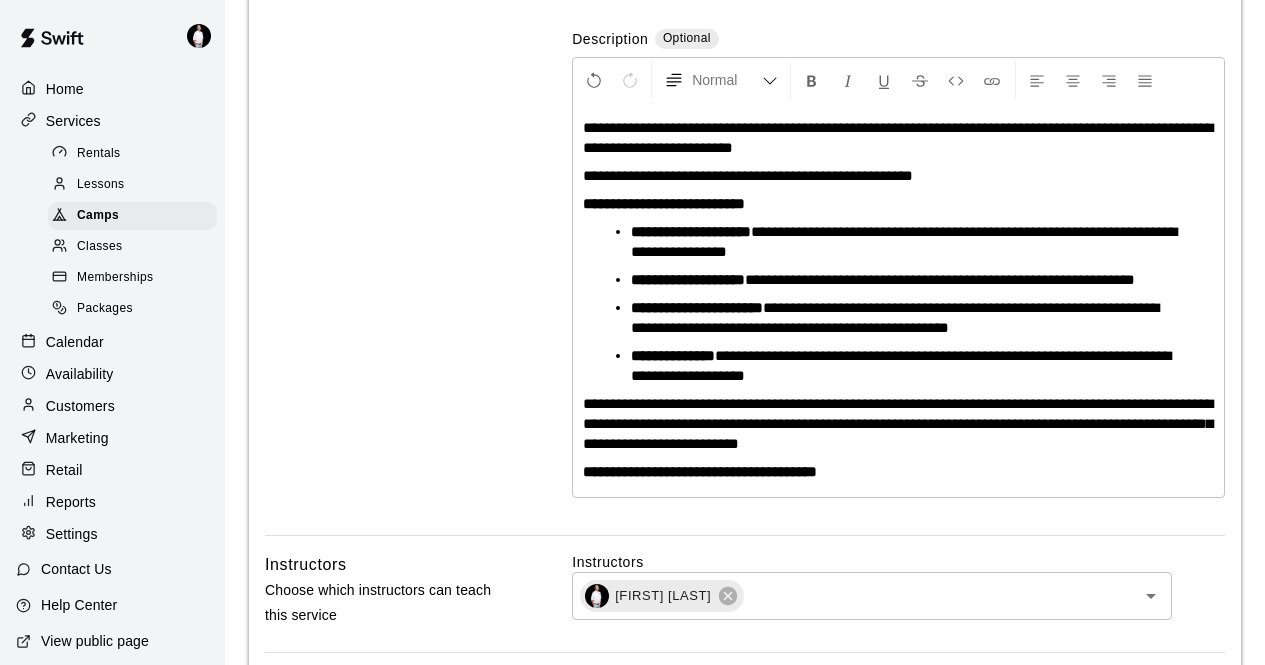 click on "**********" at bounding box center (898, 423) 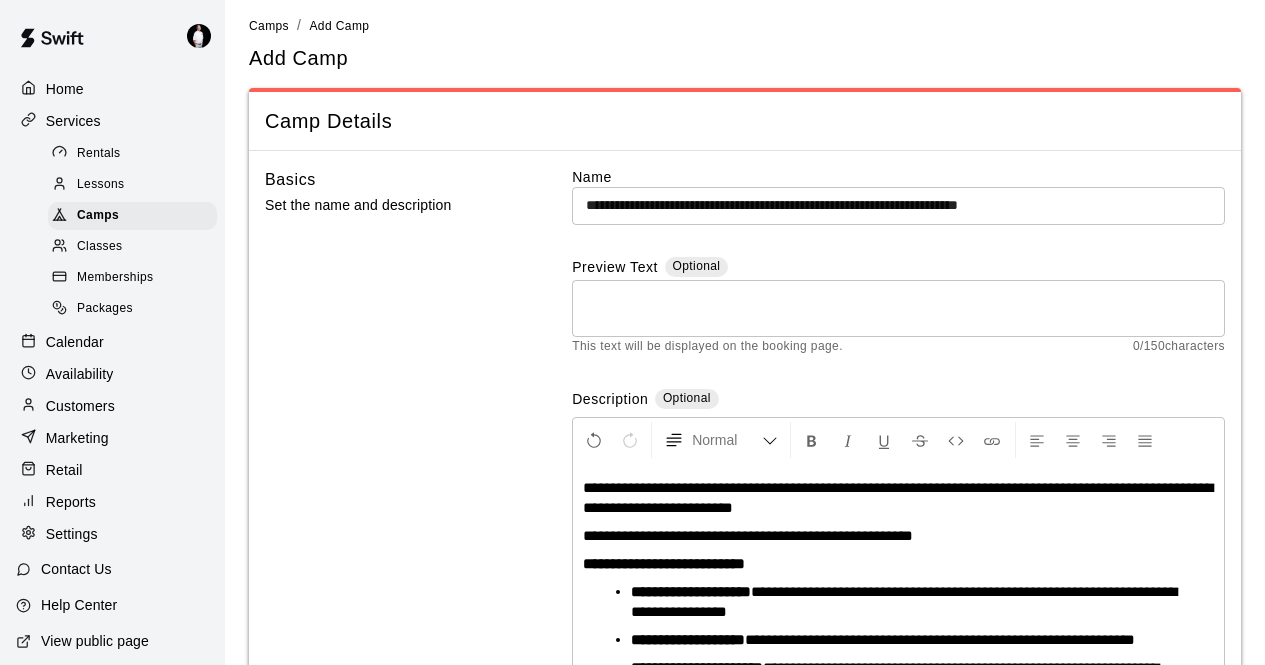 scroll, scrollTop: 8, scrollLeft: 0, axis: vertical 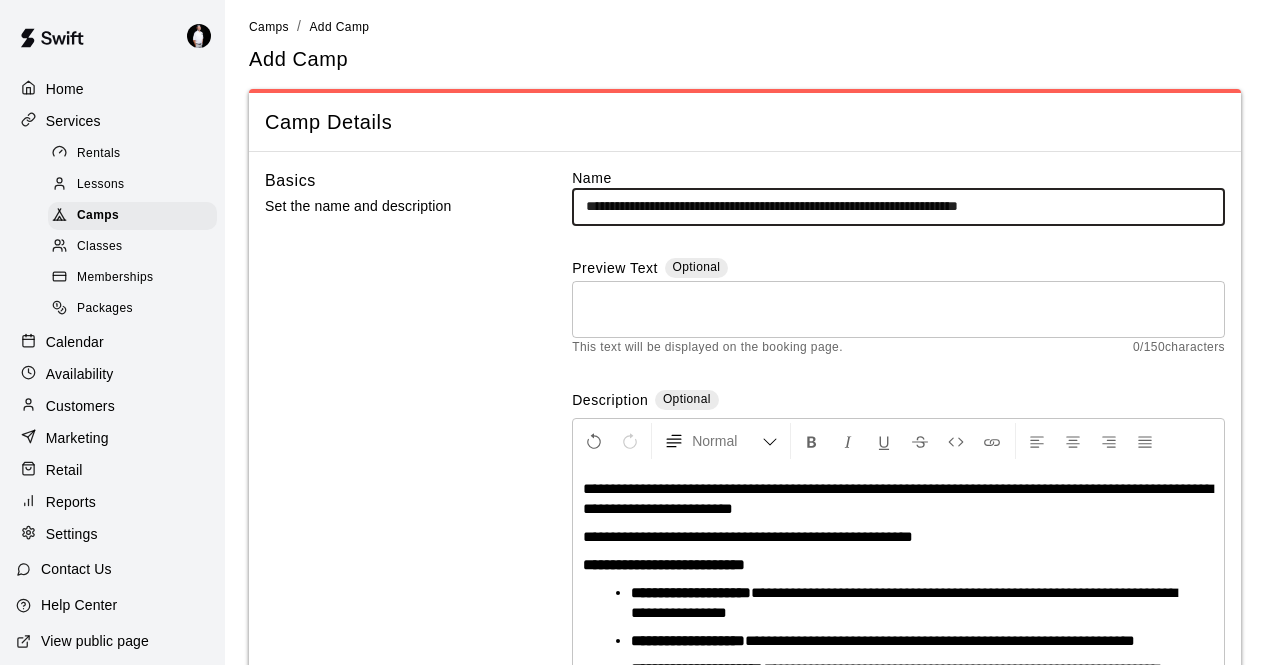 click on "**********" at bounding box center [898, 206] 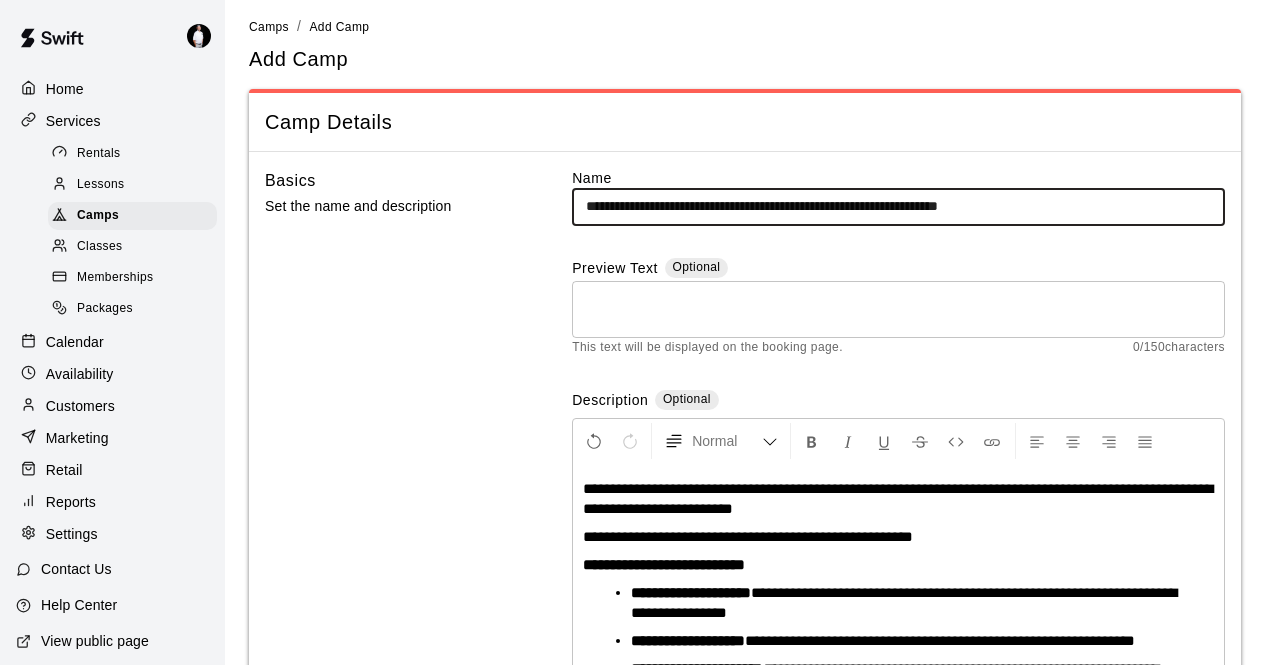 click on "**********" at bounding box center (898, 206) 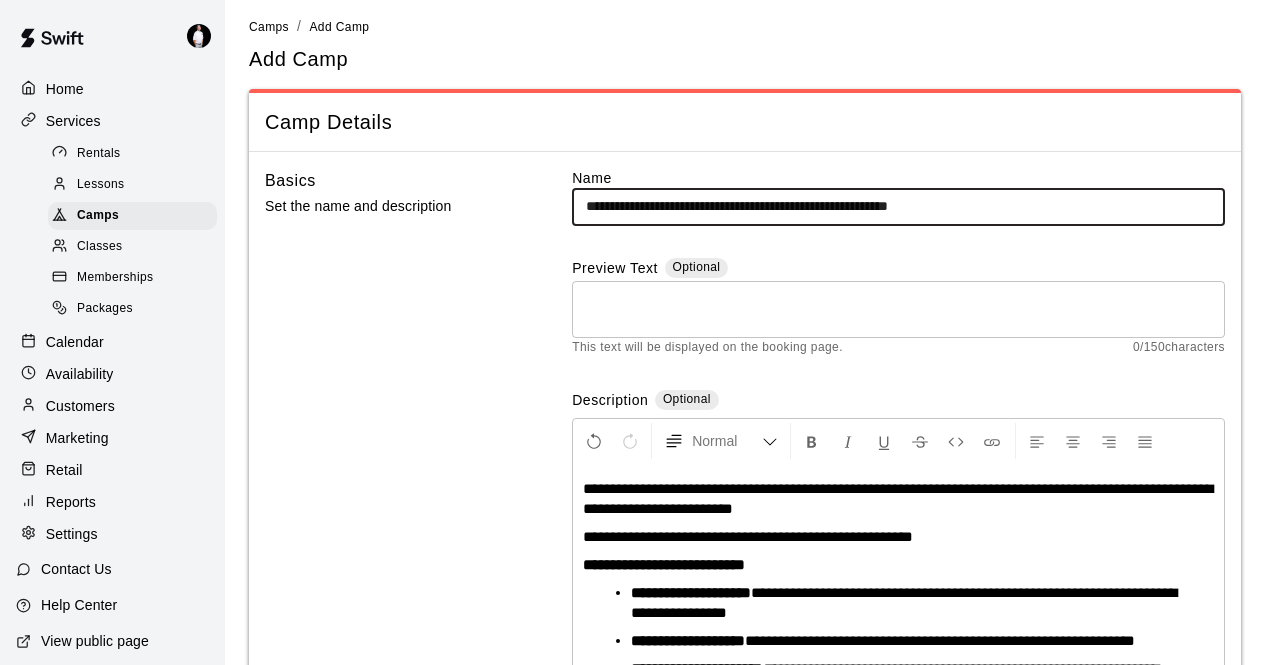 click on "**********" at bounding box center [898, 206] 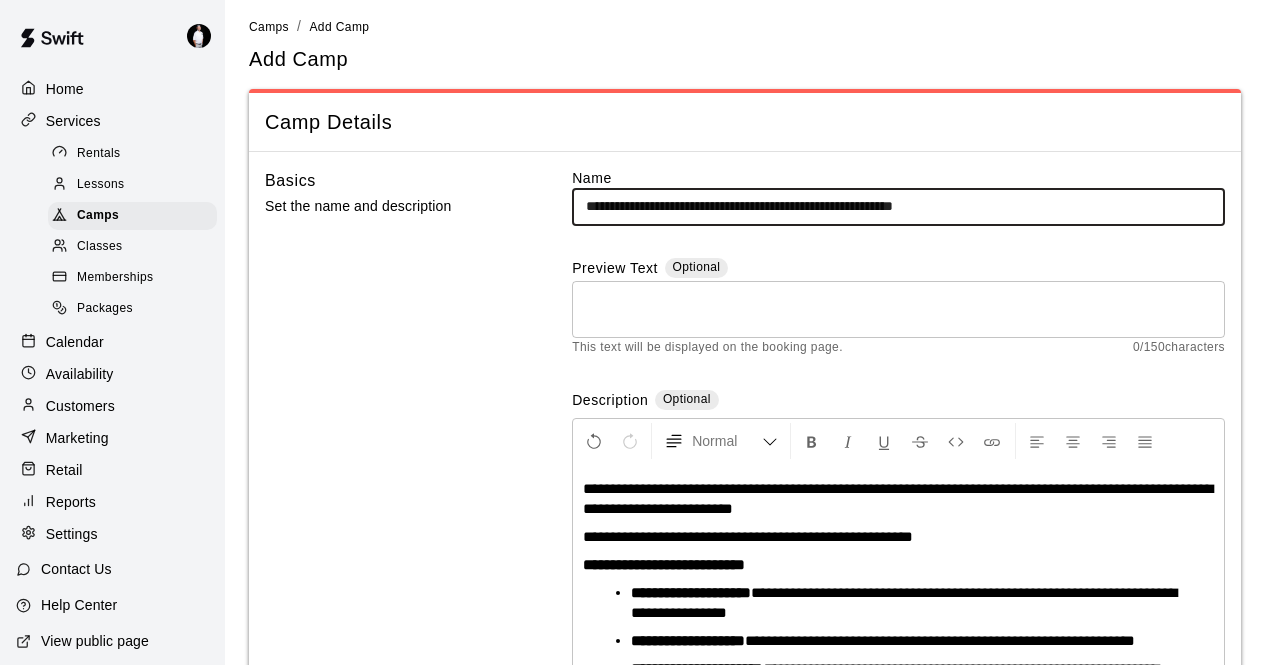 click on "**********" at bounding box center [898, 206] 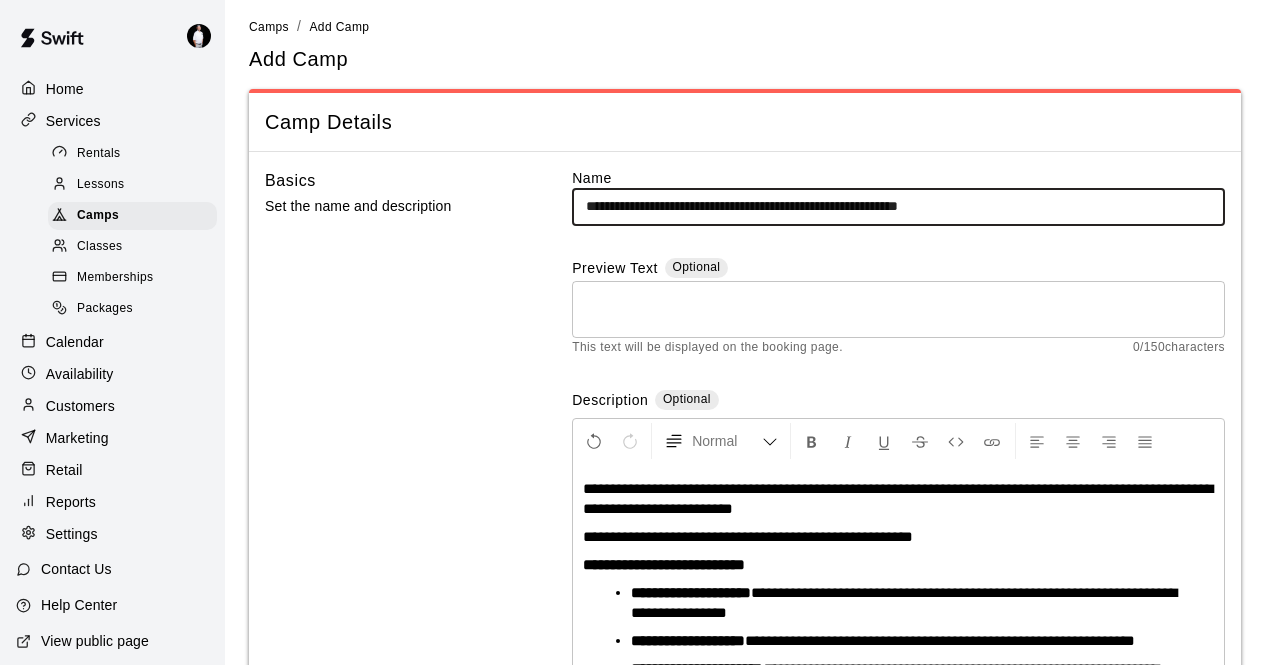 click on "**********" at bounding box center (898, 206) 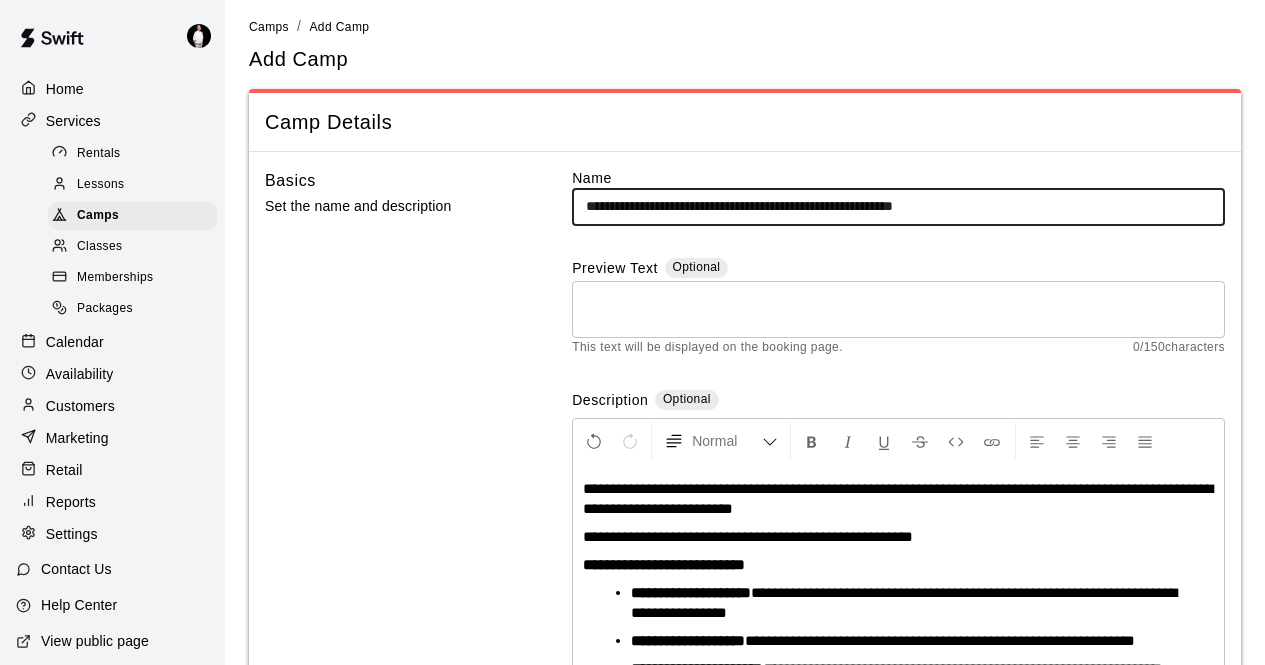 click on "**********" at bounding box center (898, 206) 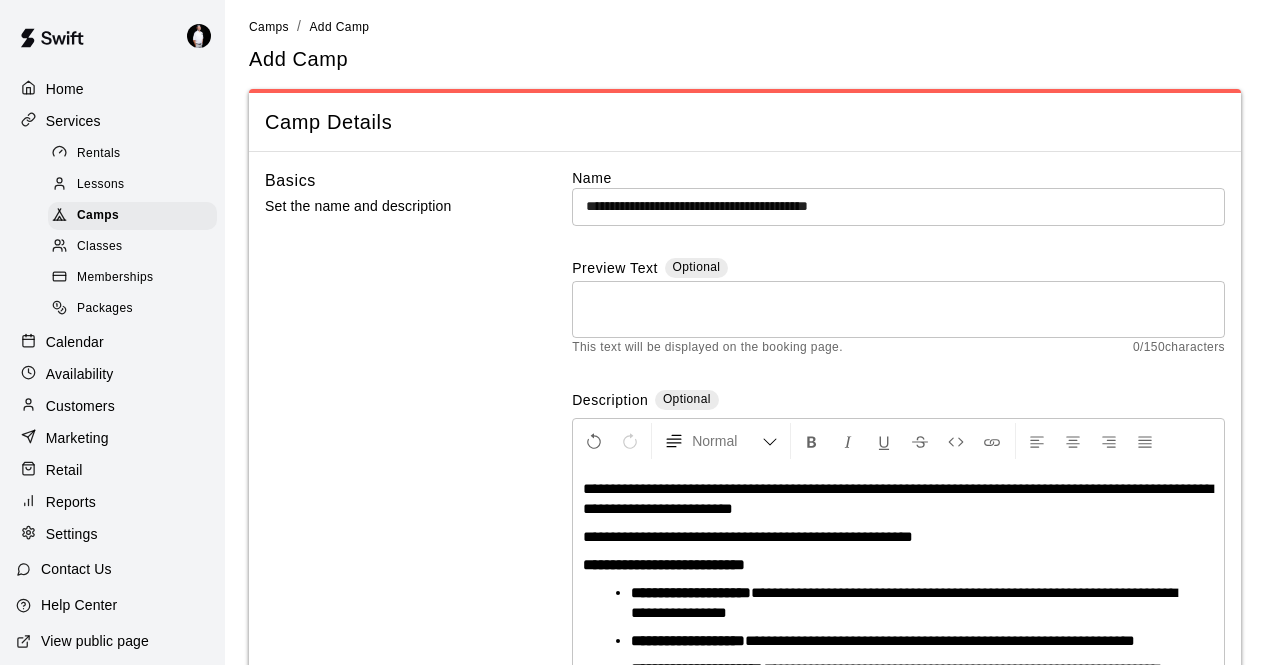 click on "Basics Set the name and description" at bounding box center (390, 532) 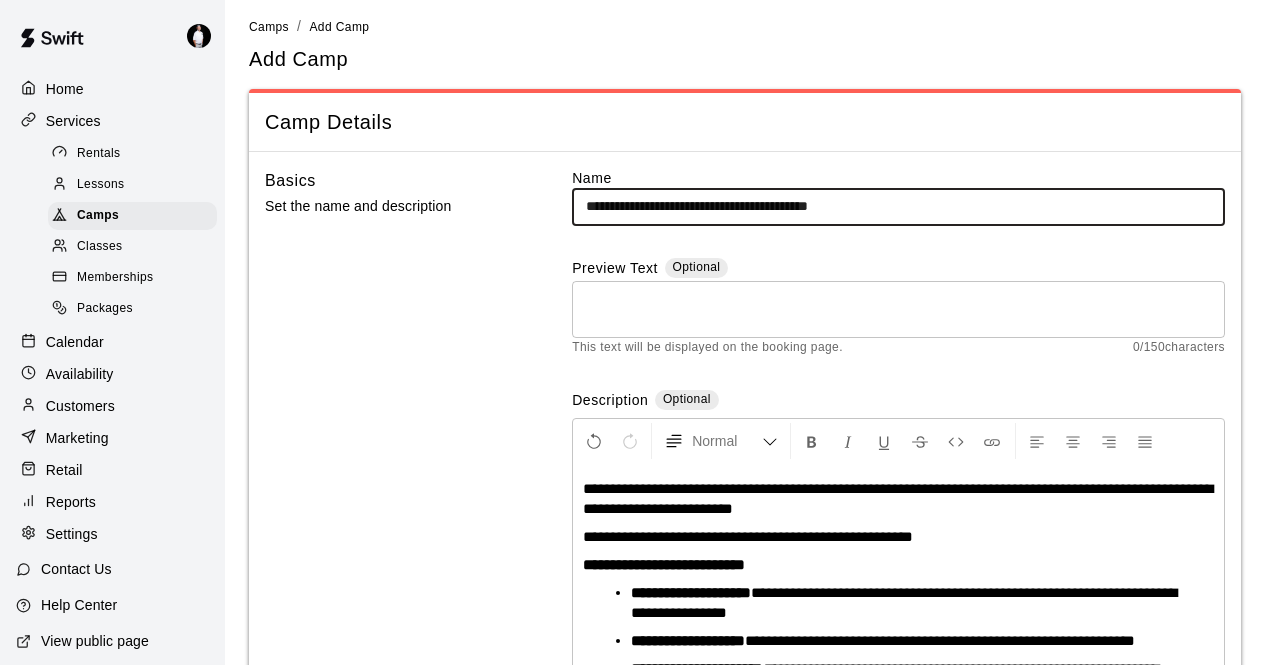 click on "**********" at bounding box center [898, 206] 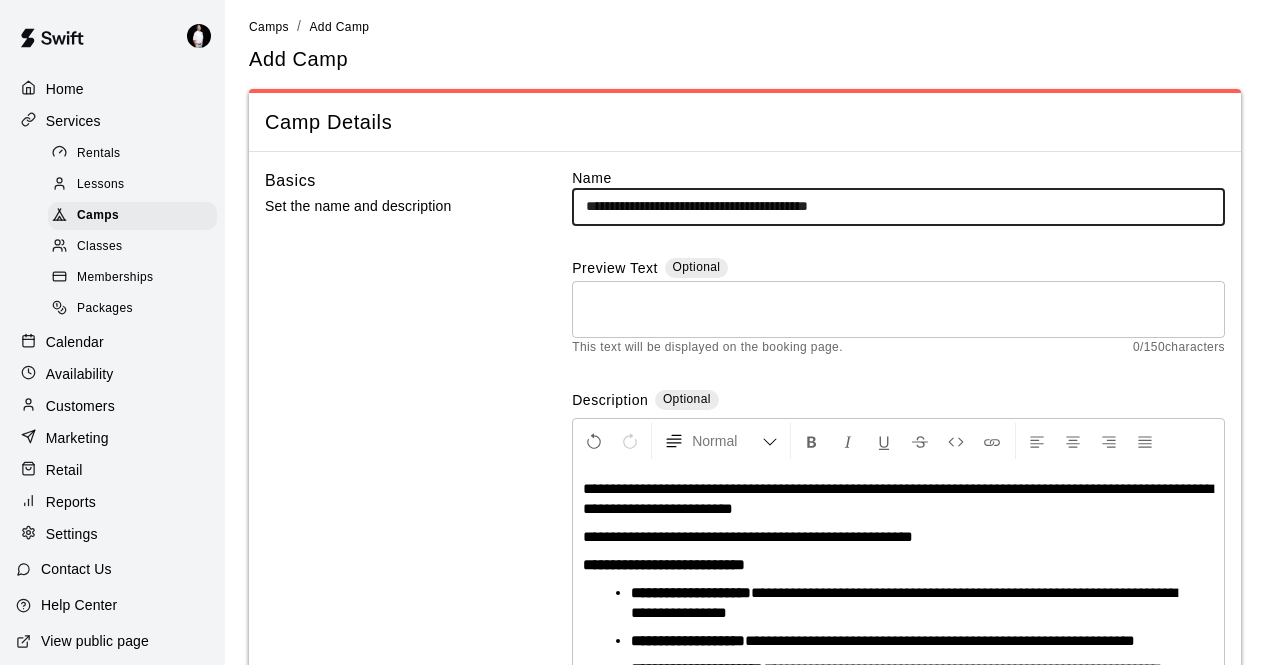 type on "**********" 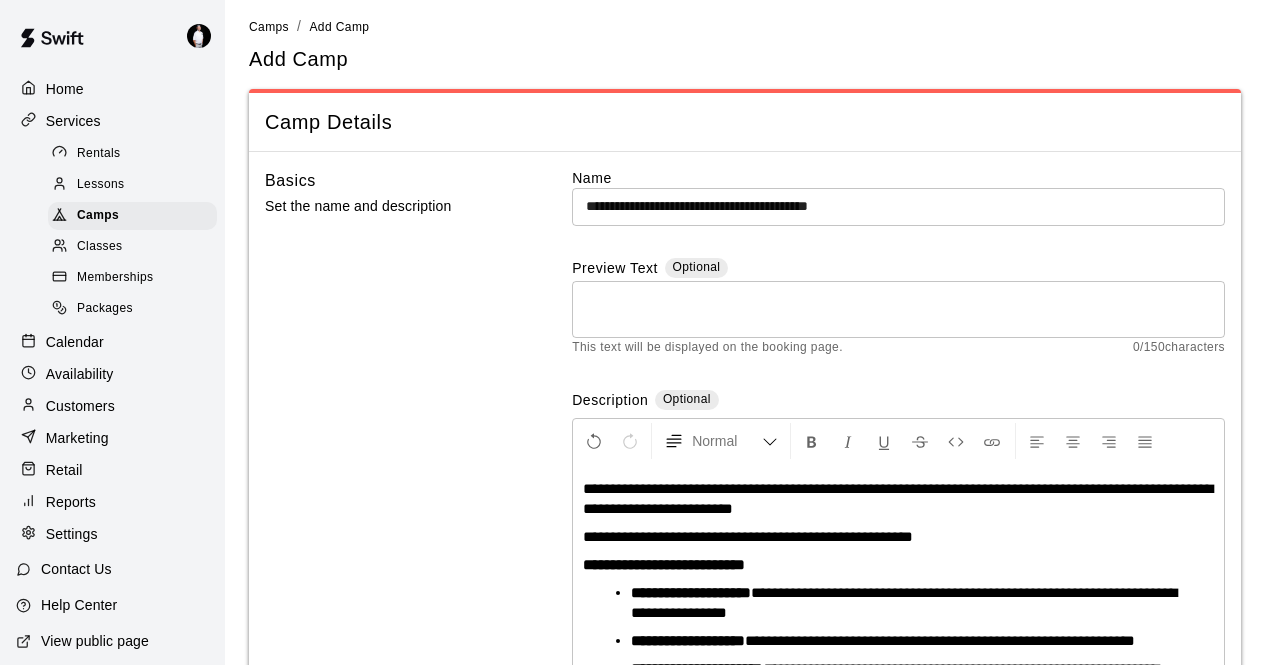 click on "**********" at bounding box center (898, 498) 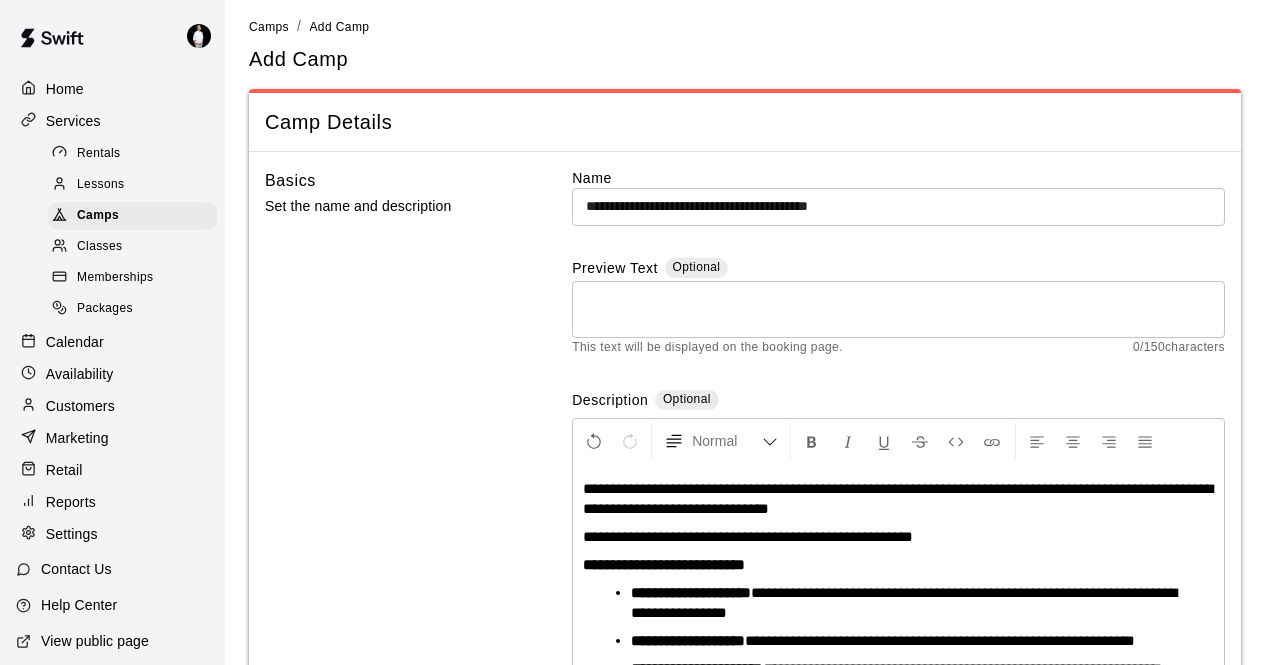click on "**********" at bounding box center [898, 498] 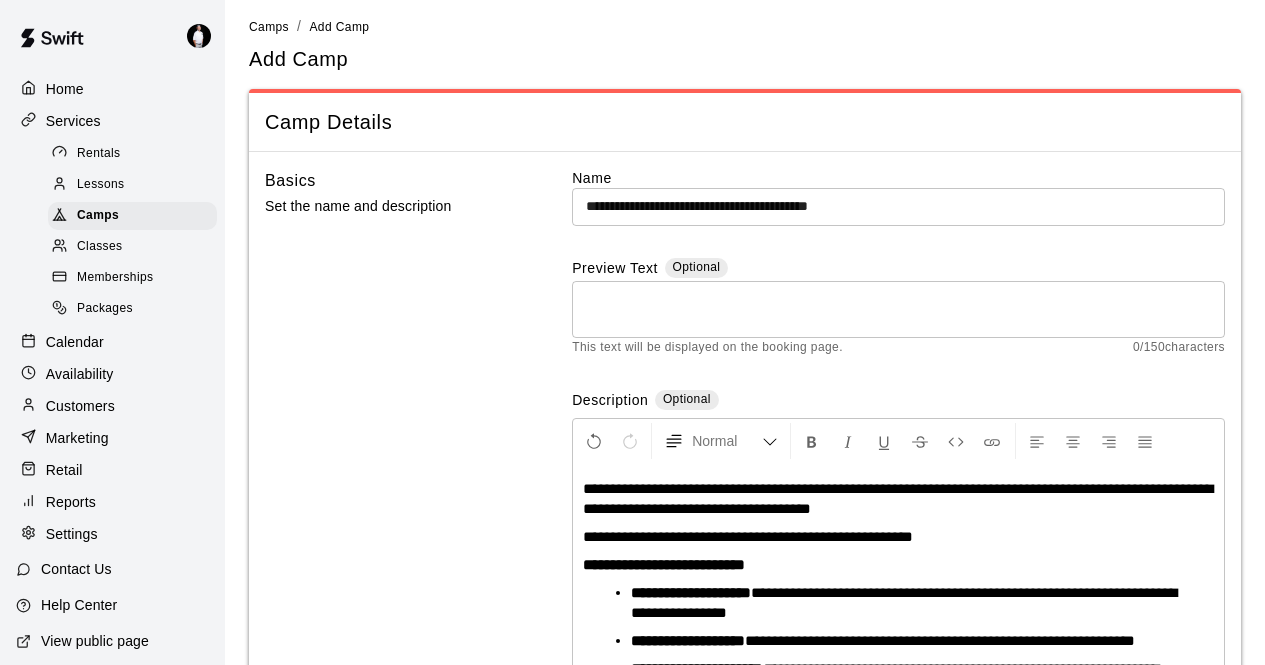 click on "**********" at bounding box center [898, 498] 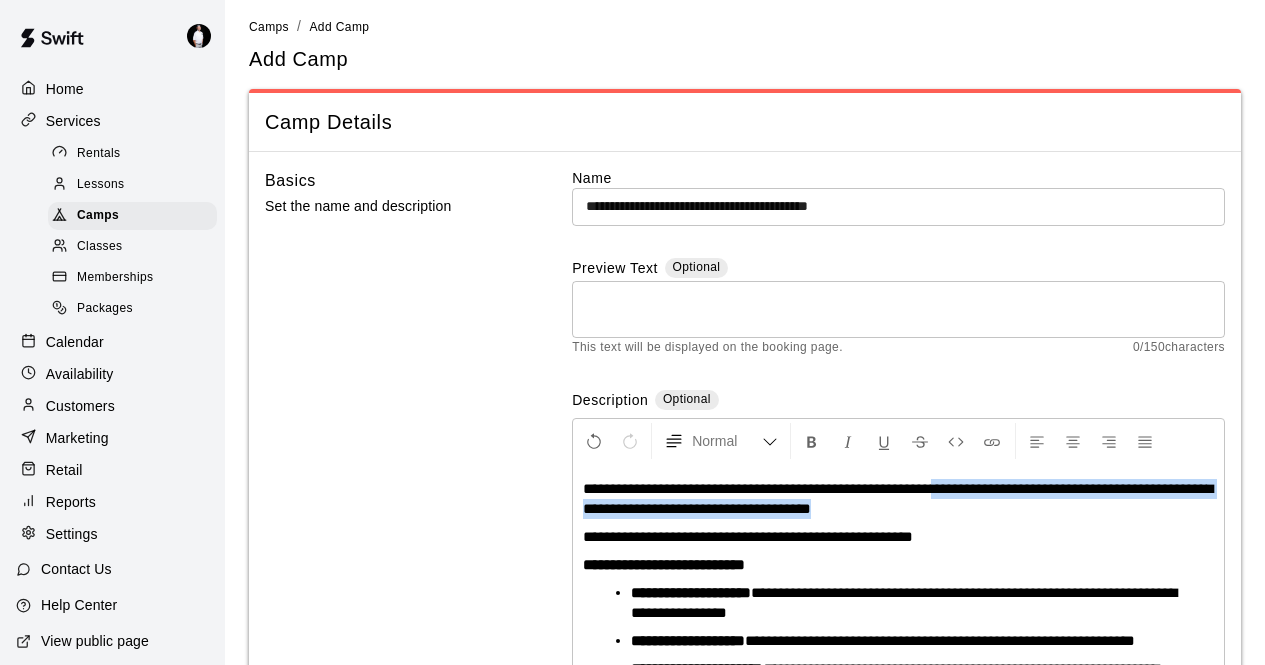 drag, startPoint x: 977, startPoint y: 511, endPoint x: 997, endPoint y: 486, distance: 32.01562 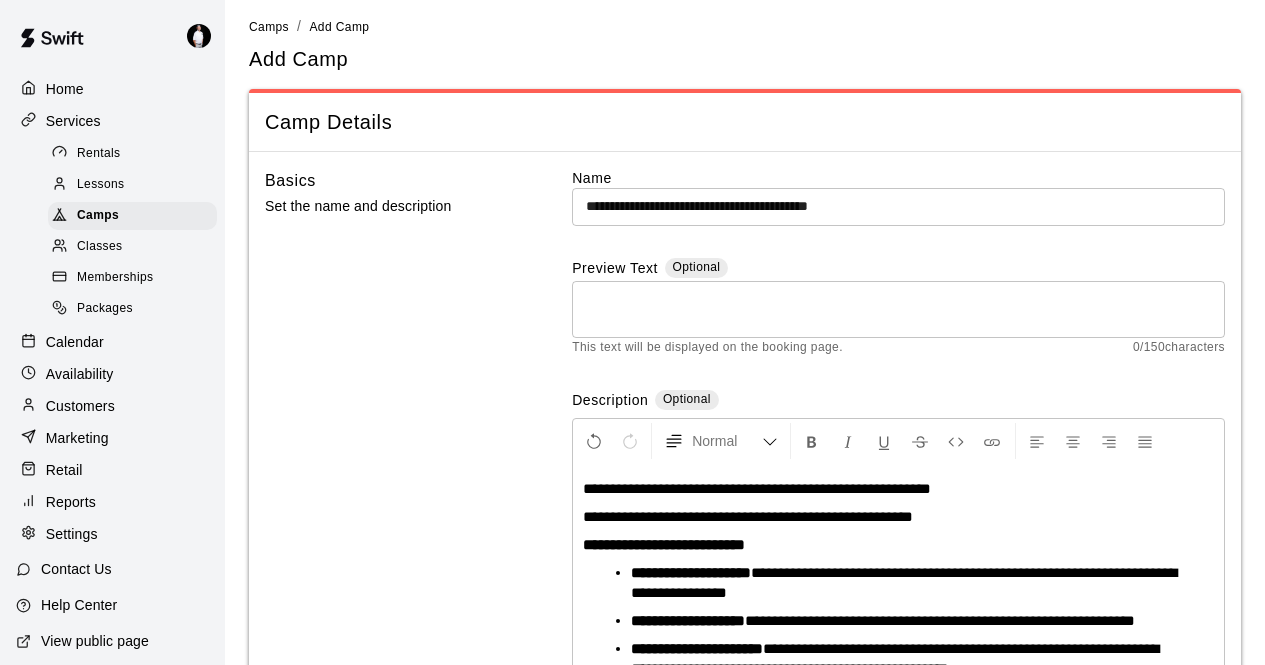 click on "**********" at bounding box center (748, 516) 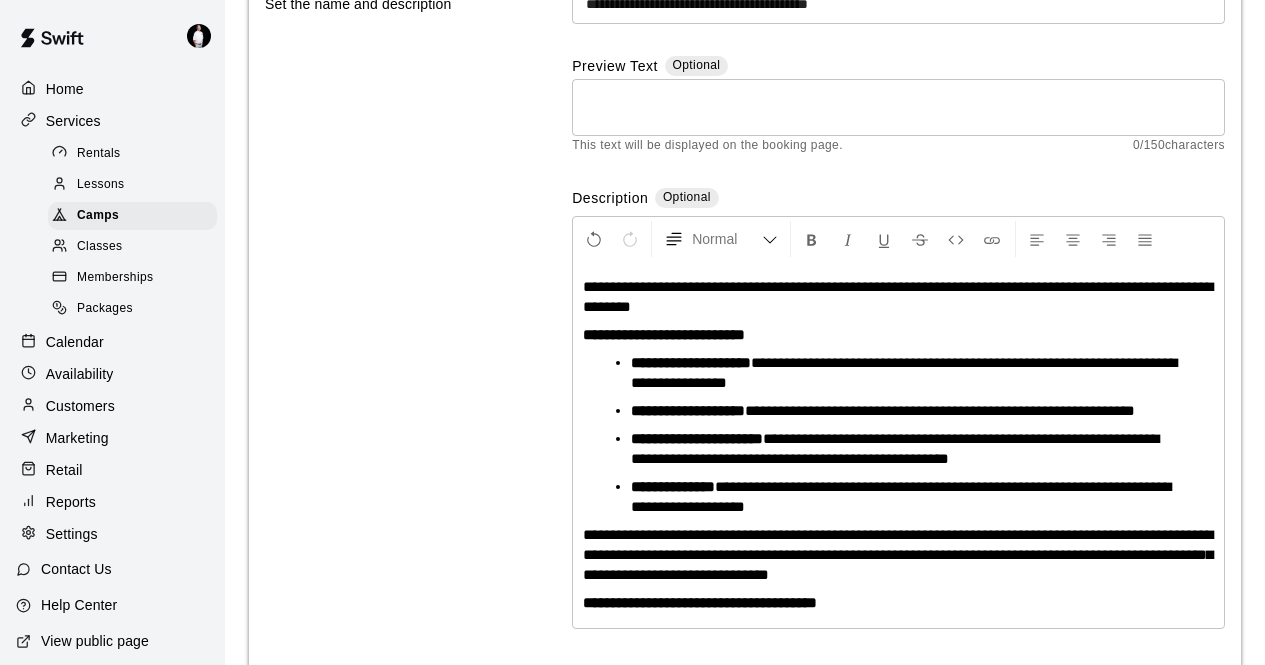 scroll, scrollTop: 212, scrollLeft: 0, axis: vertical 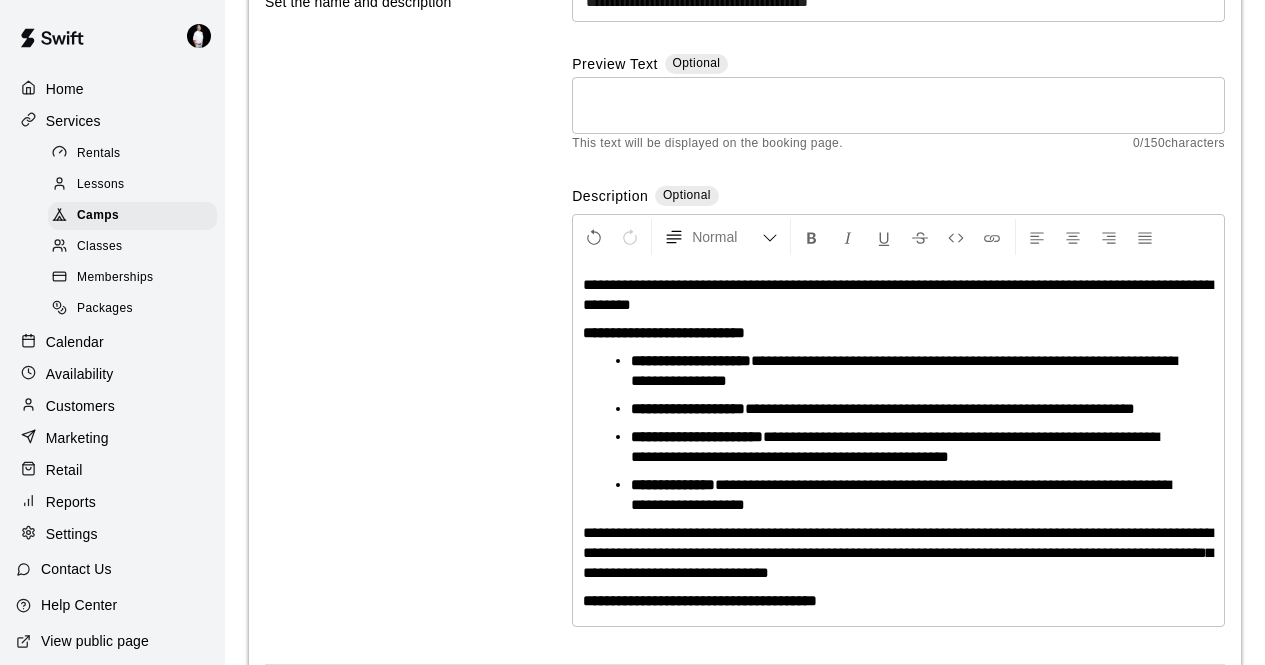 click on "**********" at bounding box center [898, 553] 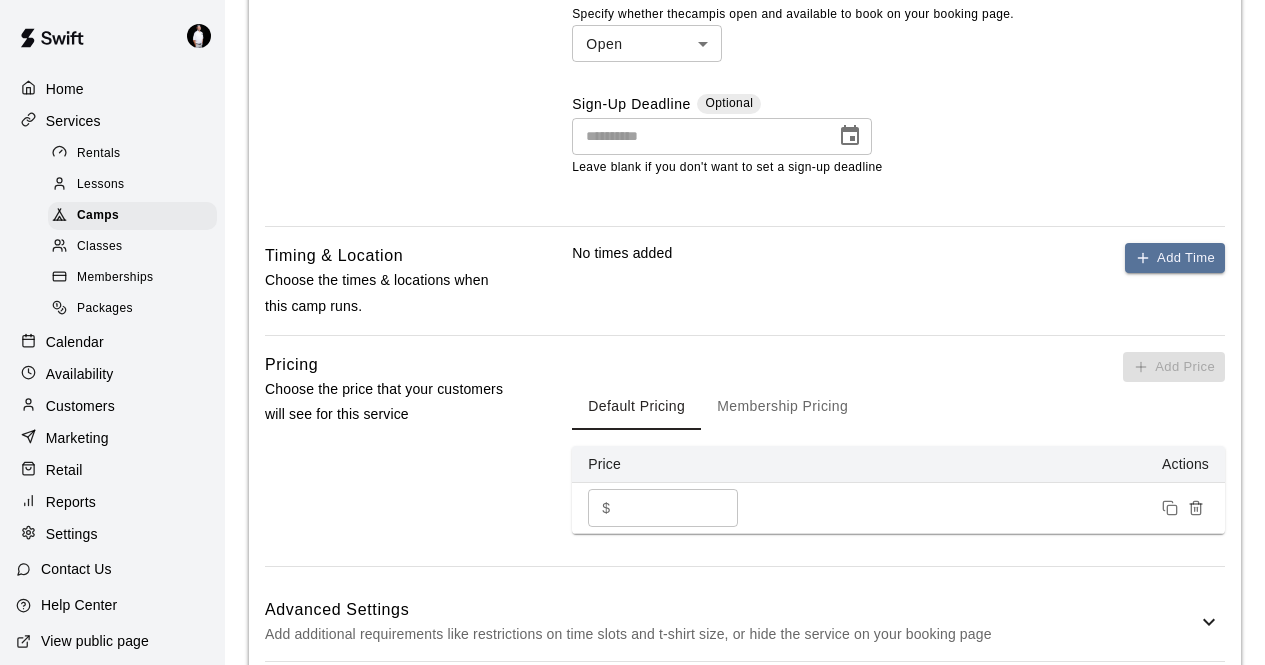 scroll, scrollTop: 1194, scrollLeft: 0, axis: vertical 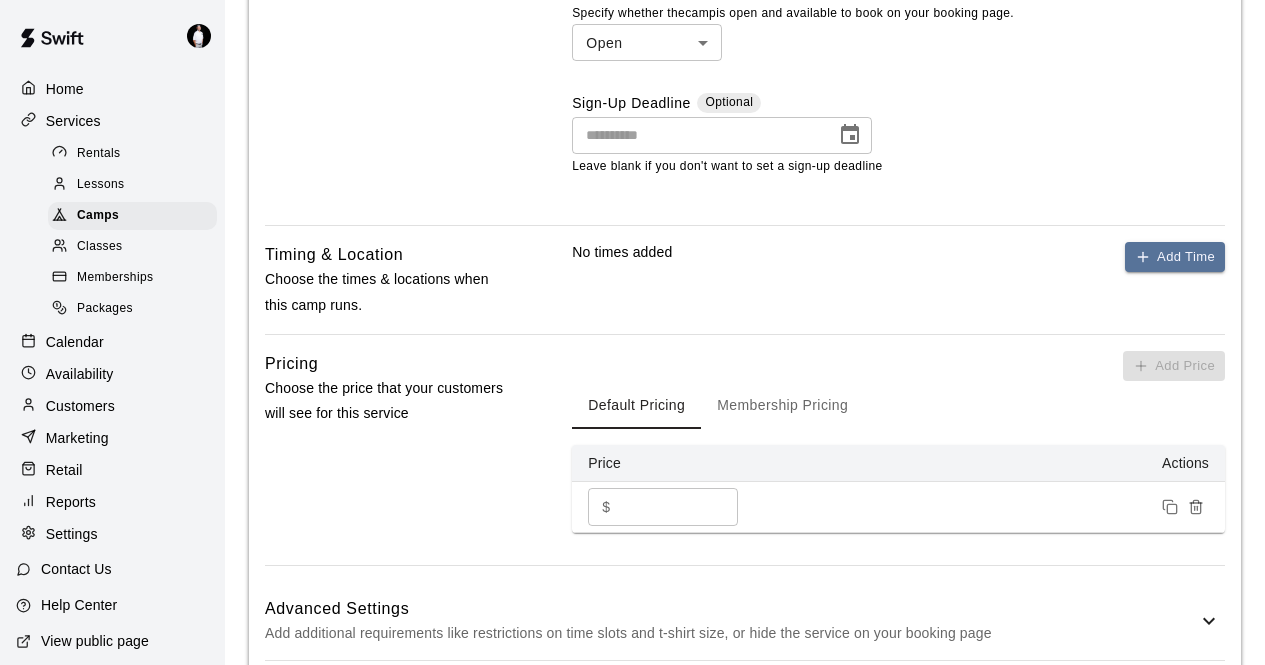 click on "No times added Add Time" at bounding box center (898, 257) 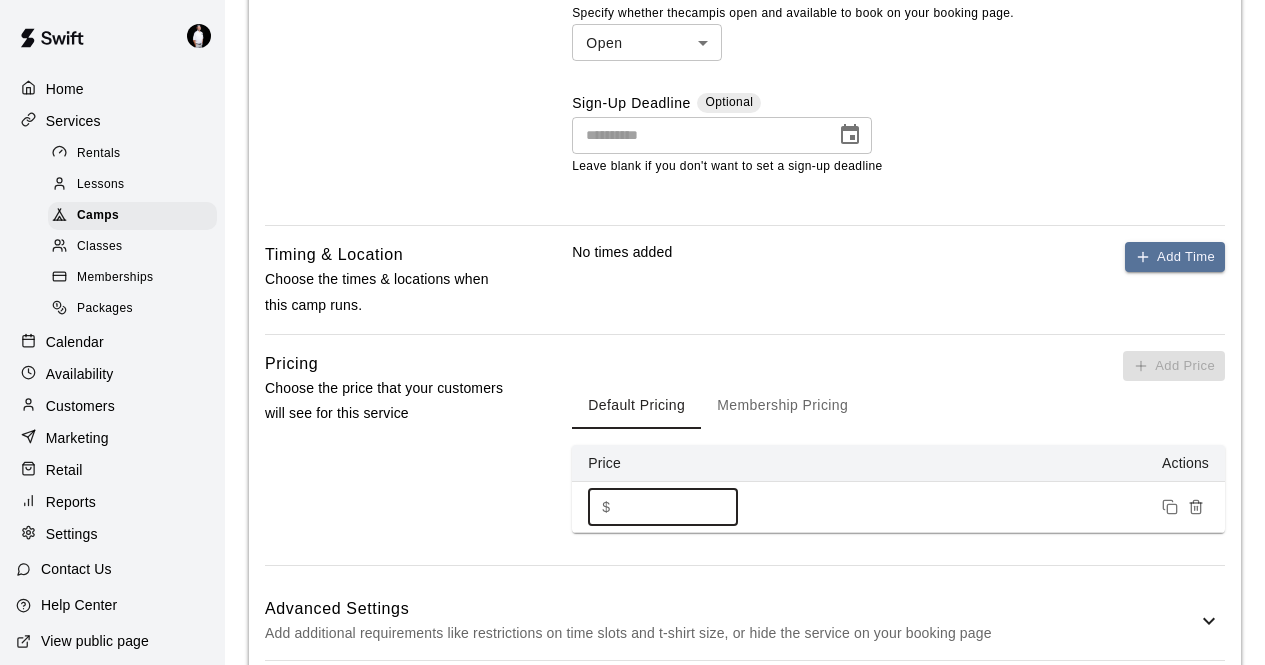 drag, startPoint x: 654, startPoint y: 527, endPoint x: 602, endPoint y: 535, distance: 52.611786 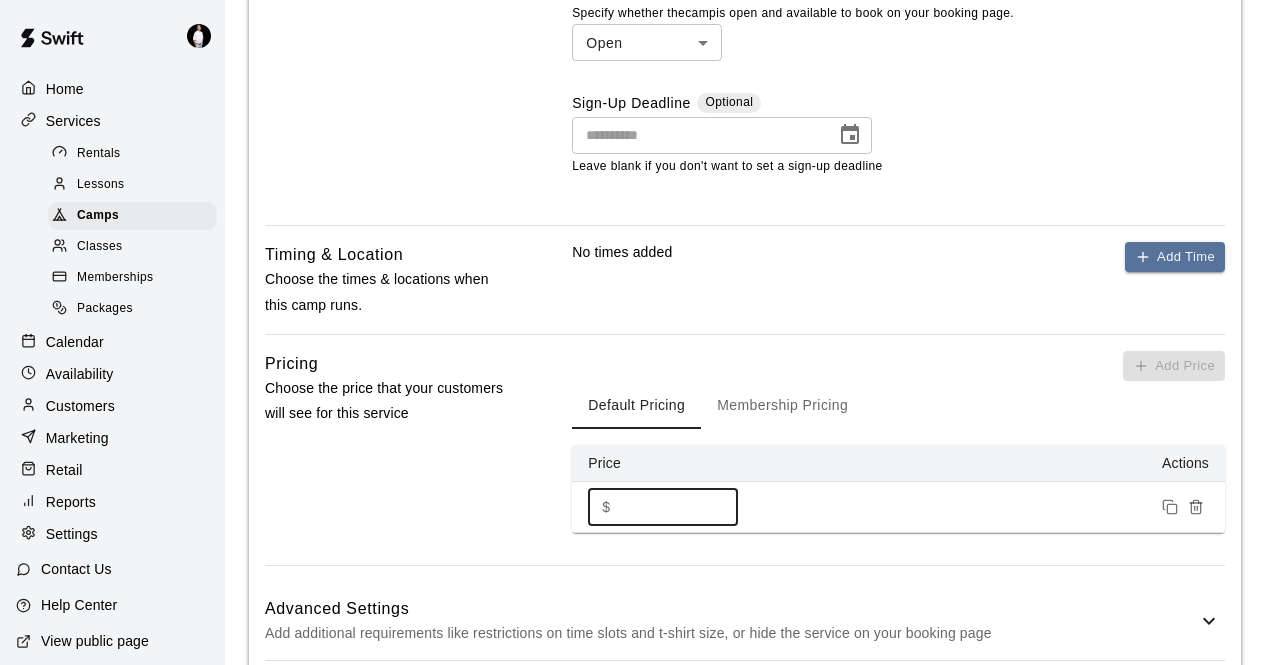 click on "$ *** ​" at bounding box center [663, 506] 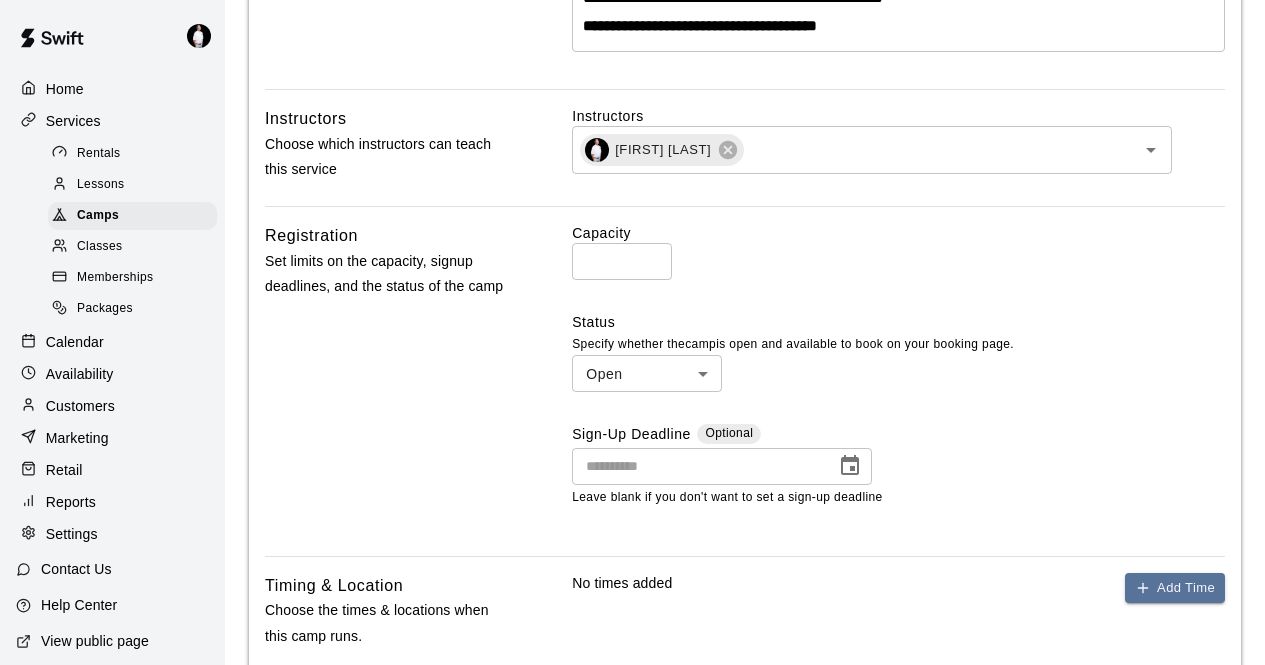 scroll, scrollTop: 897, scrollLeft: 0, axis: vertical 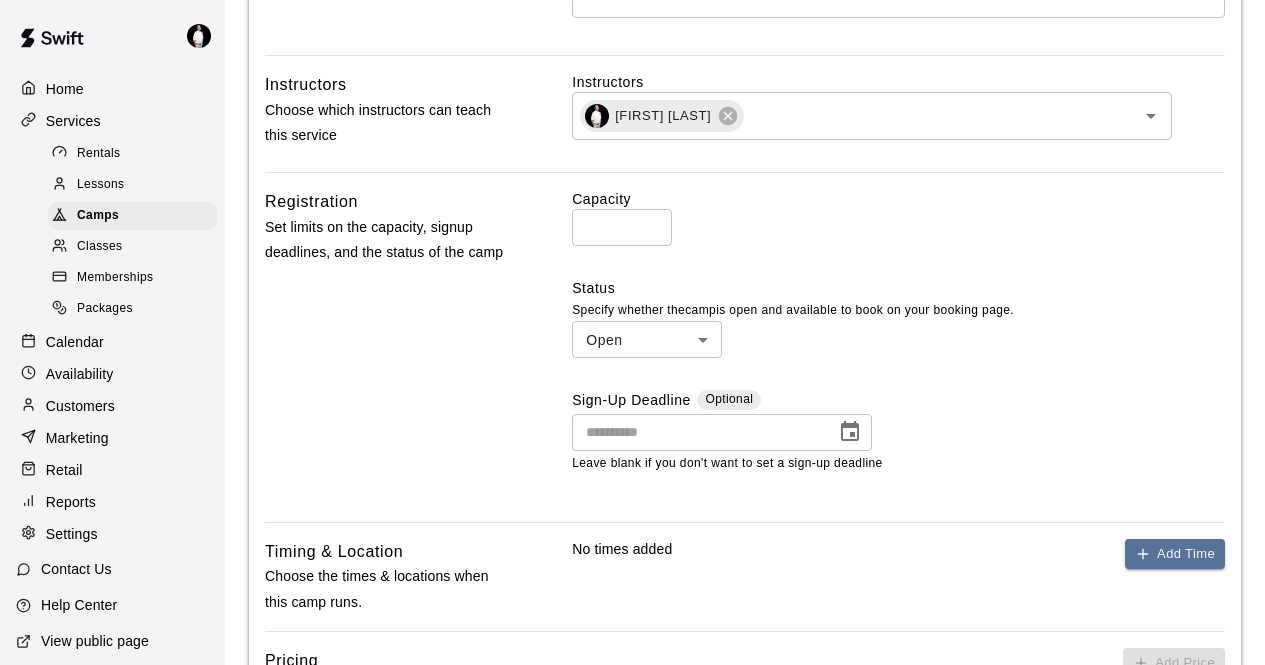 type on "**" 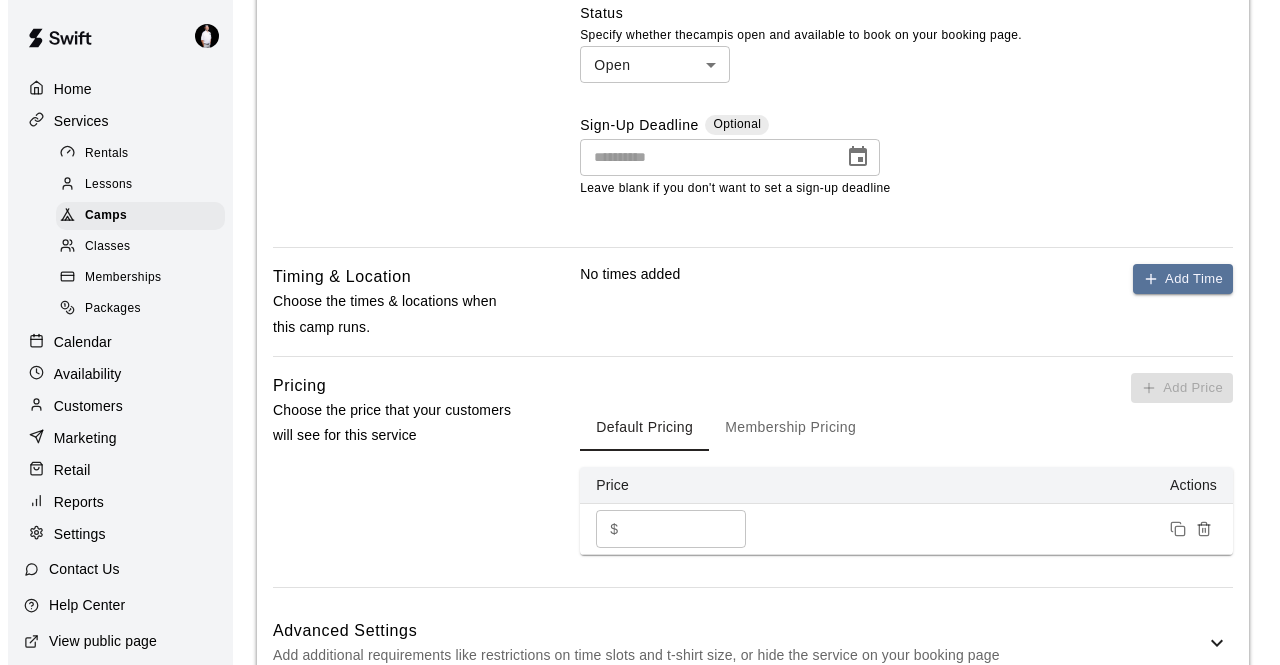 scroll, scrollTop: 1169, scrollLeft: 0, axis: vertical 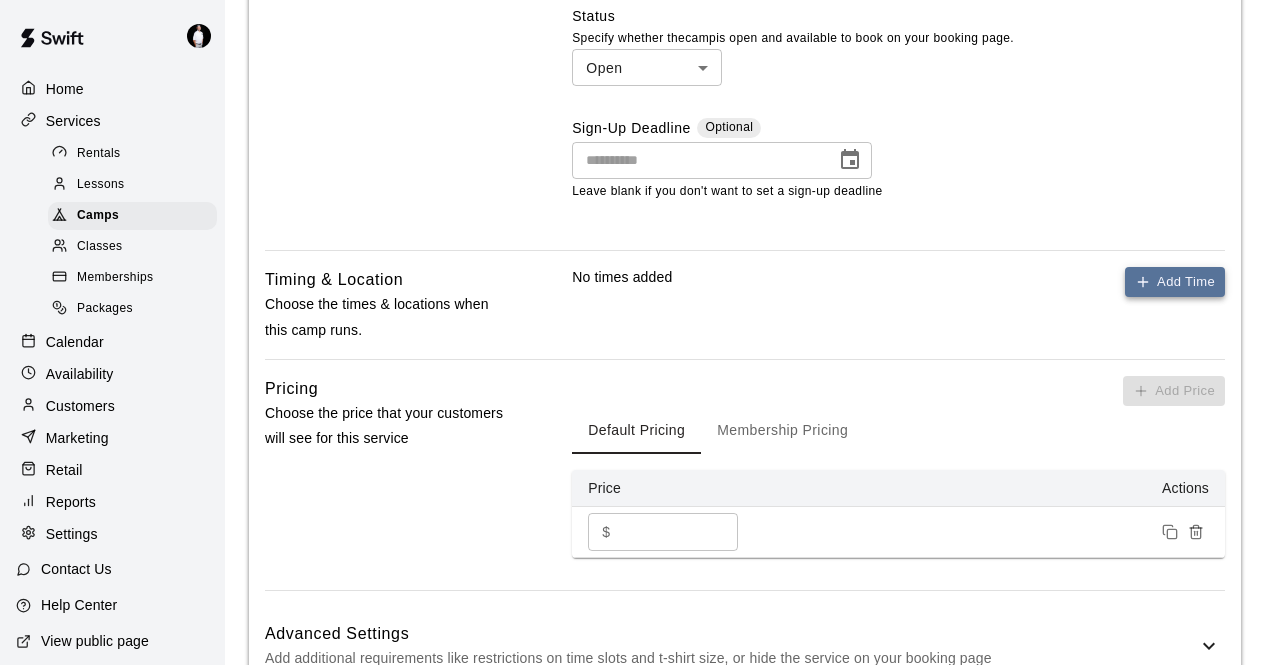 click on "Add Time" at bounding box center [1175, 282] 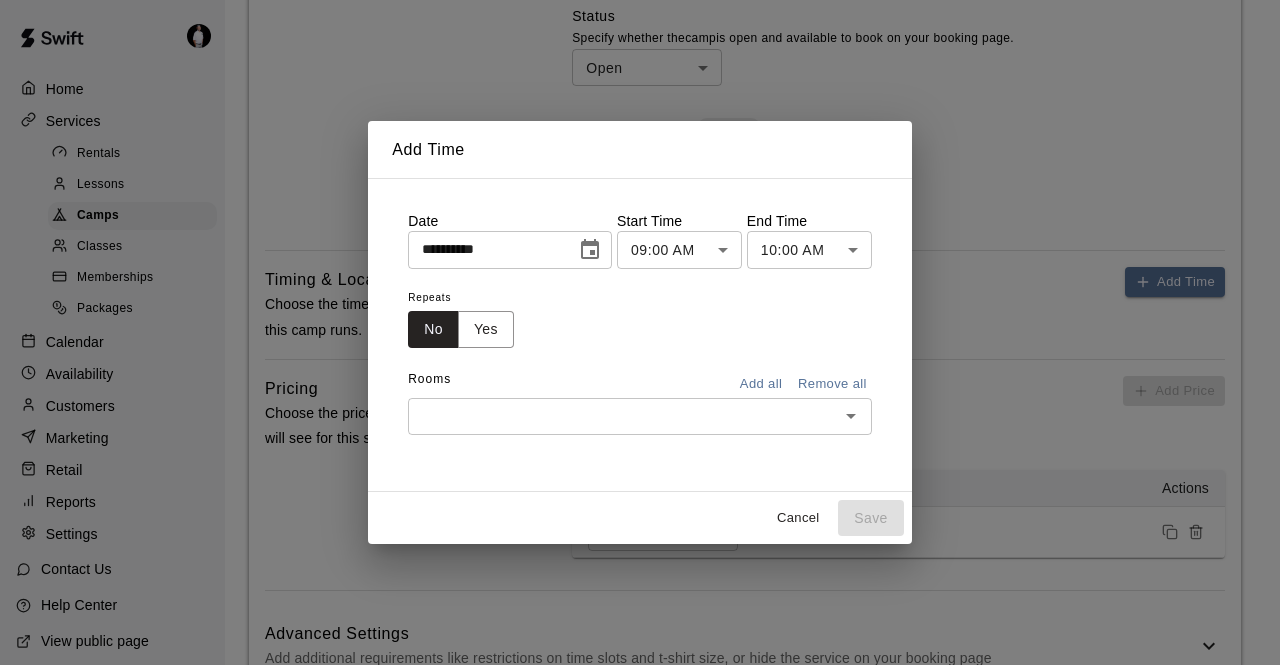 click 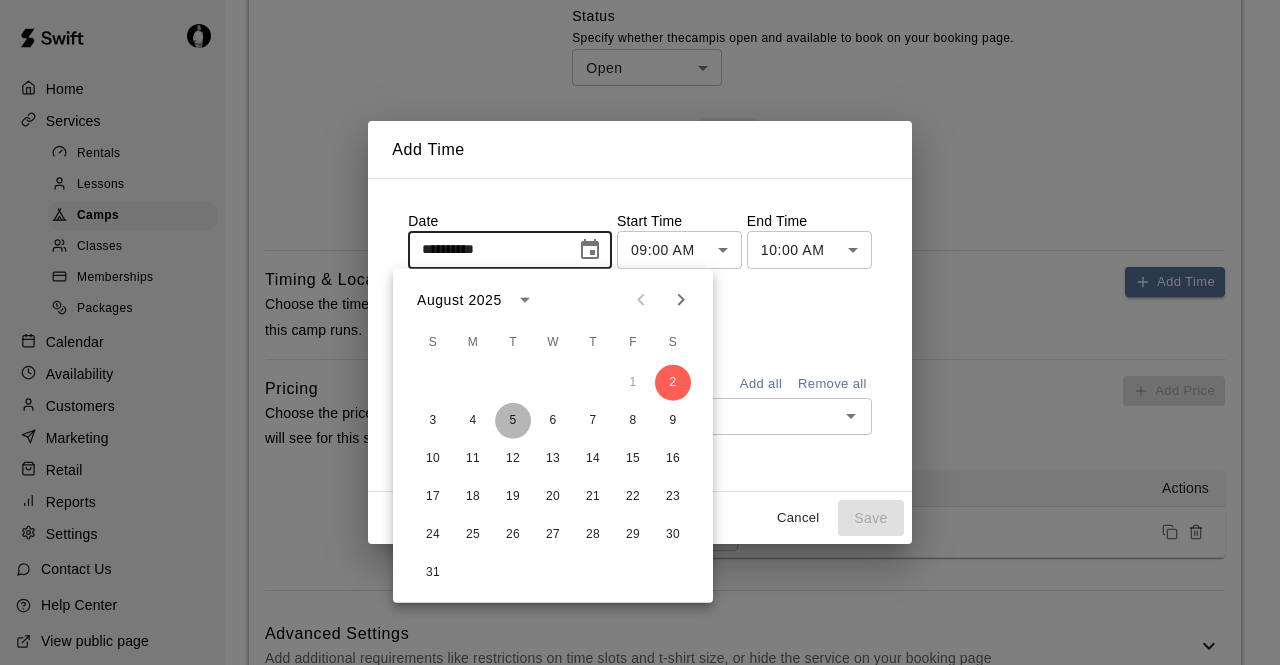 click on "5" at bounding box center [513, 421] 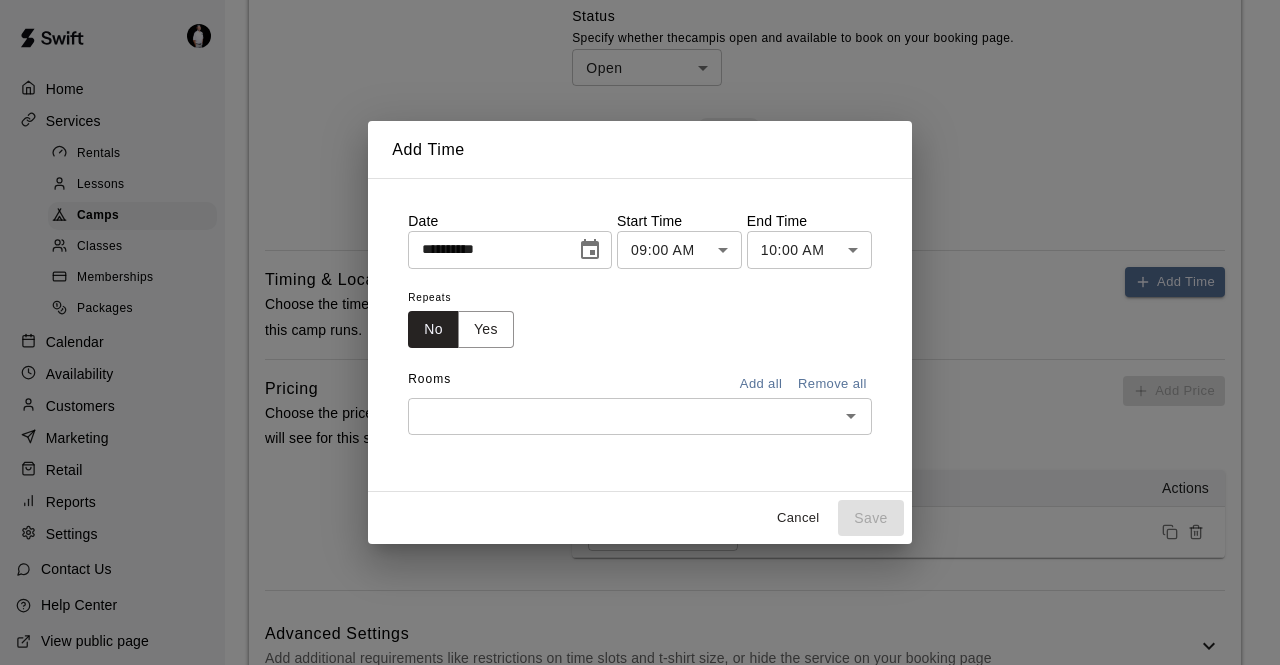 click on "**********" at bounding box center (640, -187) 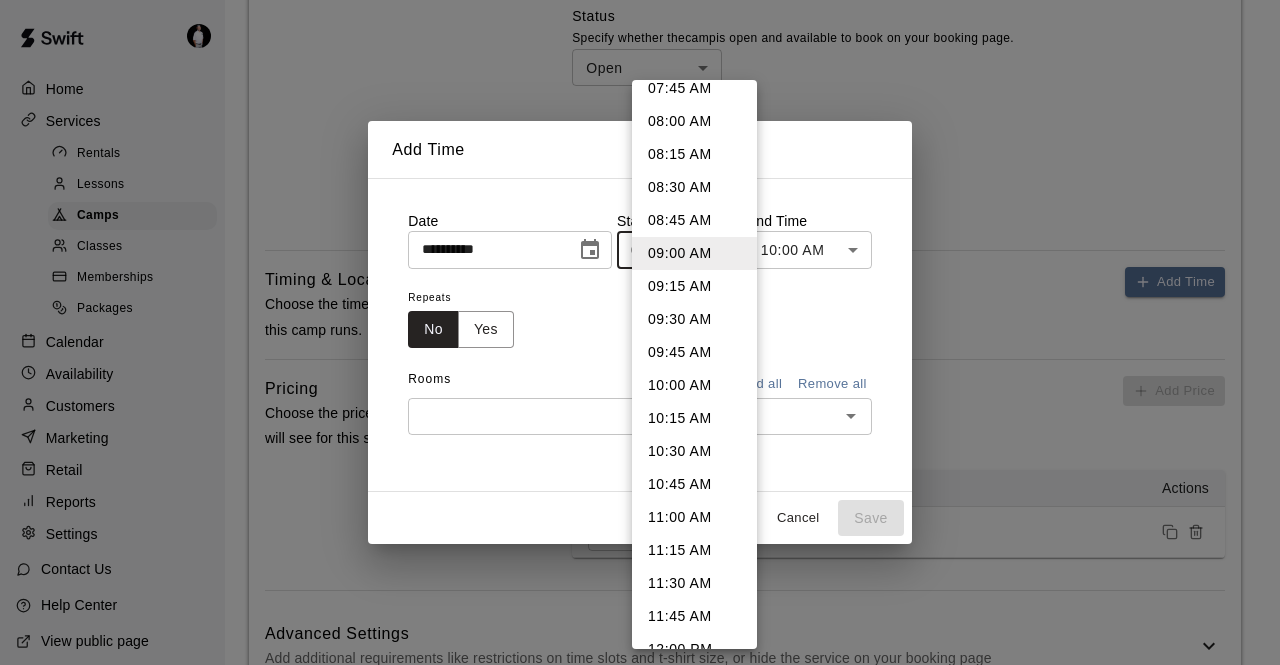 scroll, scrollTop: 1051, scrollLeft: 0, axis: vertical 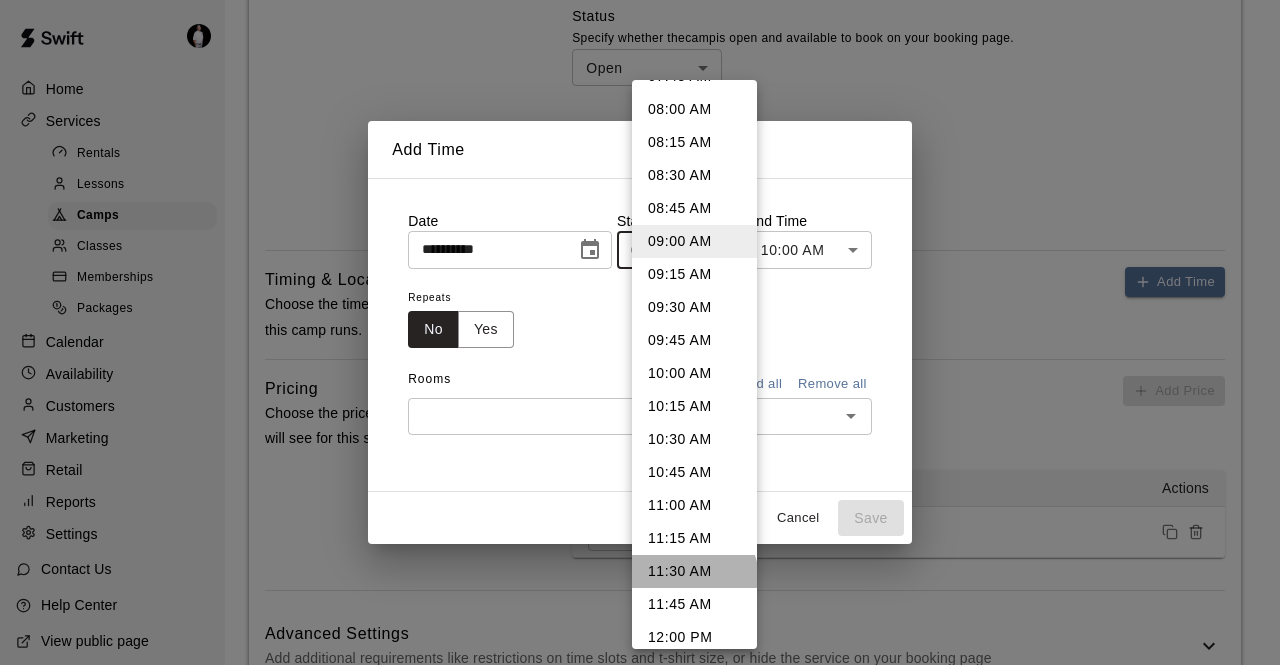 click on "11:30 AM" at bounding box center [694, 571] 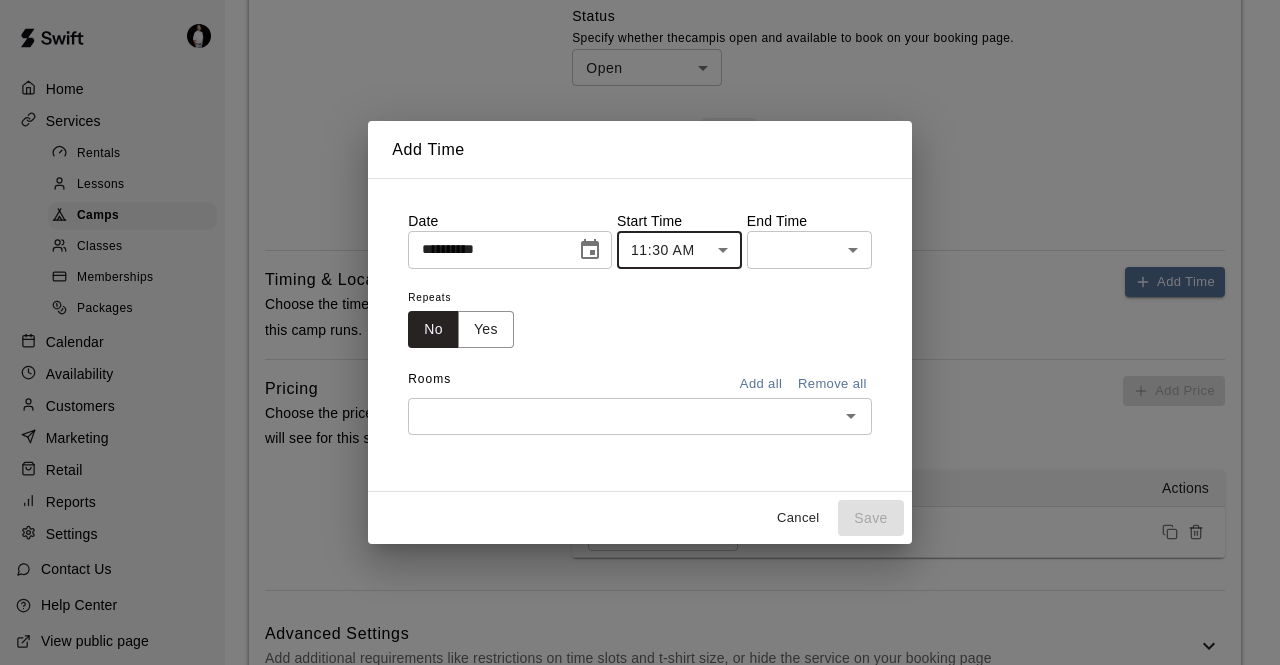 click on "**********" at bounding box center (640, -187) 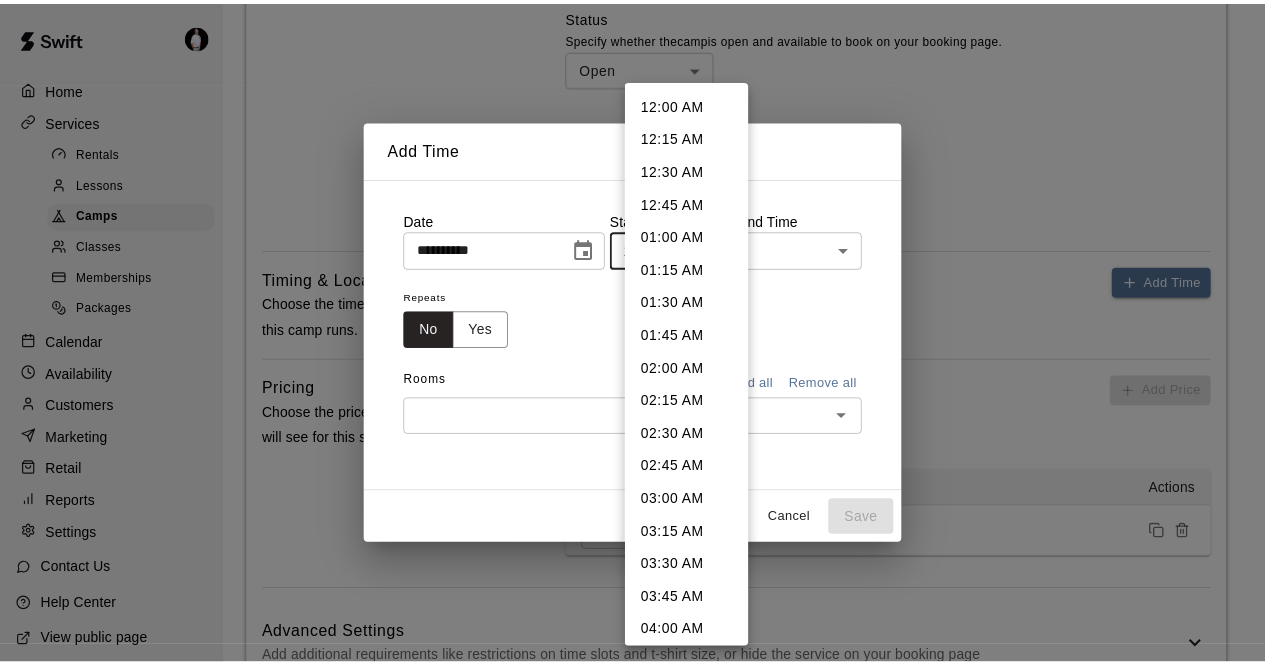 scroll, scrollTop: 1258, scrollLeft: 0, axis: vertical 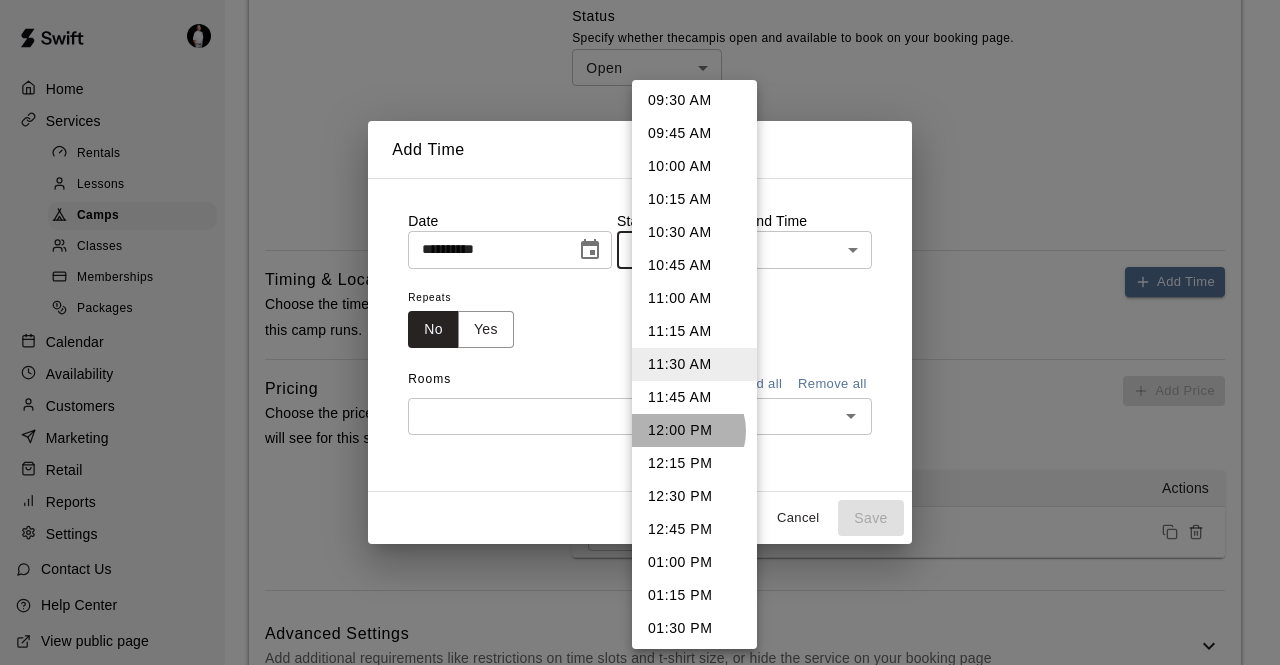 click on "12:00 PM" at bounding box center (694, 430) 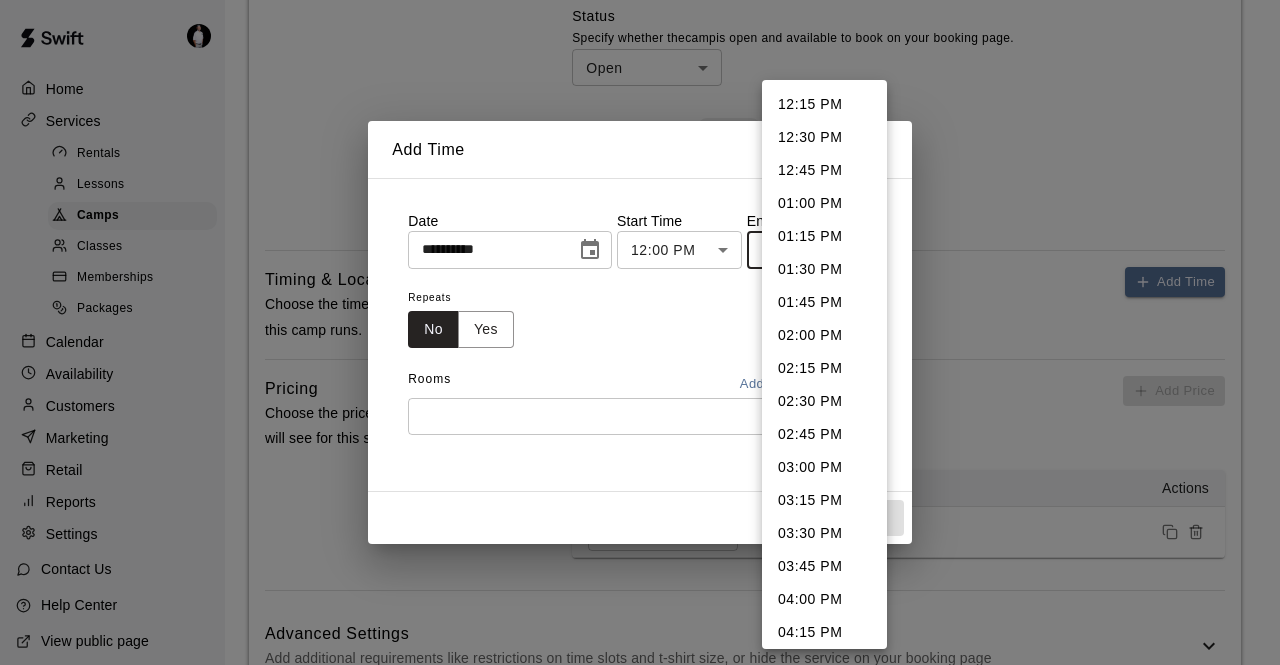 click on "**********" at bounding box center (640, -187) 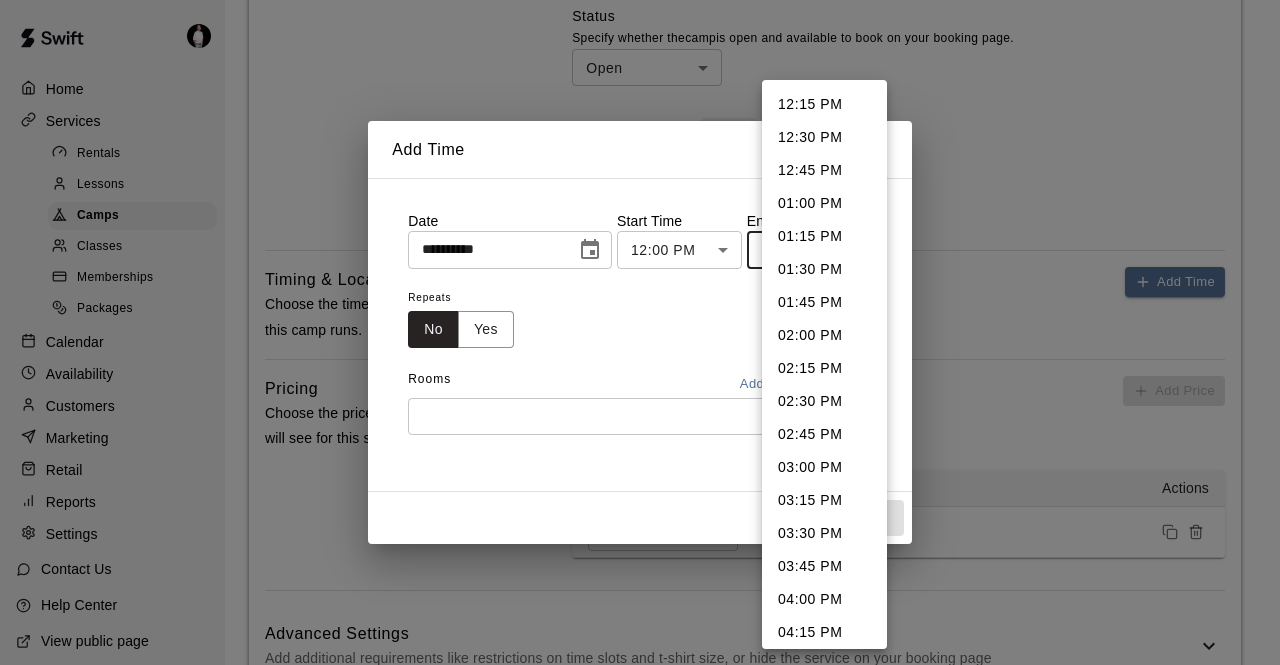 click on "03:00 PM" at bounding box center (824, 467) 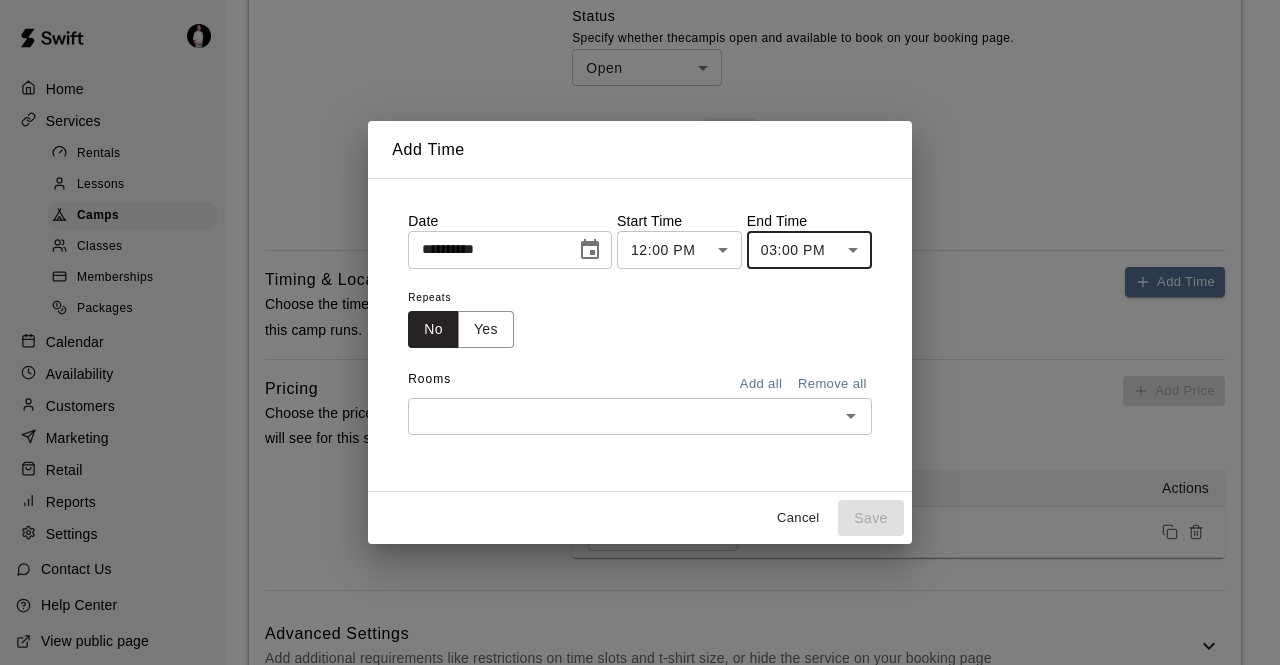 click on "Add all" at bounding box center (761, 384) 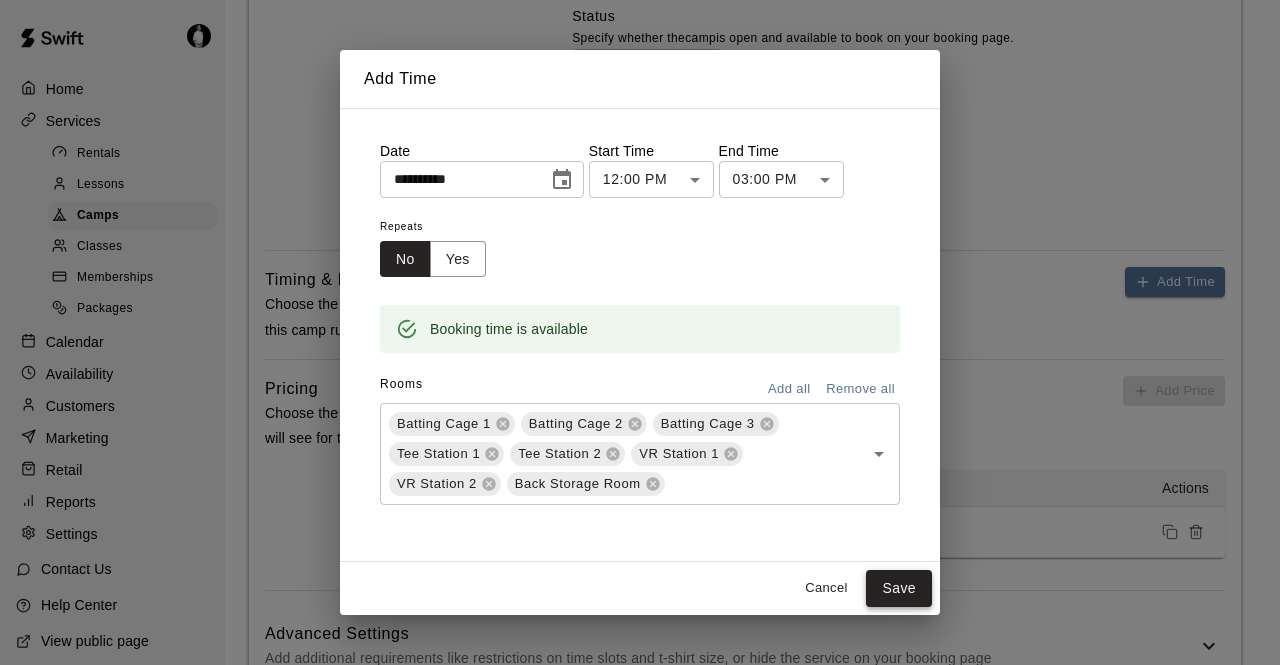 click on "Save" at bounding box center (899, 588) 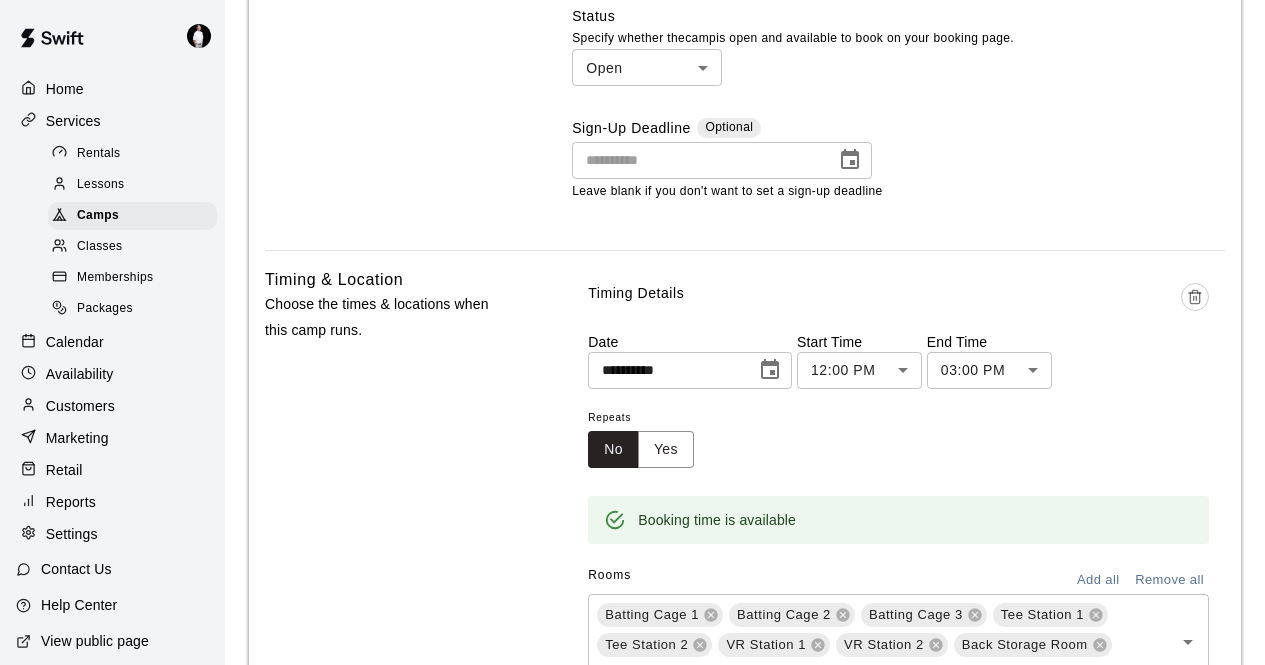 scroll, scrollTop: 1380, scrollLeft: 0, axis: vertical 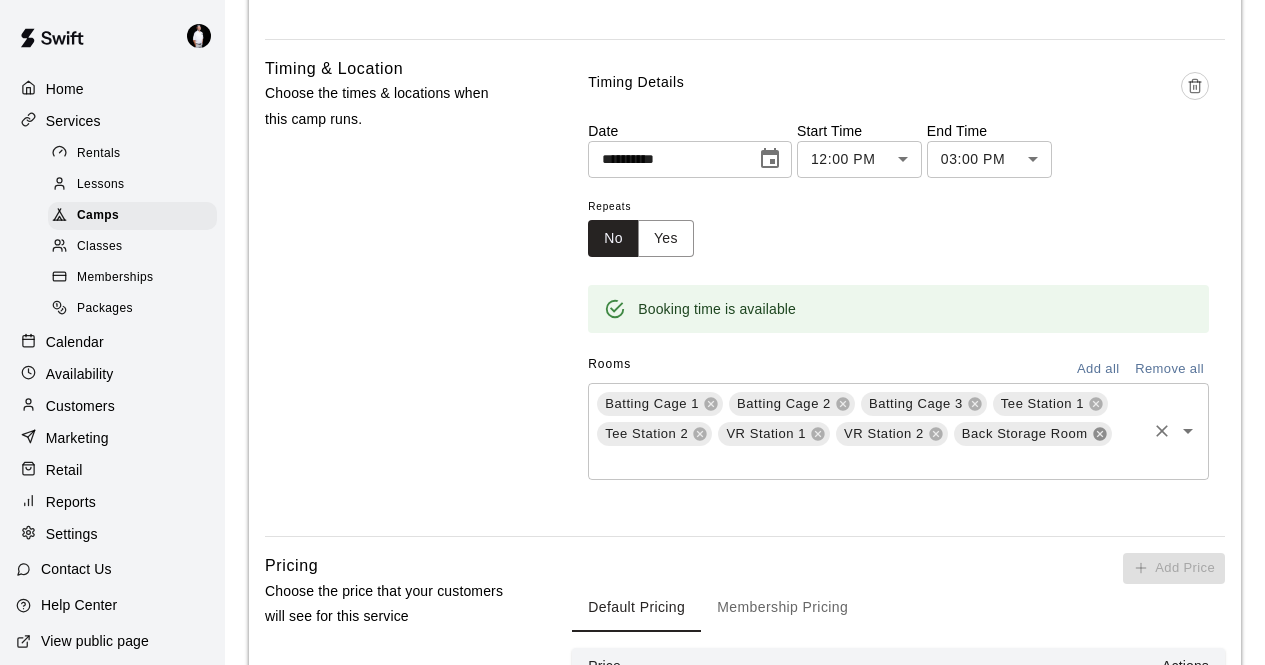 click 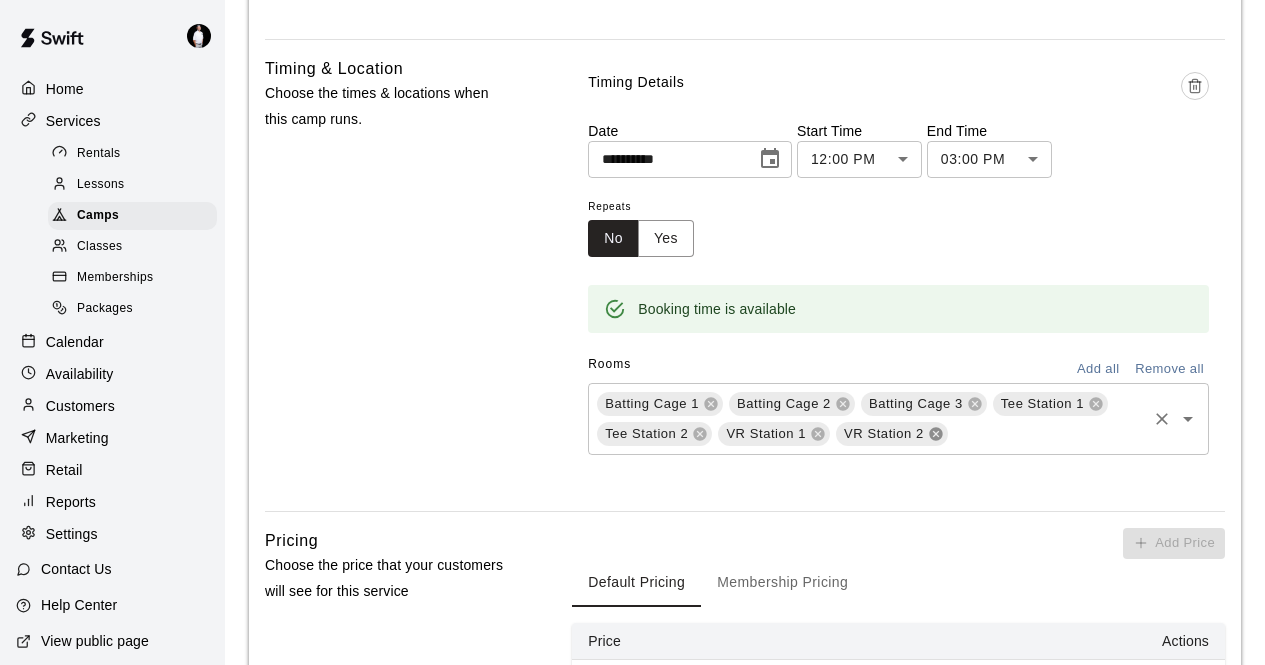 click 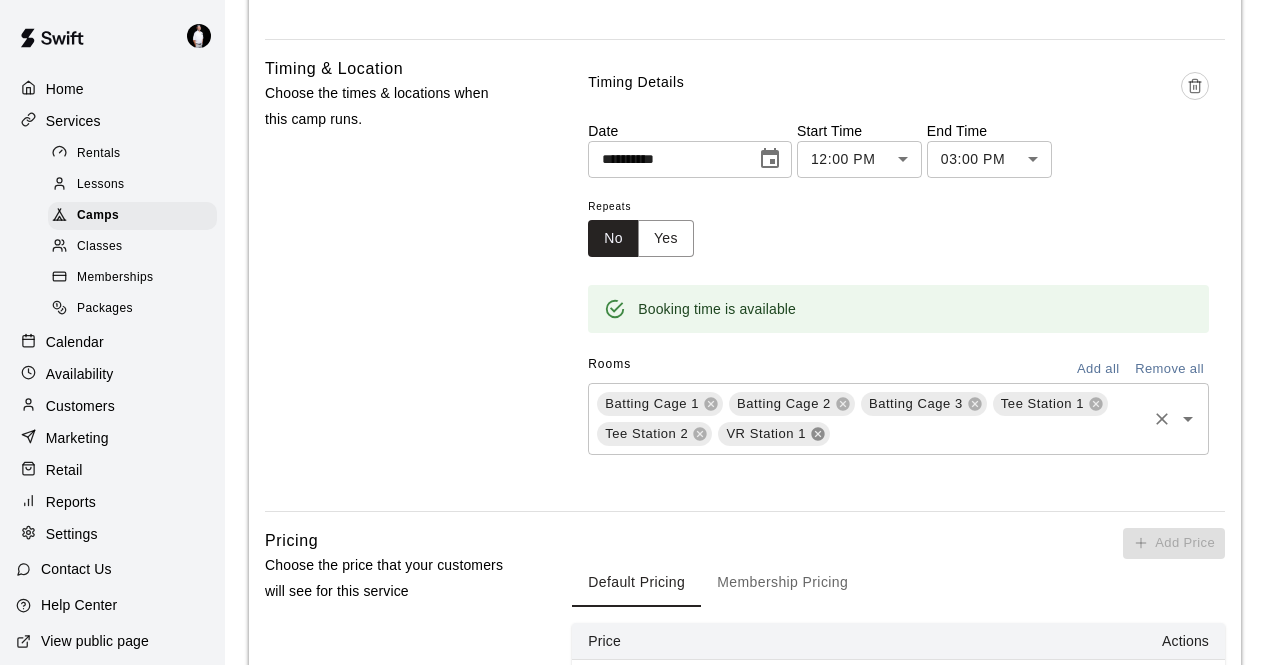 click 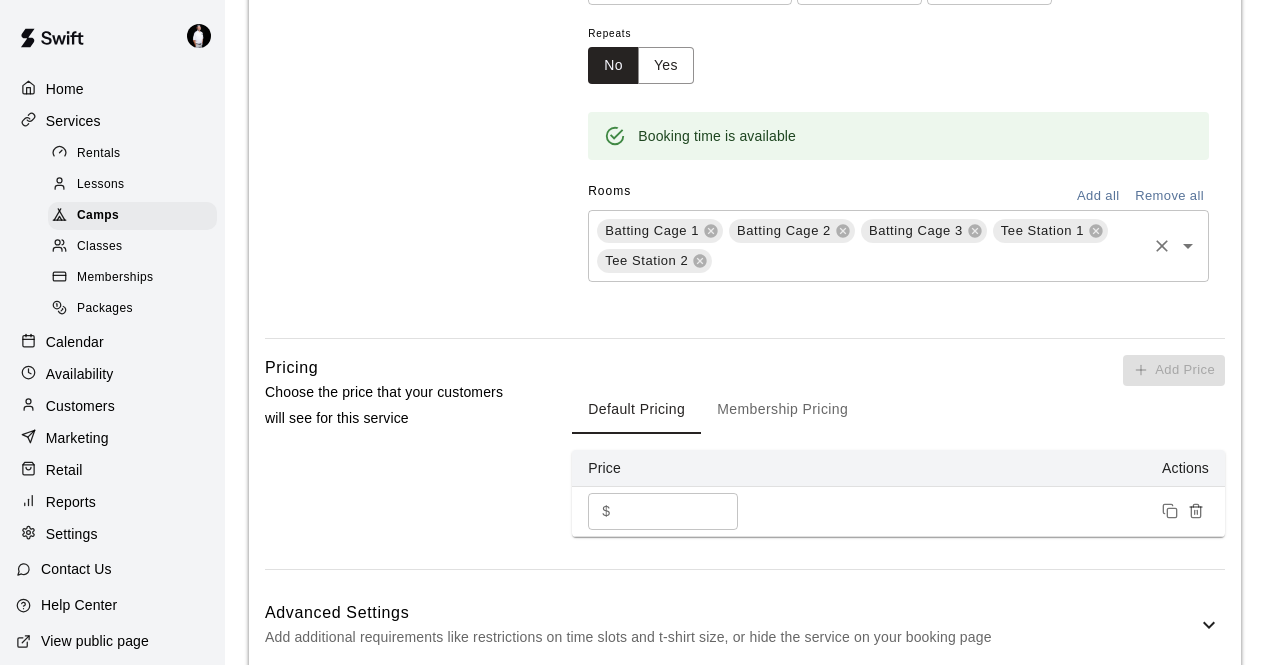 scroll, scrollTop: 1681, scrollLeft: 0, axis: vertical 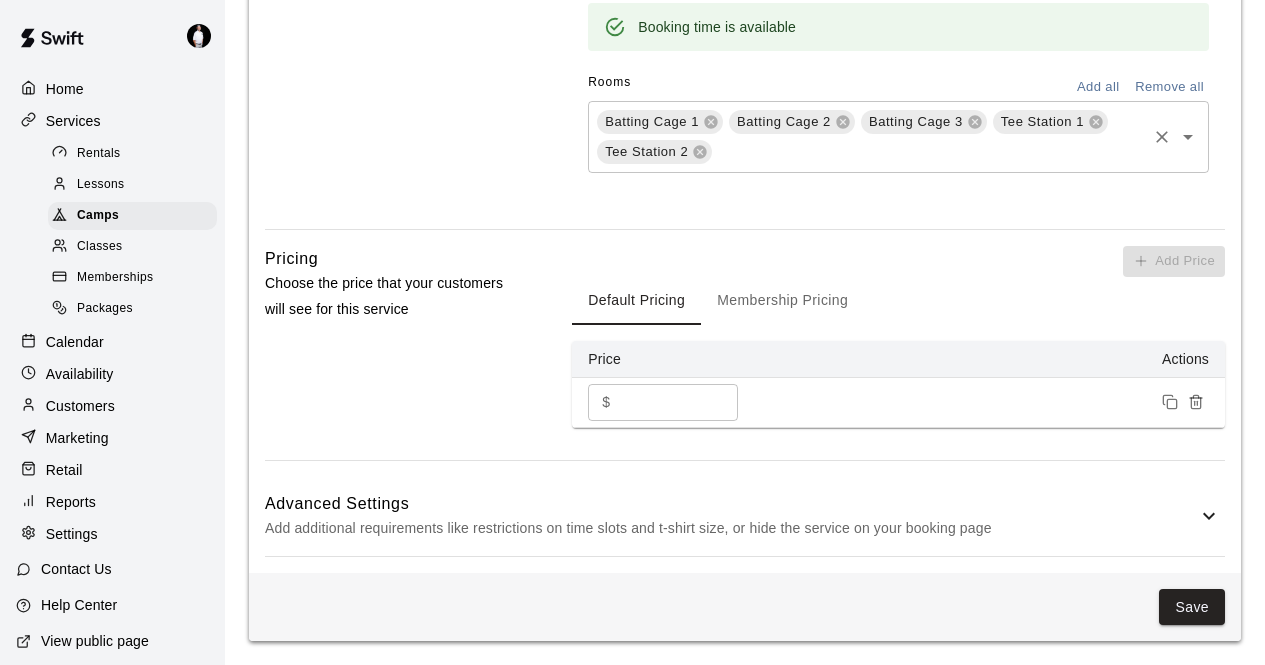 click 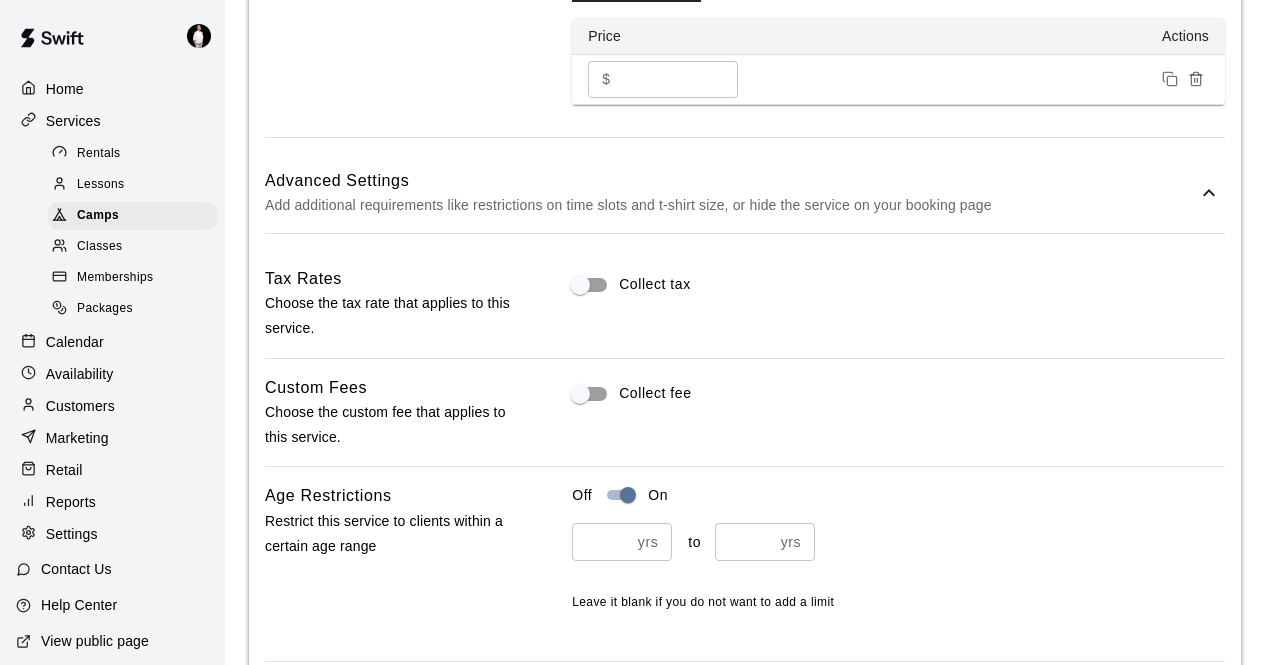 scroll, scrollTop: 1988, scrollLeft: 0, axis: vertical 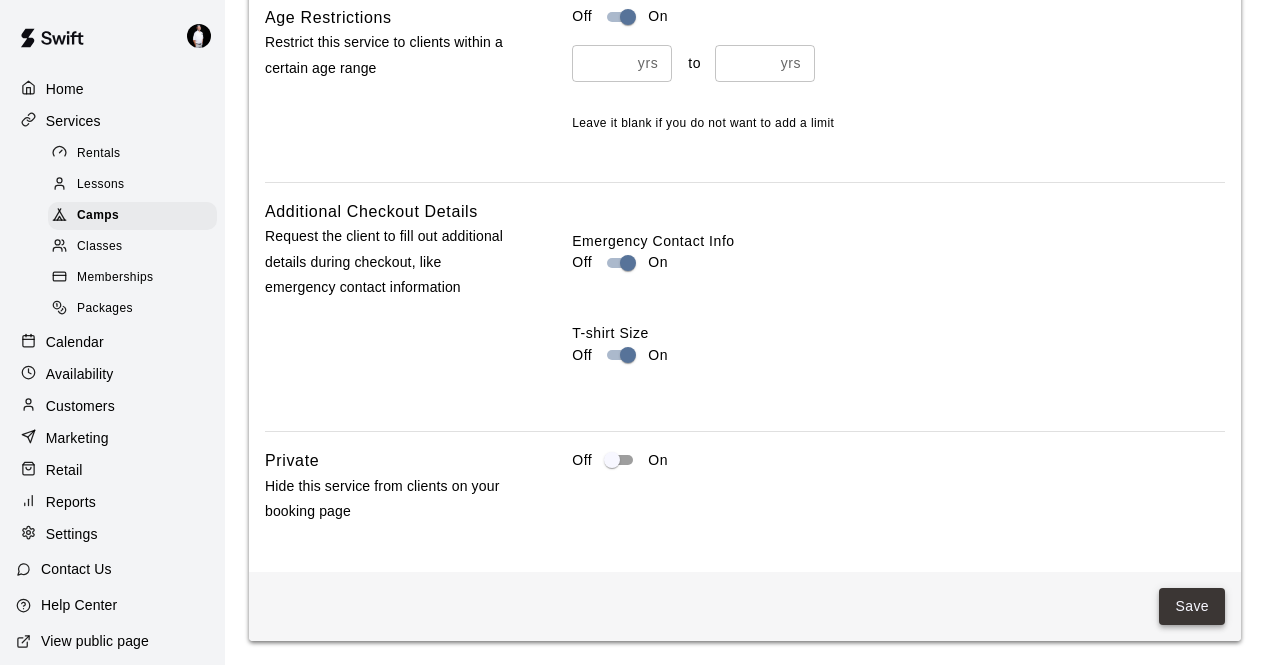 click on "Save" at bounding box center [1192, 606] 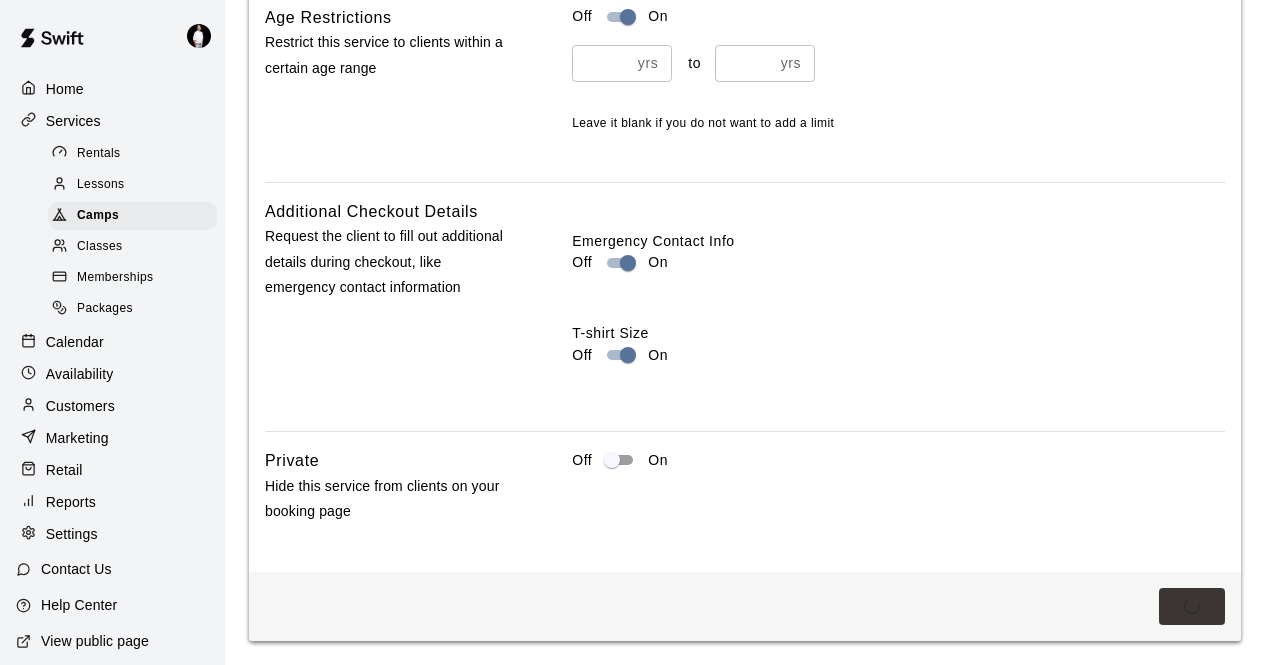 scroll, scrollTop: 0, scrollLeft: 0, axis: both 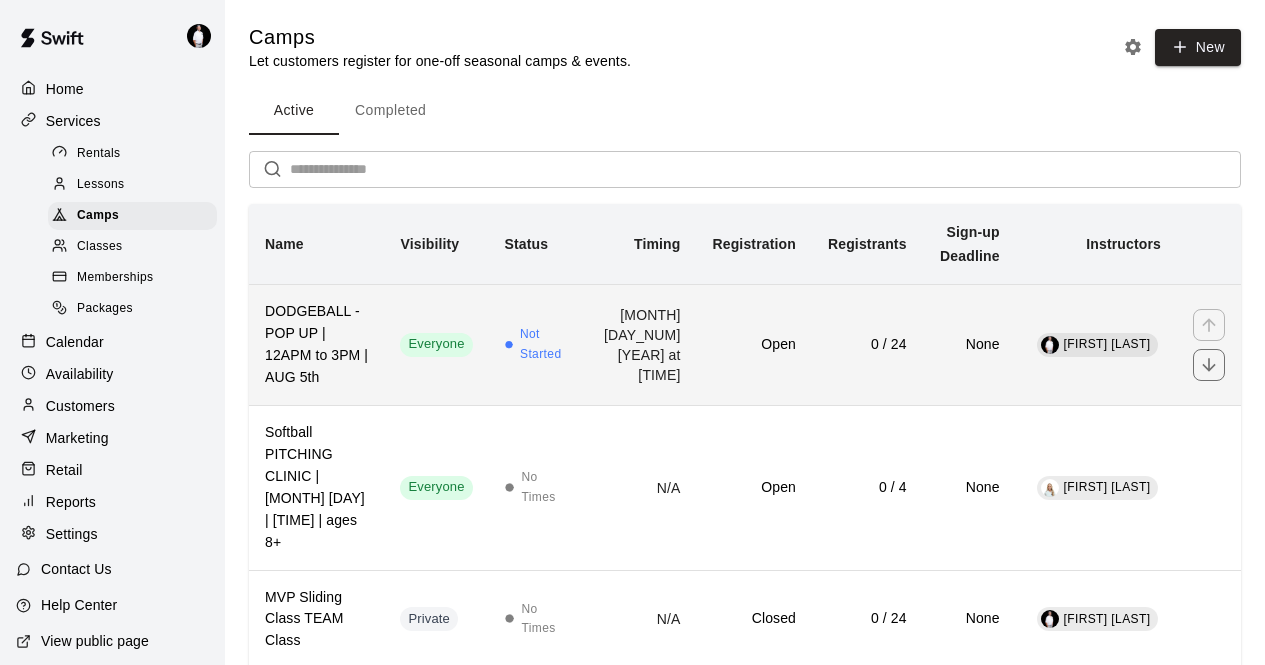 click on "Everyone" at bounding box center [436, 344] 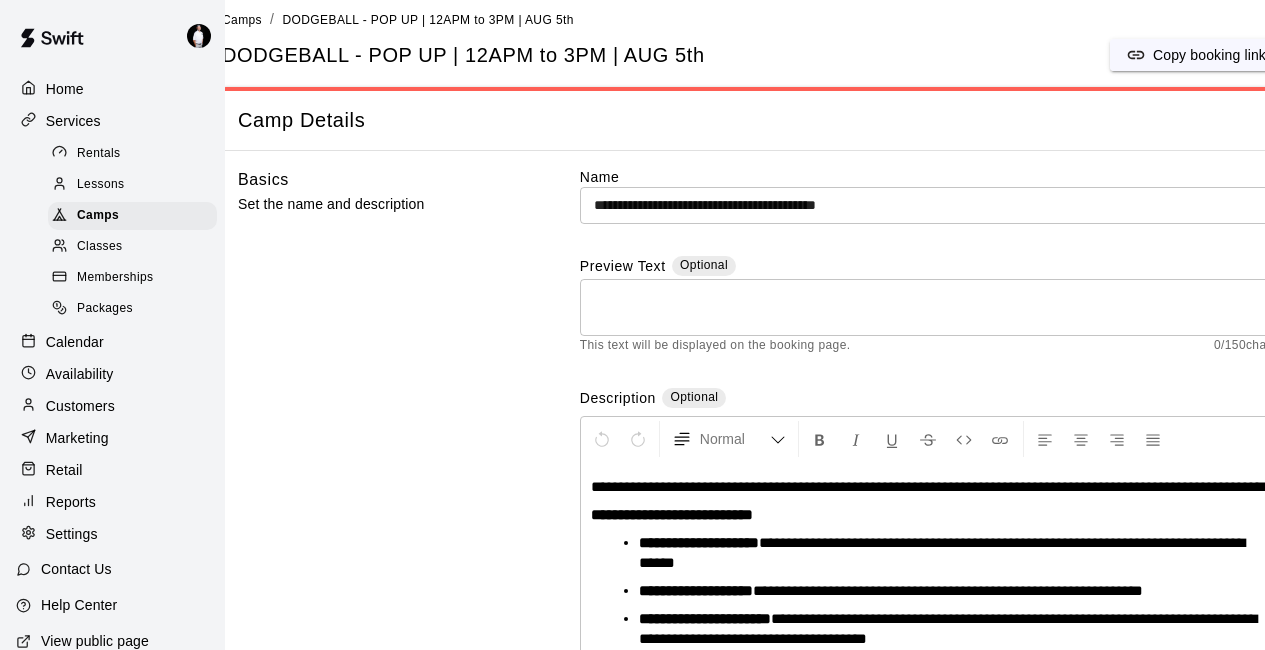 scroll, scrollTop: 0, scrollLeft: 32, axis: horizontal 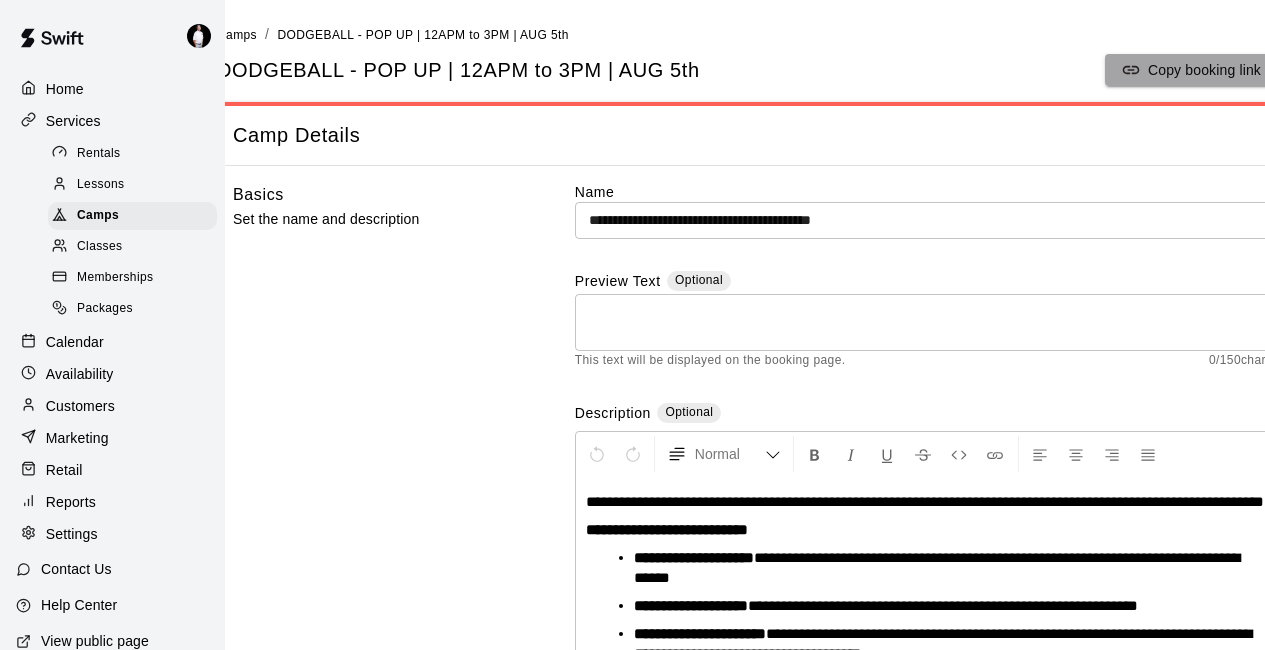 click on "Copy booking link" at bounding box center (1204, 70) 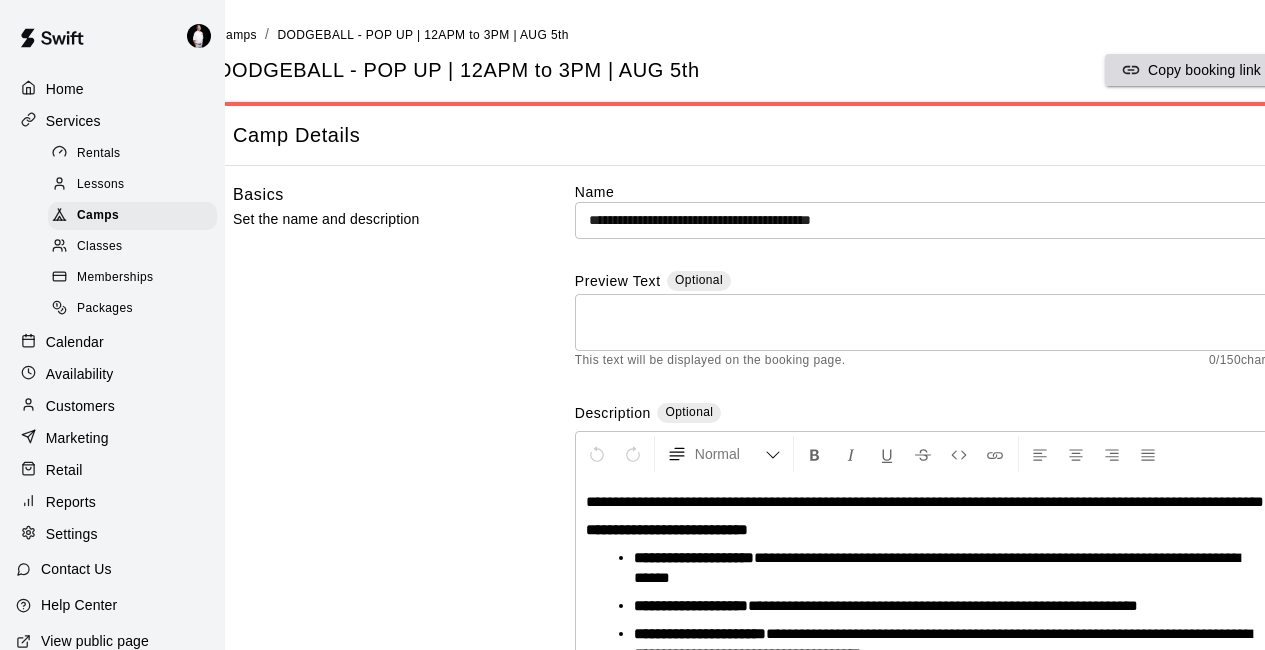 click on "Copy booking link" at bounding box center (1204, 70) 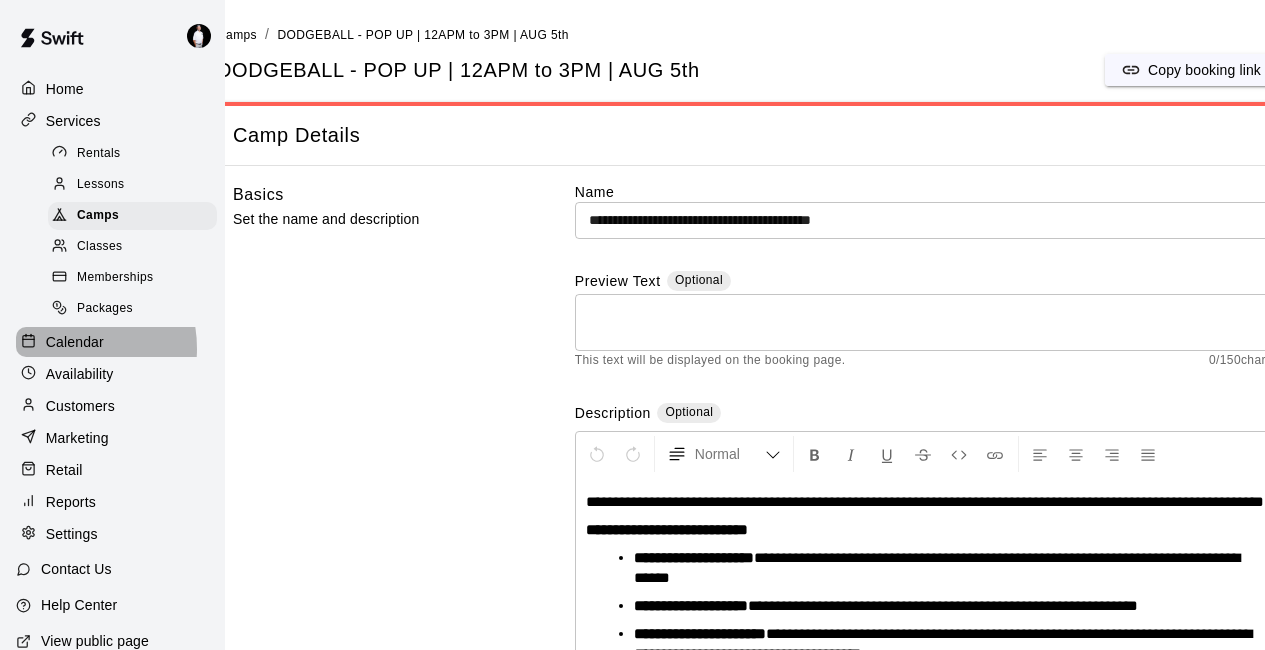 click on "Calendar" at bounding box center [75, 342] 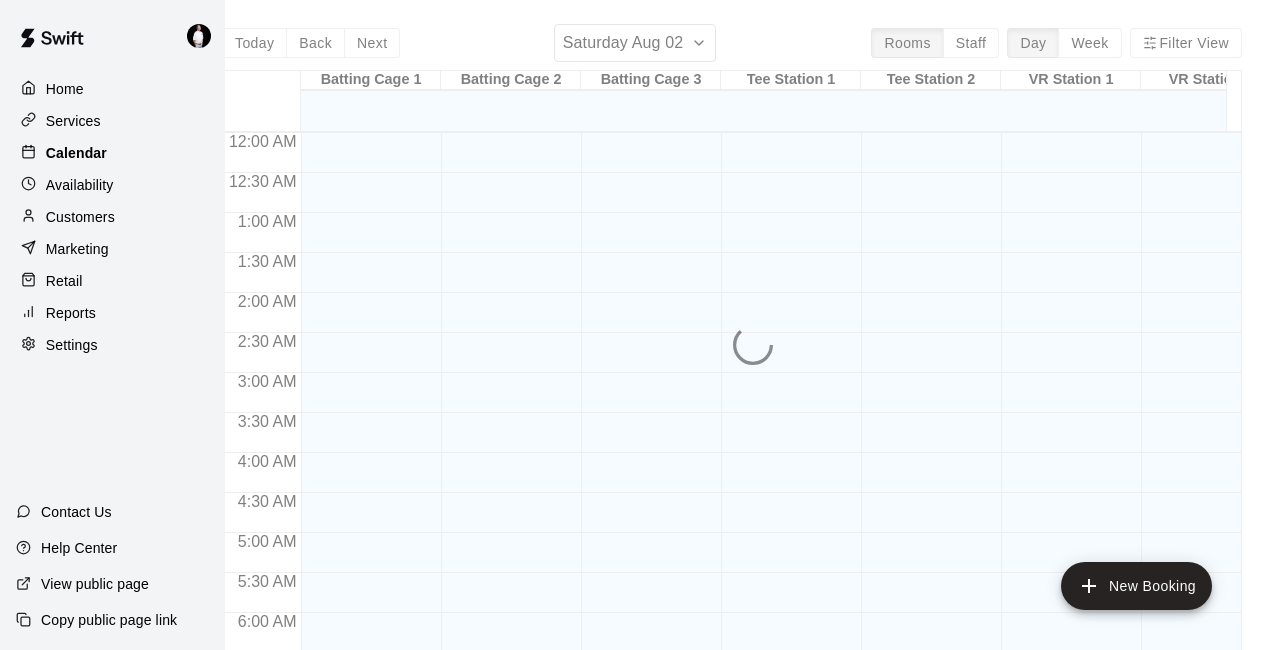 scroll, scrollTop: 0, scrollLeft: 0, axis: both 